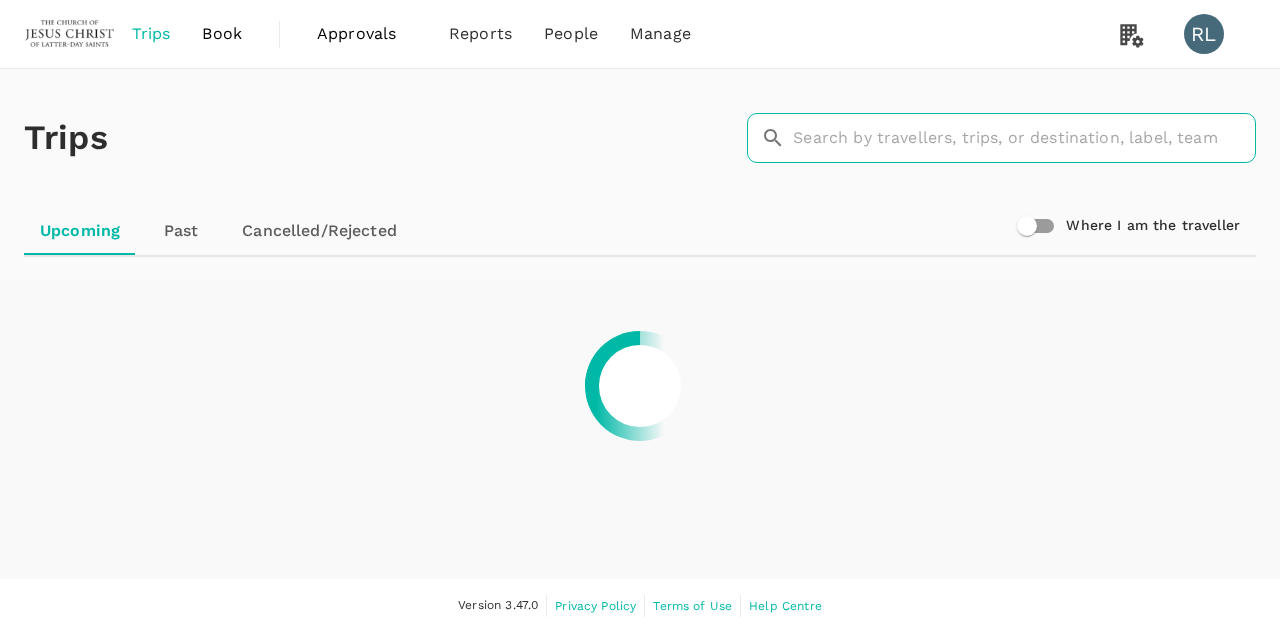 scroll, scrollTop: 0, scrollLeft: 0, axis: both 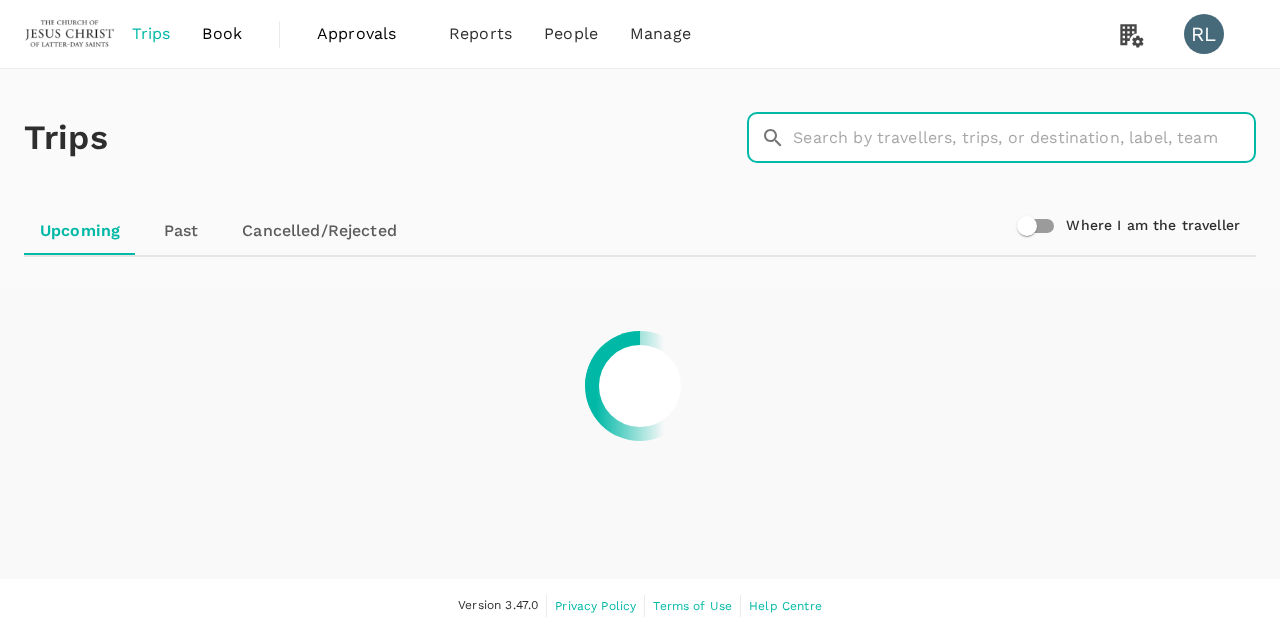 drag, startPoint x: 867, startPoint y: 141, endPoint x: 854, endPoint y: 143, distance: 13.152946 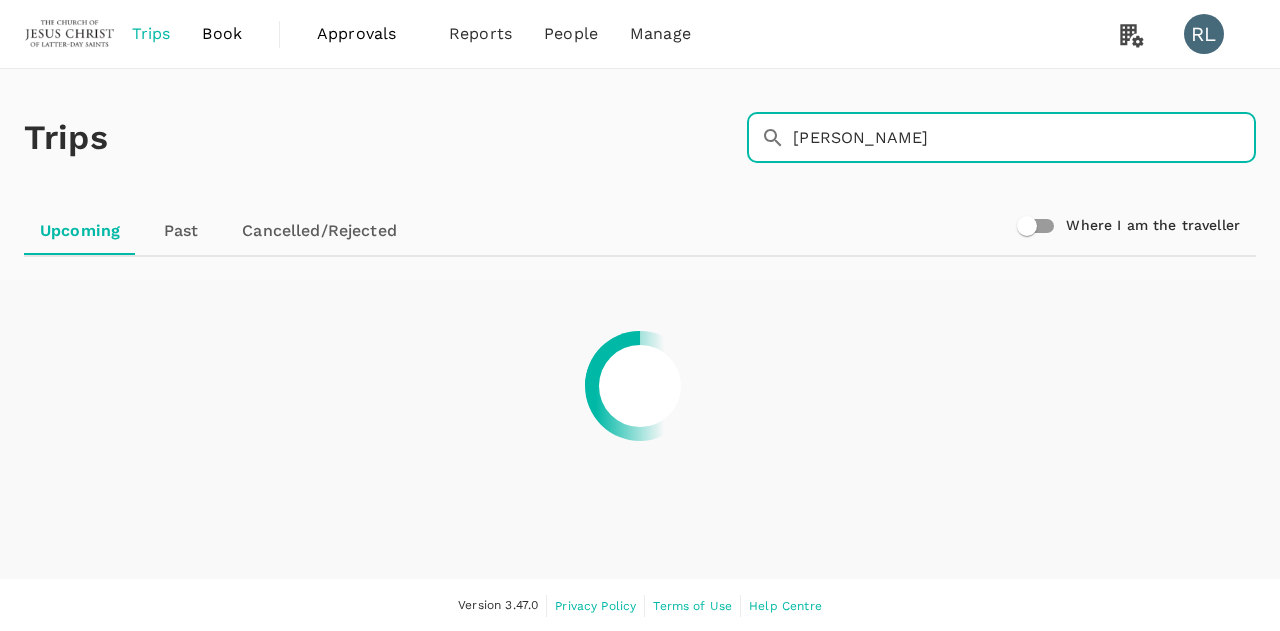 type on "[PERSON_NAME]" 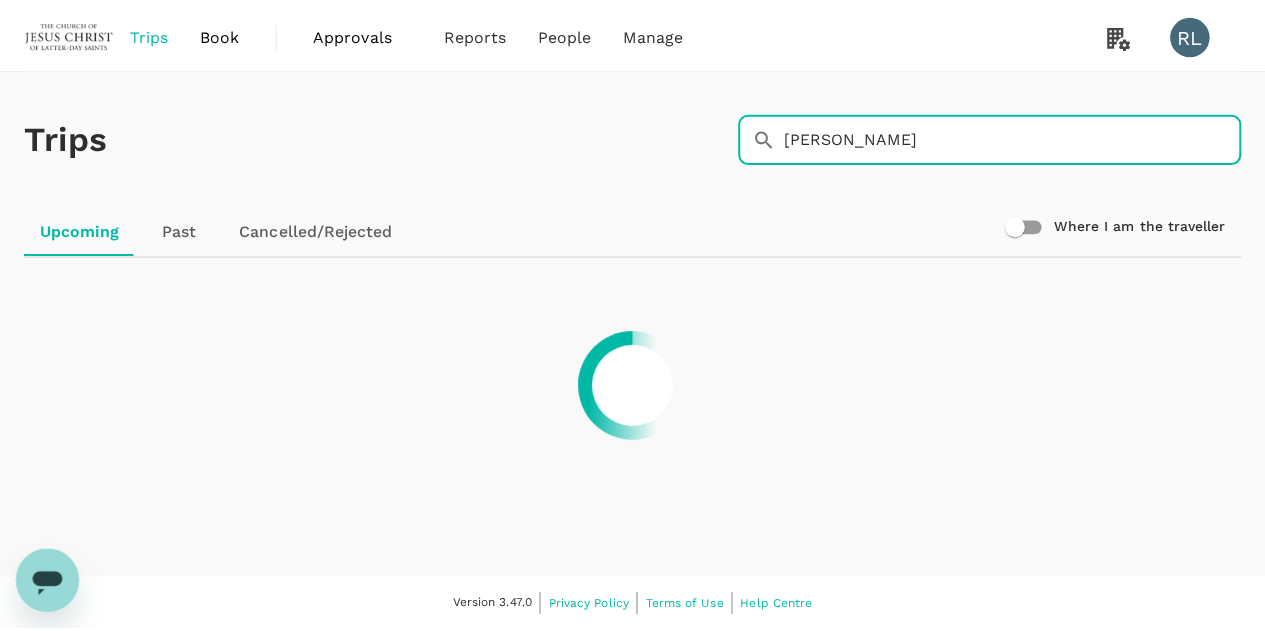 scroll, scrollTop: 0, scrollLeft: 0, axis: both 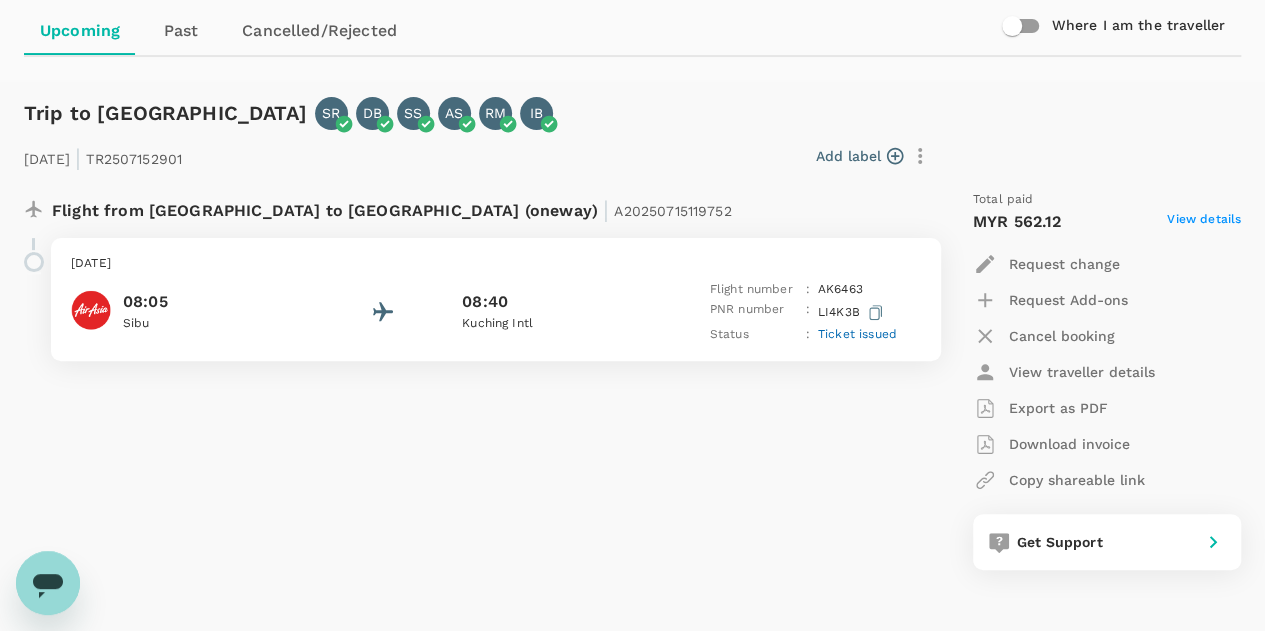 click on "Ticket issued" at bounding box center (857, 334) 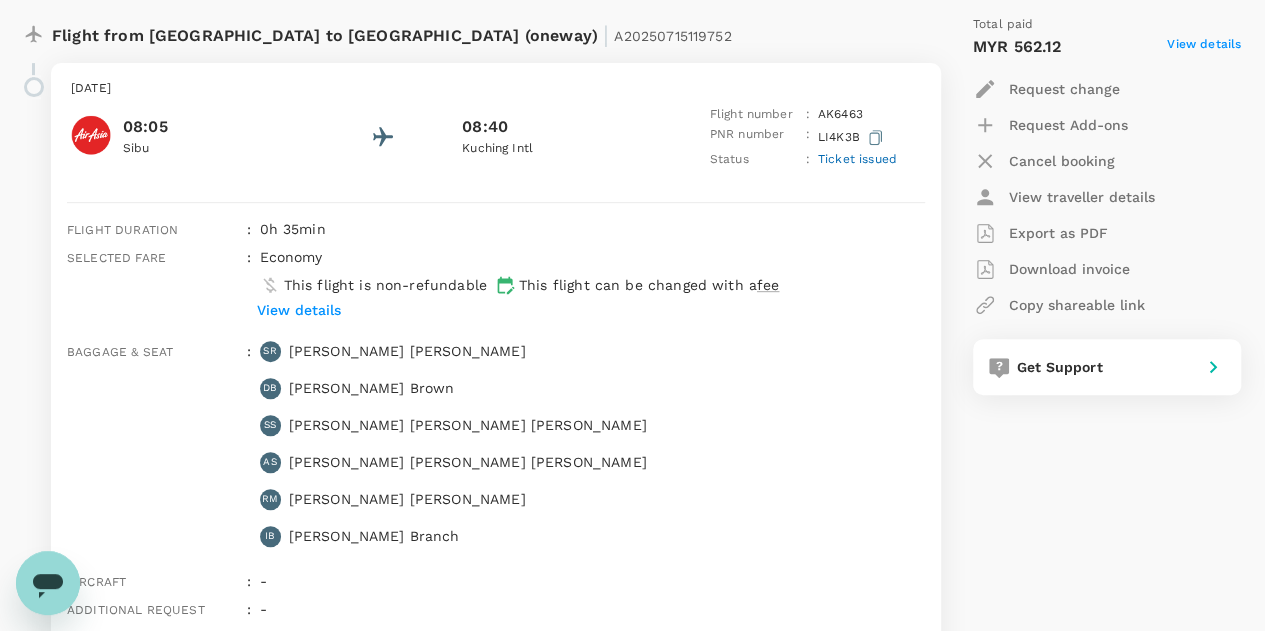 scroll, scrollTop: 400, scrollLeft: 0, axis: vertical 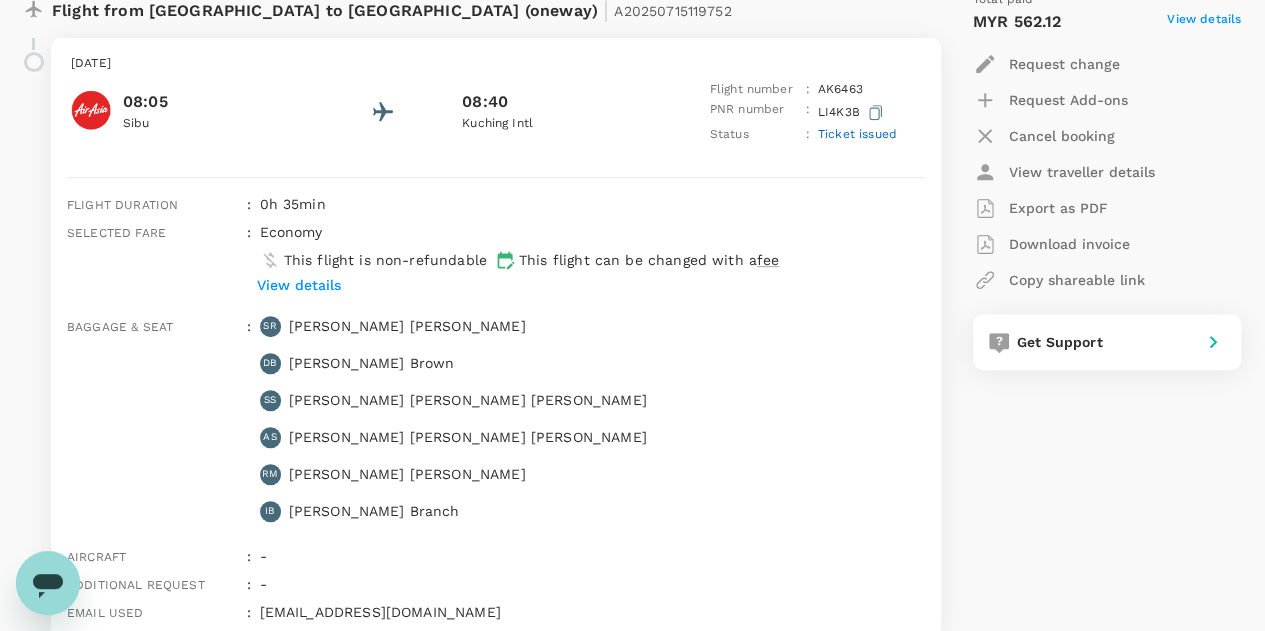 click on "Export as PDF" at bounding box center (1058, 208) 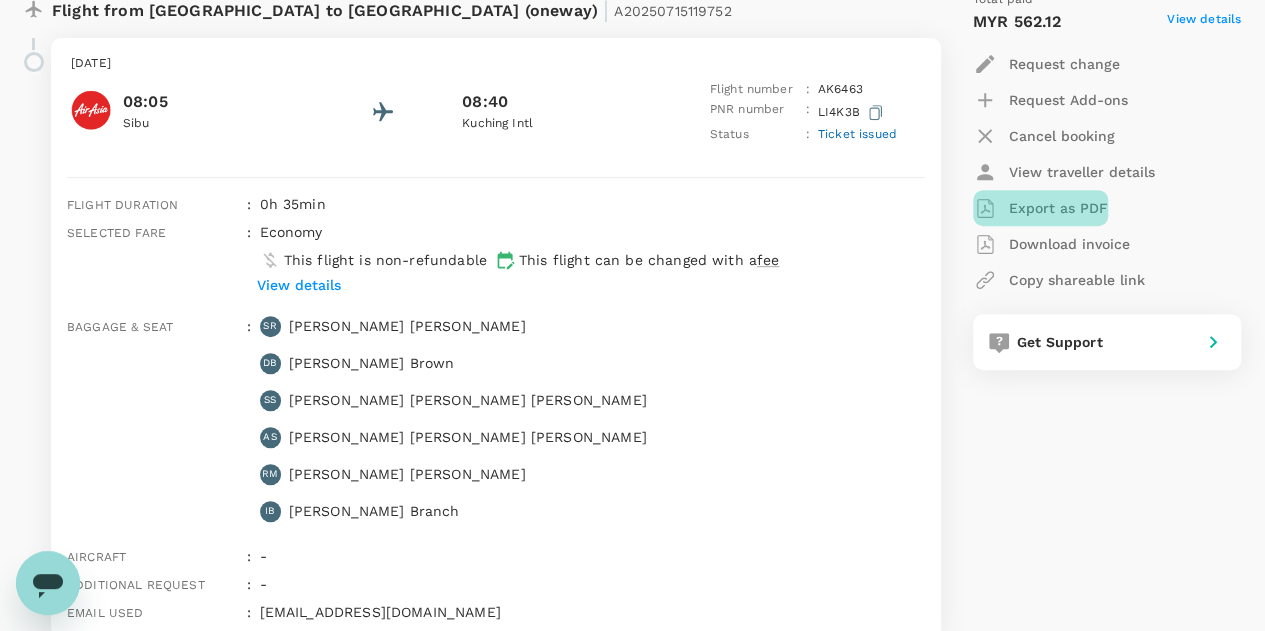 click on "Export as PDF" at bounding box center (1058, 208) 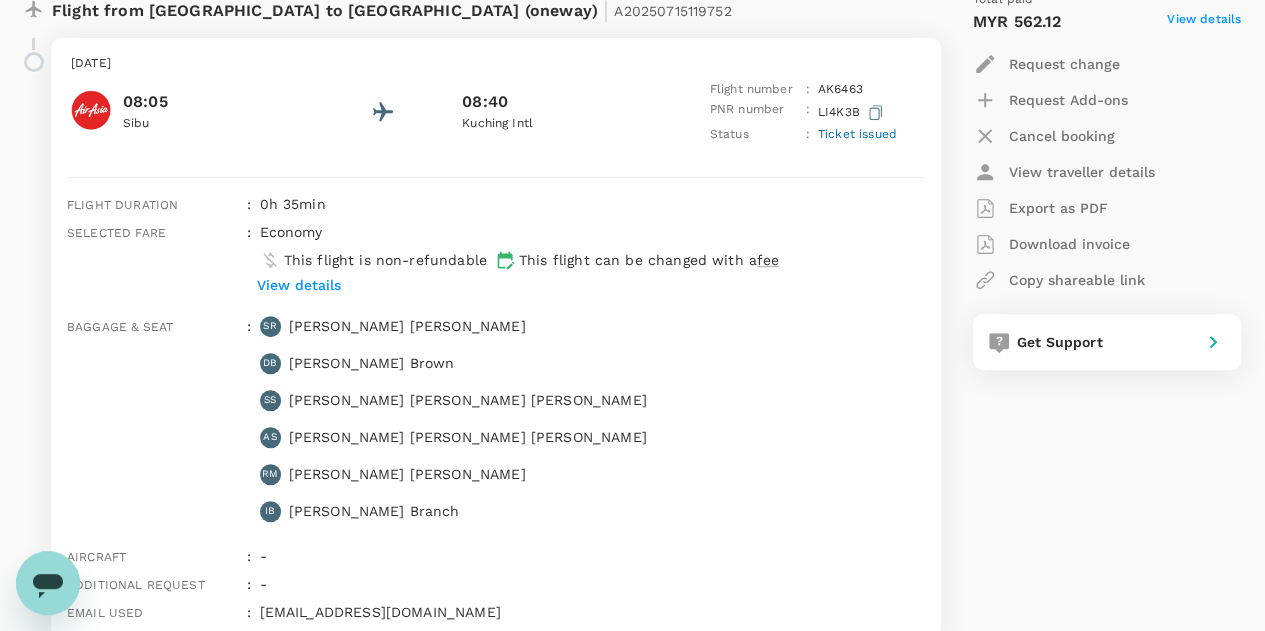 click on "Total paid MYR 562.12 View details Request change Request Add-ons Cancel booking View traveller details Export as PDF Download invoice Copy shareable link Get Support" at bounding box center (1087, 314) 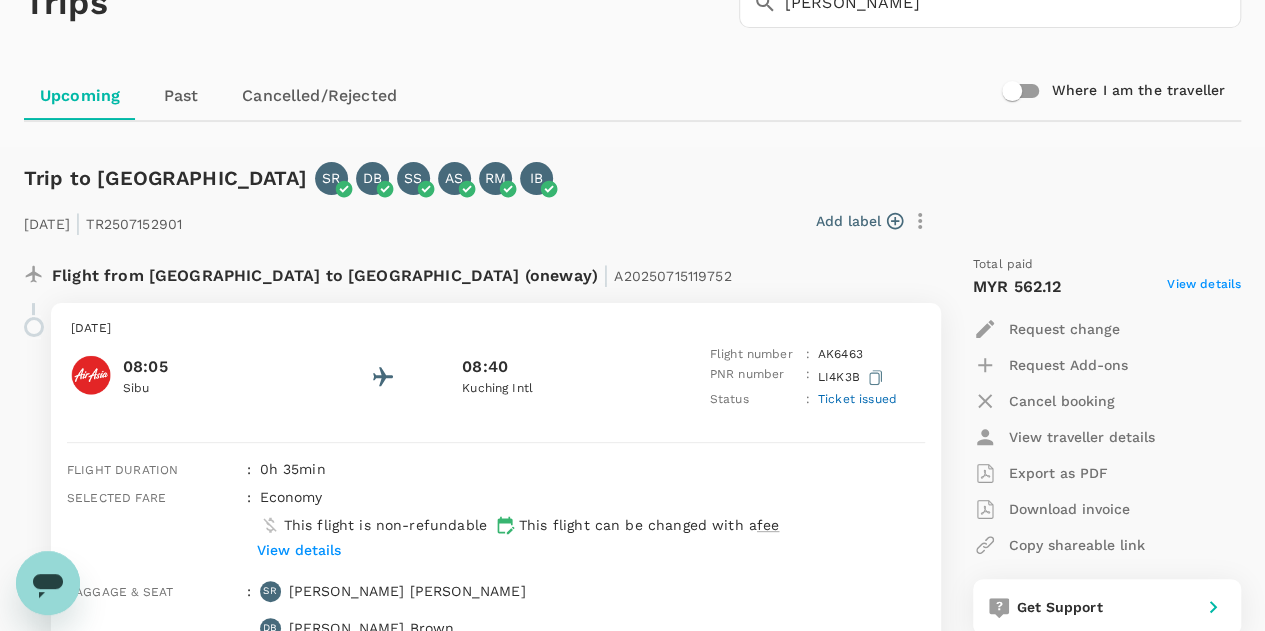 scroll, scrollTop: 0, scrollLeft: 0, axis: both 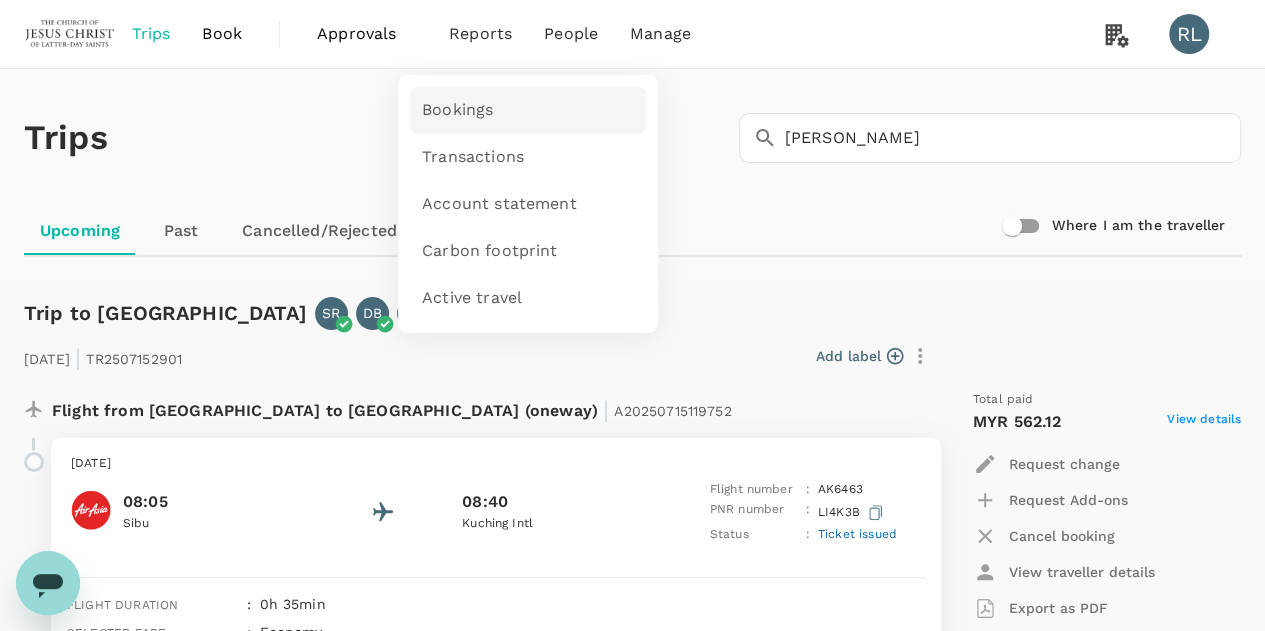 click on "Bookings" at bounding box center (457, 110) 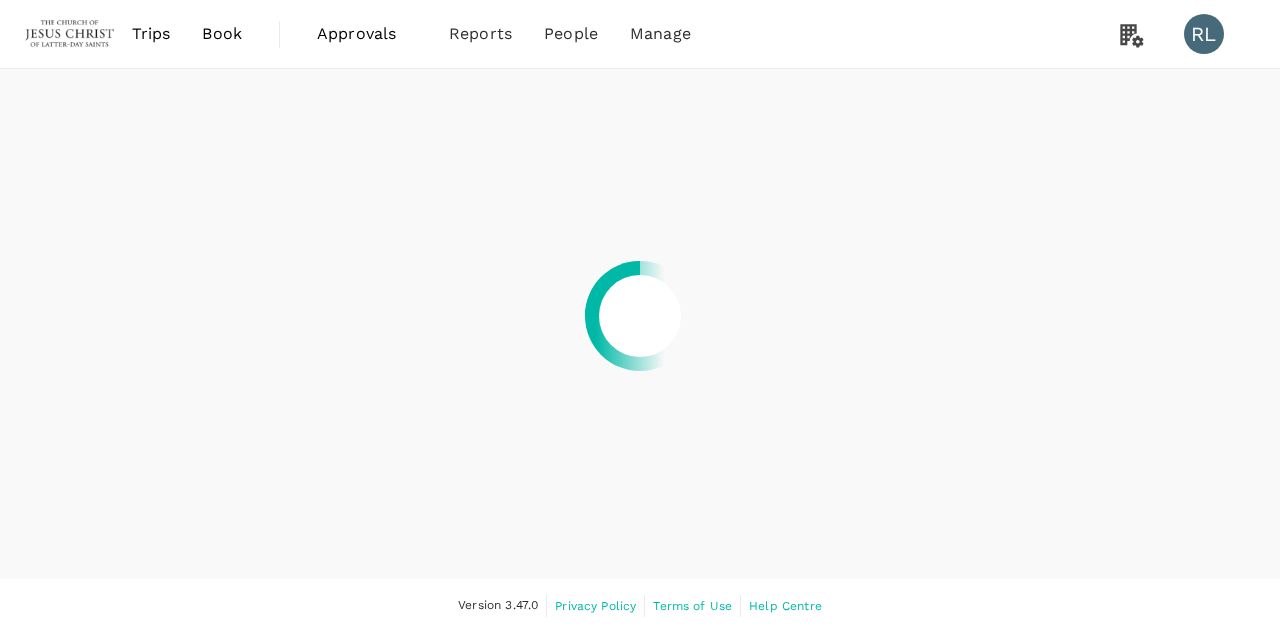 scroll, scrollTop: 0, scrollLeft: 0, axis: both 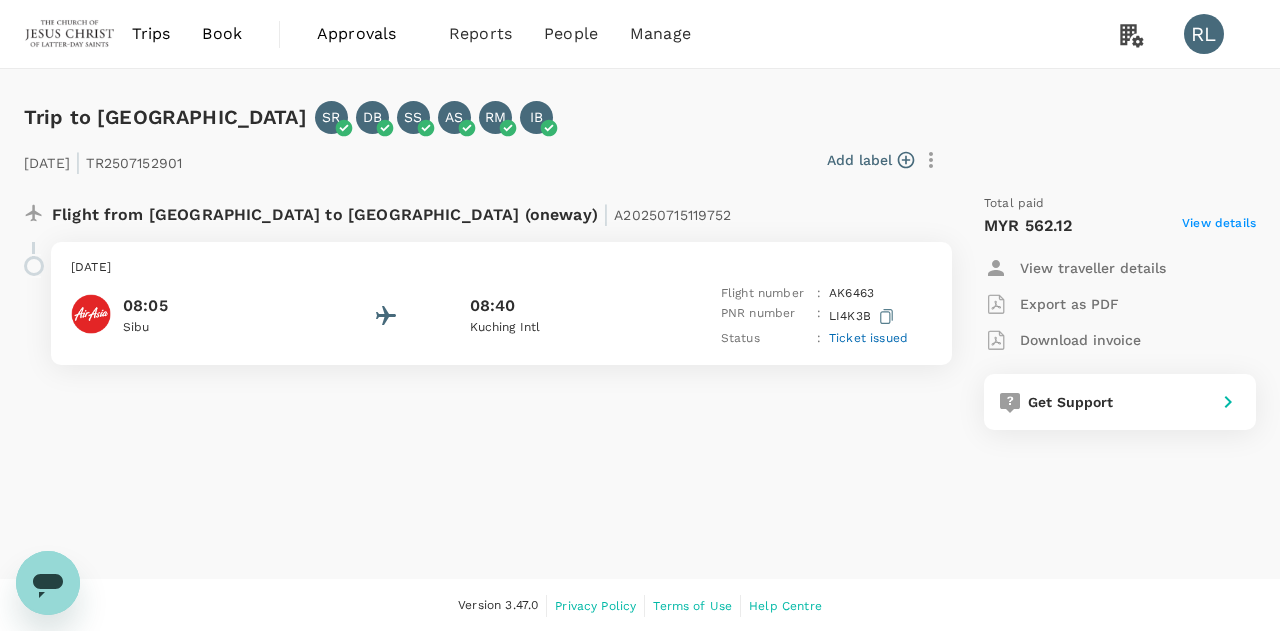 click on "Ticket issued" at bounding box center [868, 338] 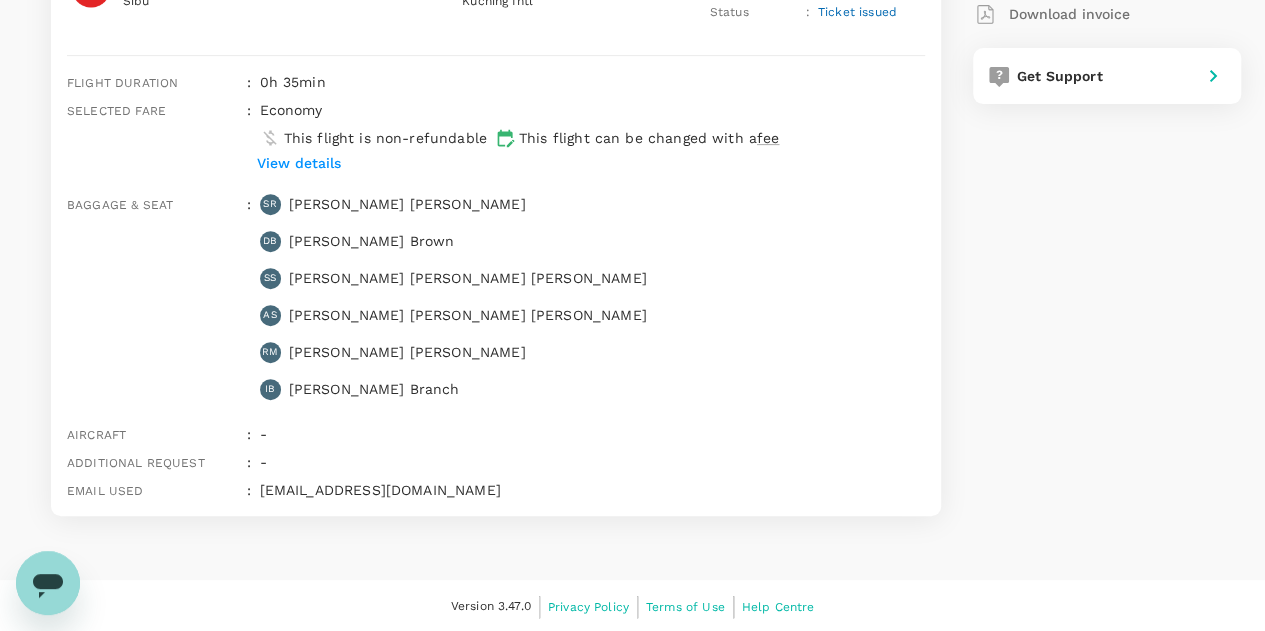 scroll, scrollTop: 326, scrollLeft: 0, axis: vertical 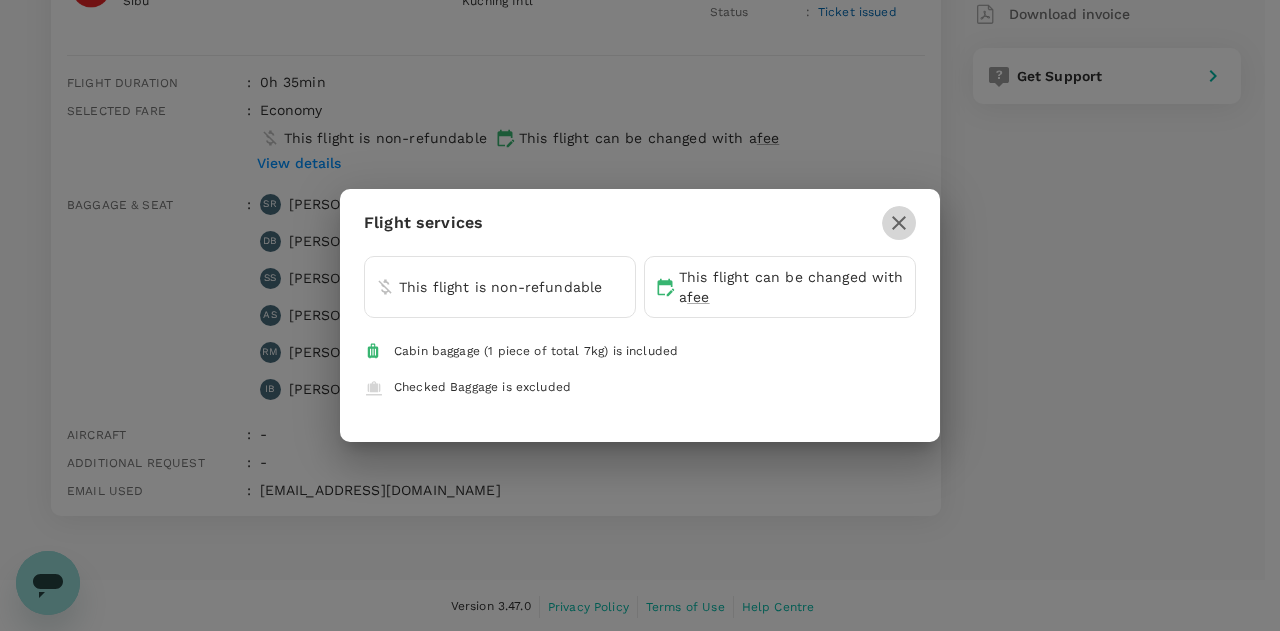 click 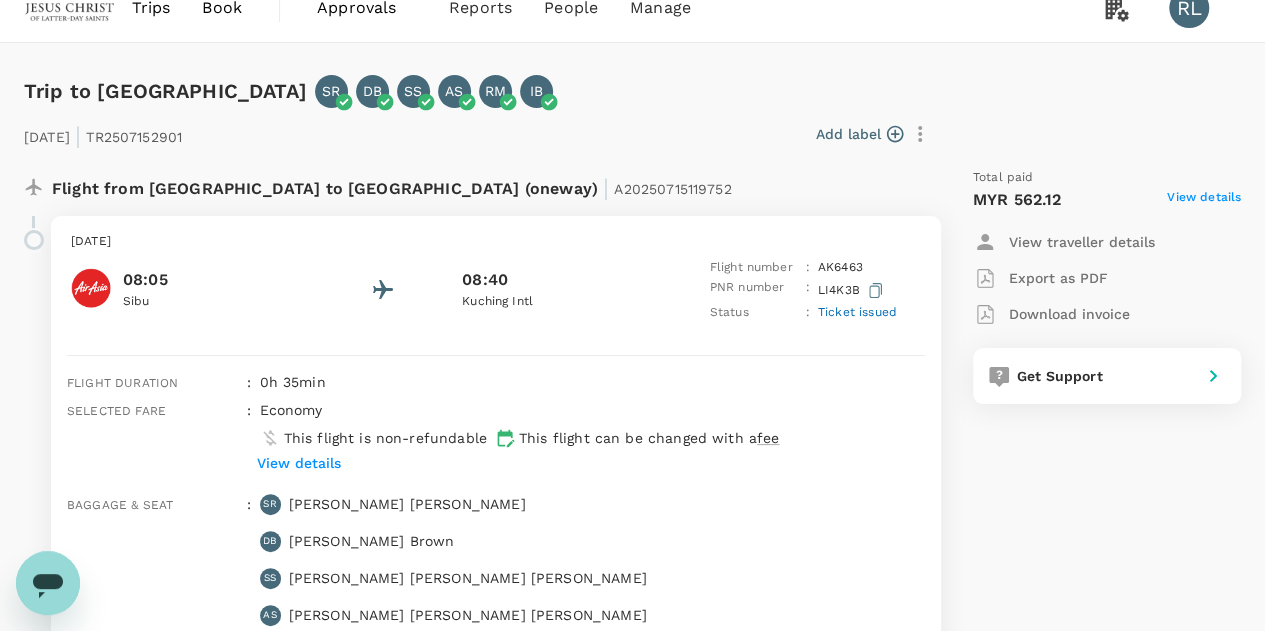 scroll, scrollTop: 326, scrollLeft: 0, axis: vertical 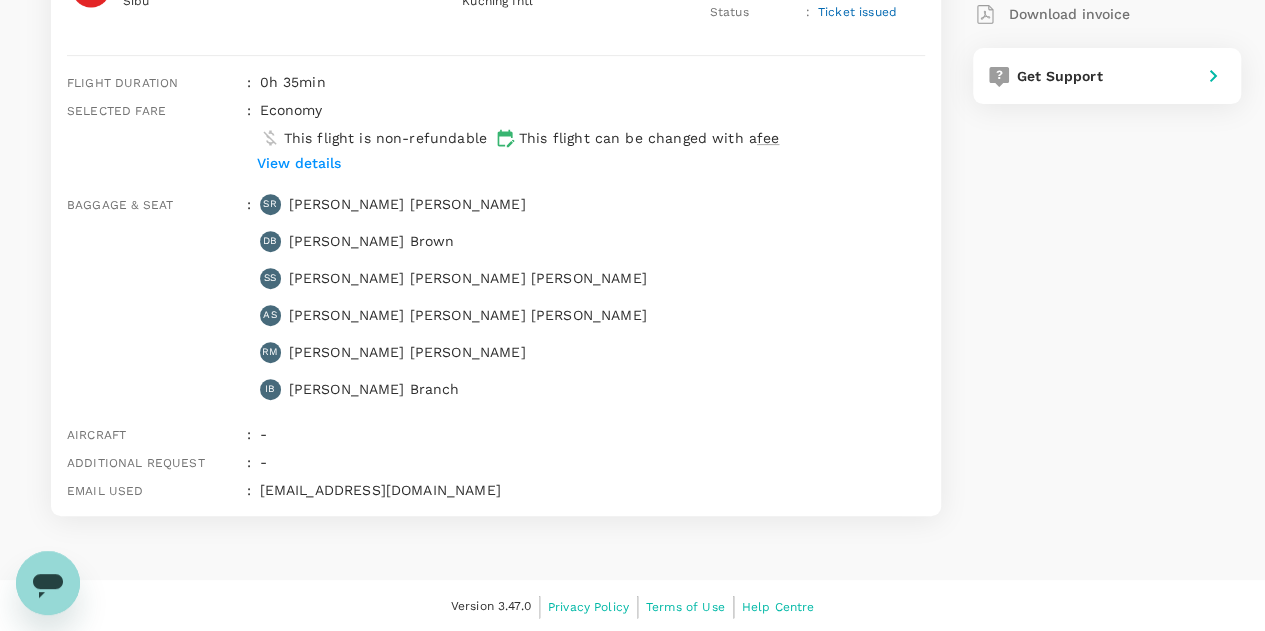 click on "View details" at bounding box center [299, 163] 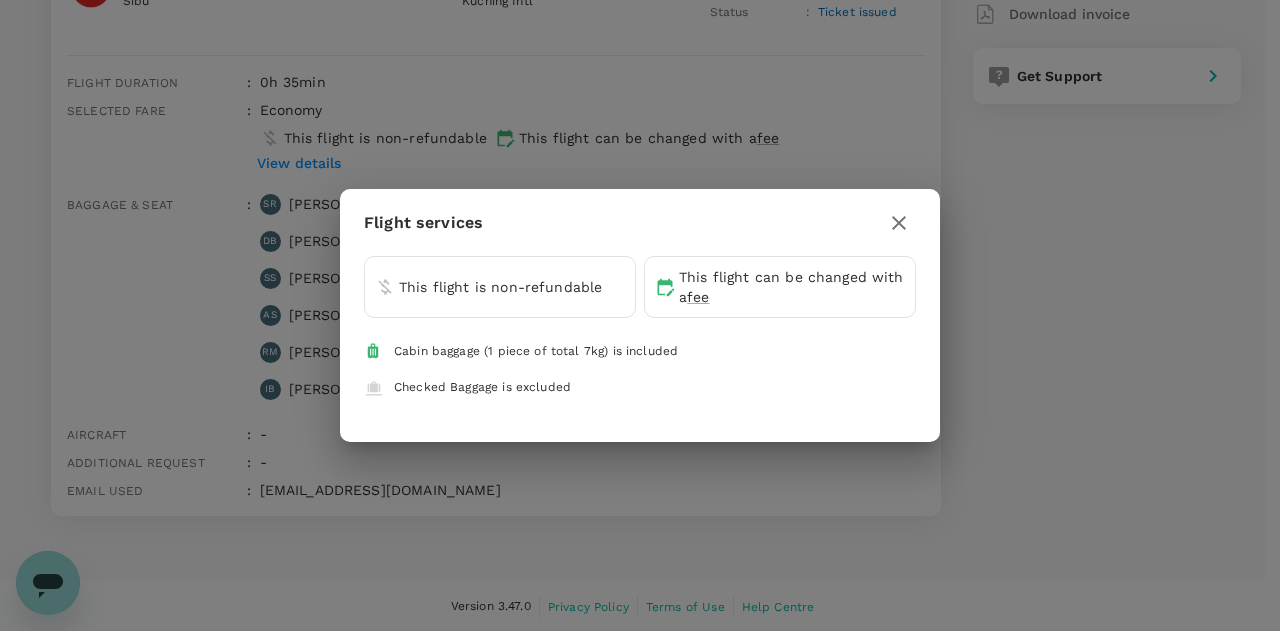 click 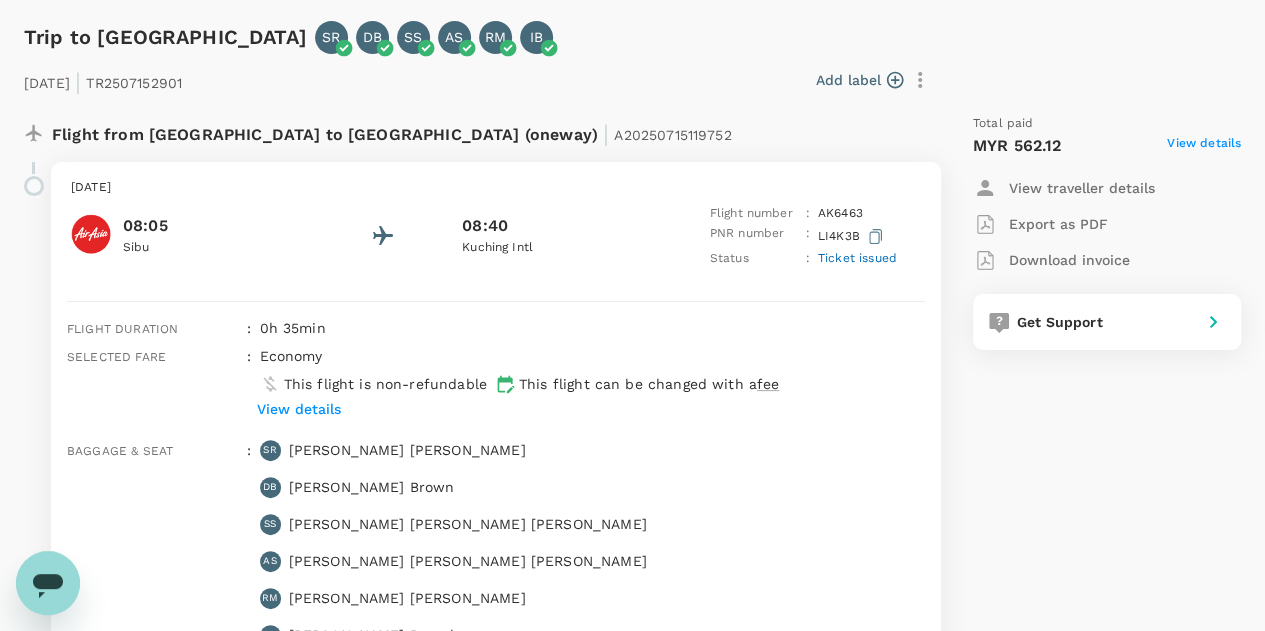 scroll, scrollTop: 26, scrollLeft: 0, axis: vertical 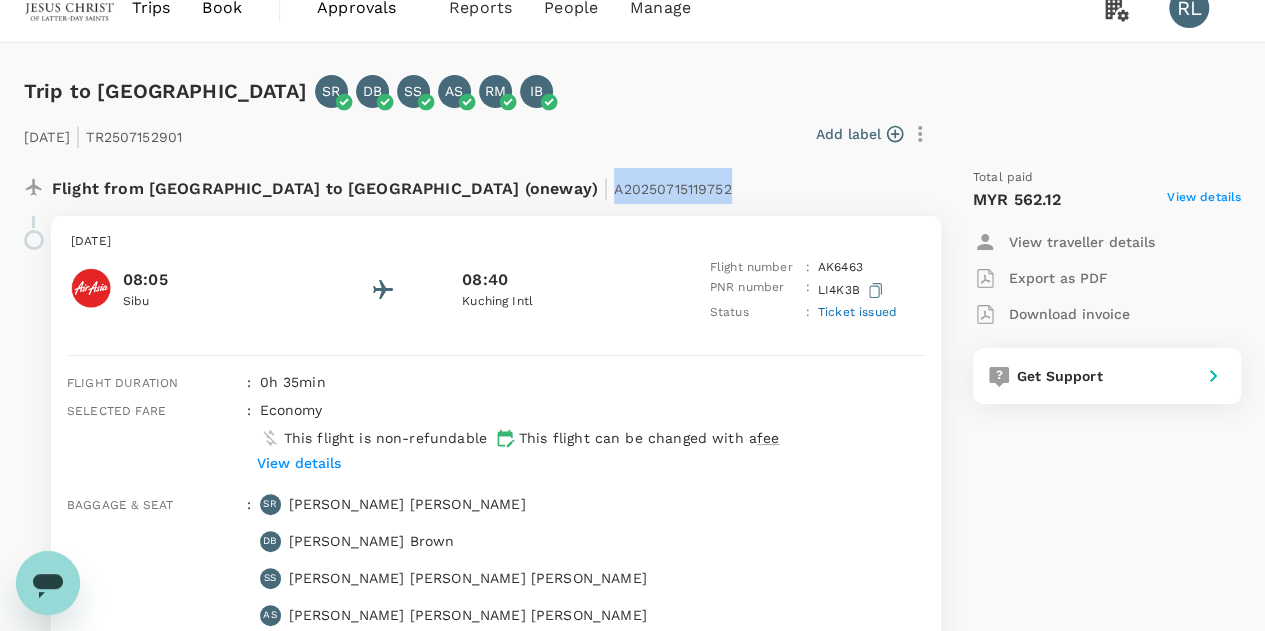 drag, startPoint x: 521, startPoint y: 193, endPoint x: 402, endPoint y: 188, distance: 119.104996 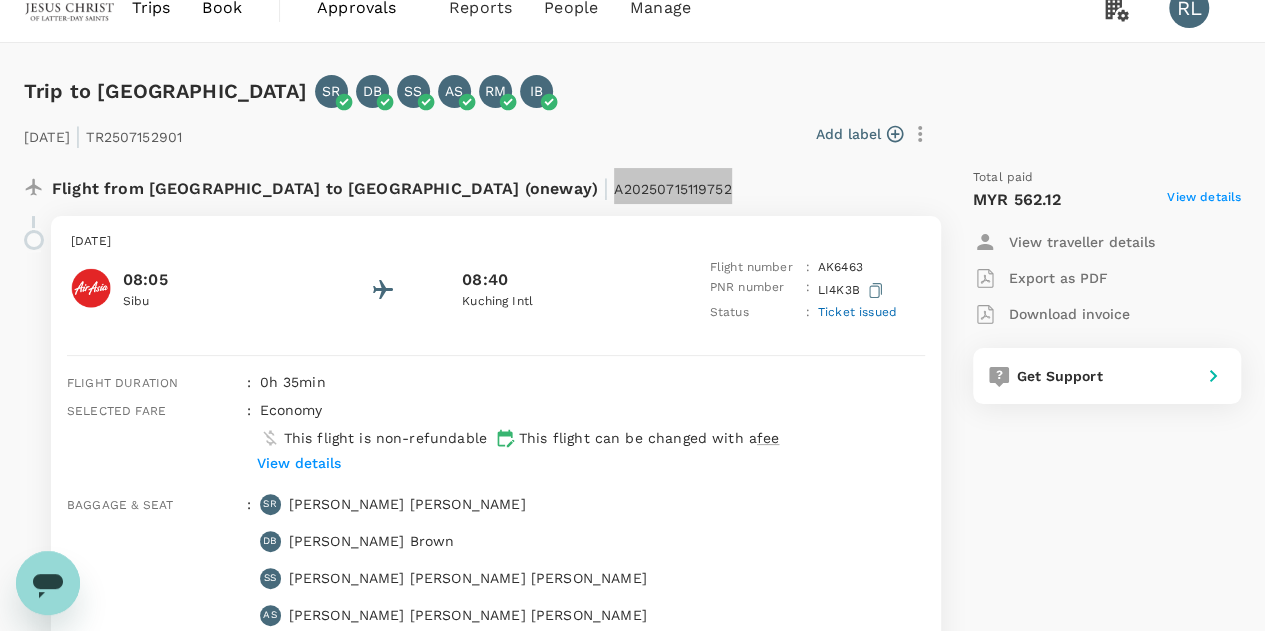 click 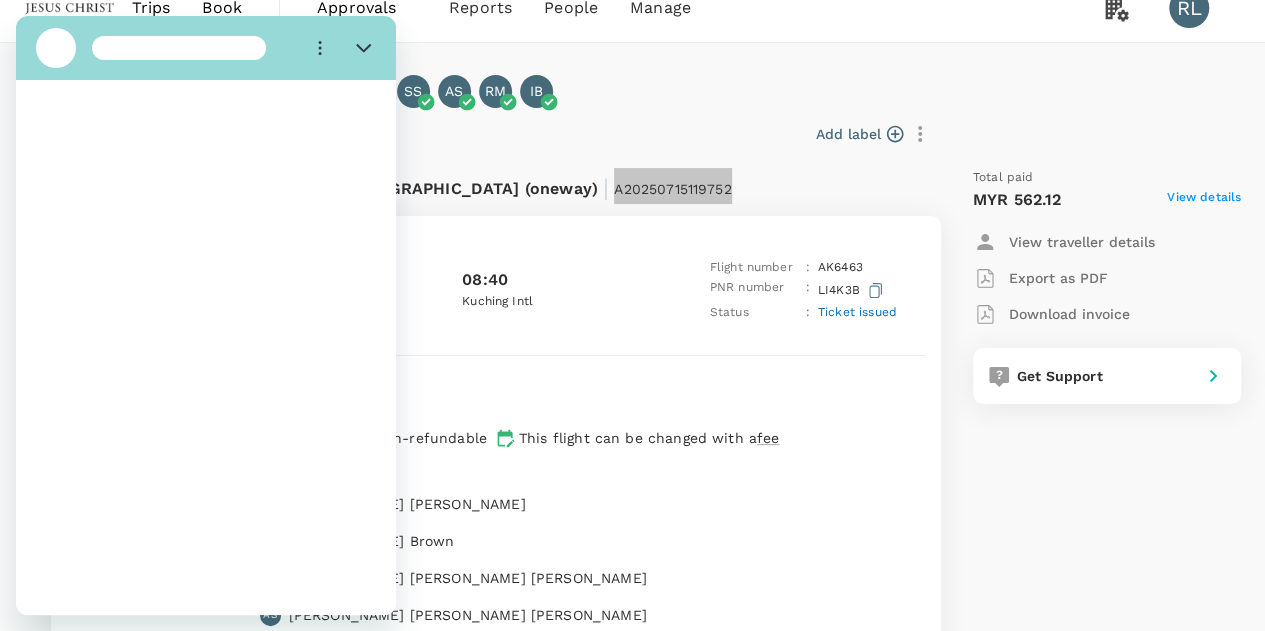 scroll, scrollTop: 0, scrollLeft: 0, axis: both 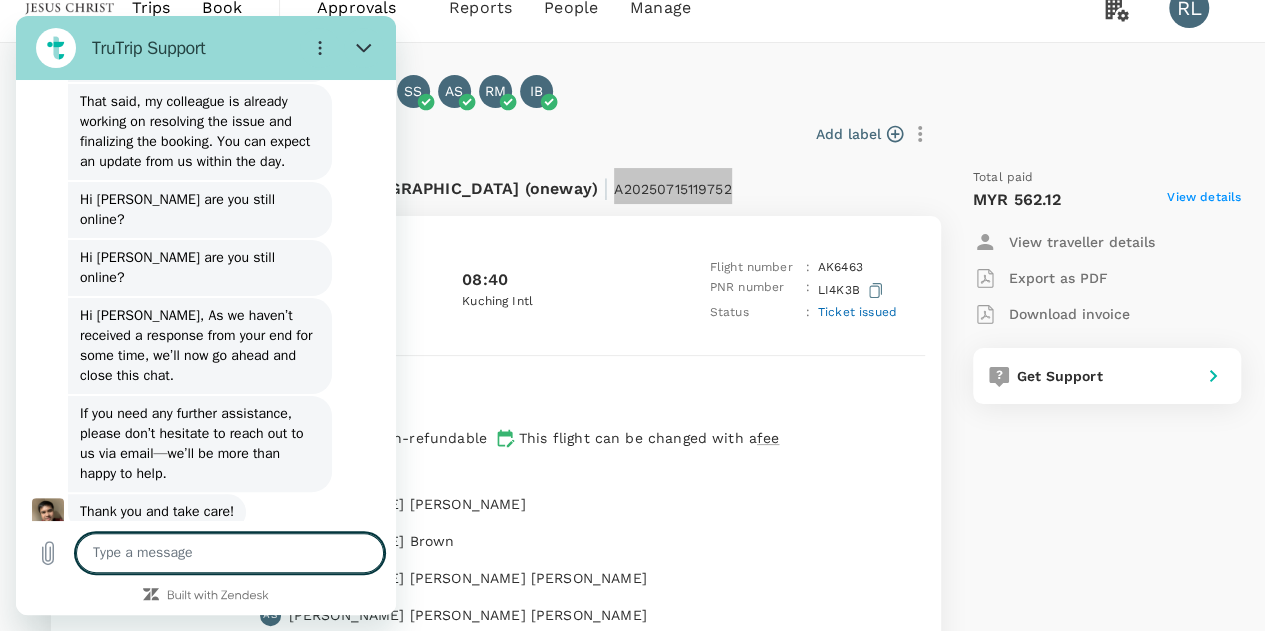 type on "f" 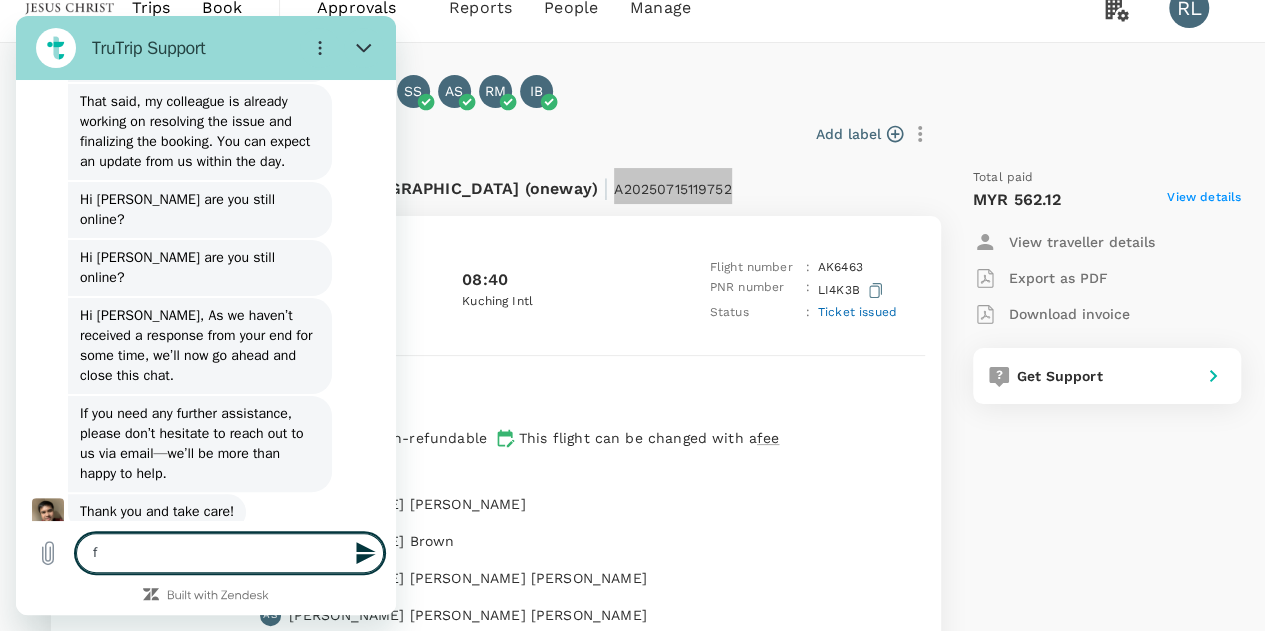 type on "ff" 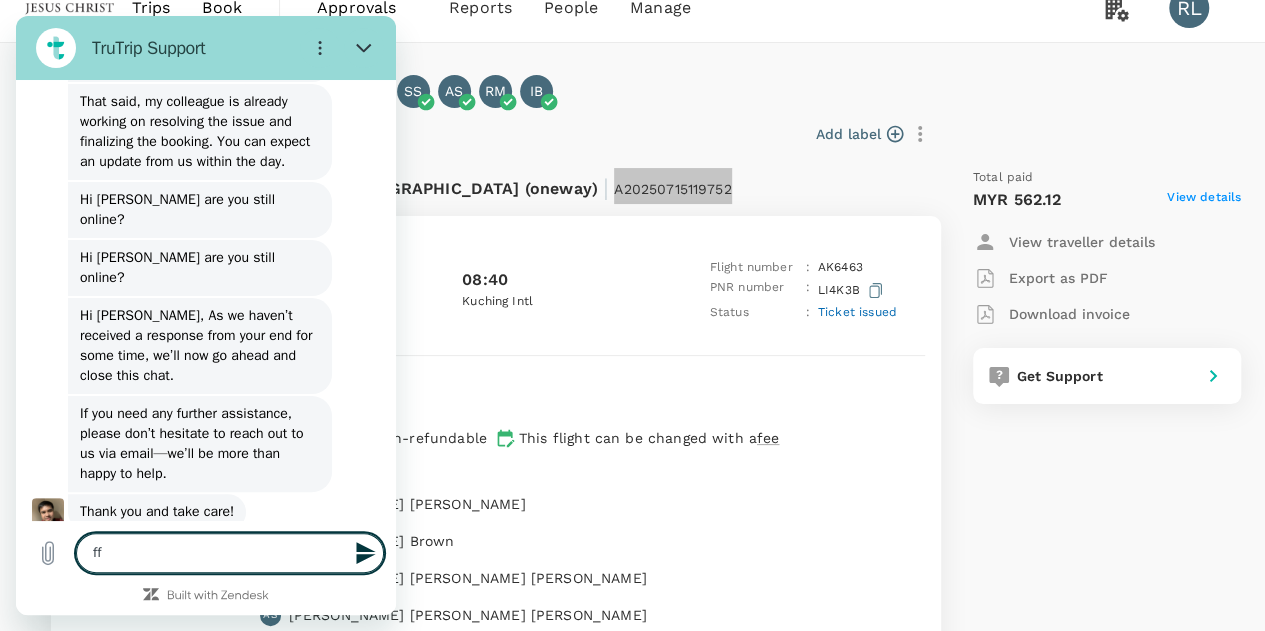 type 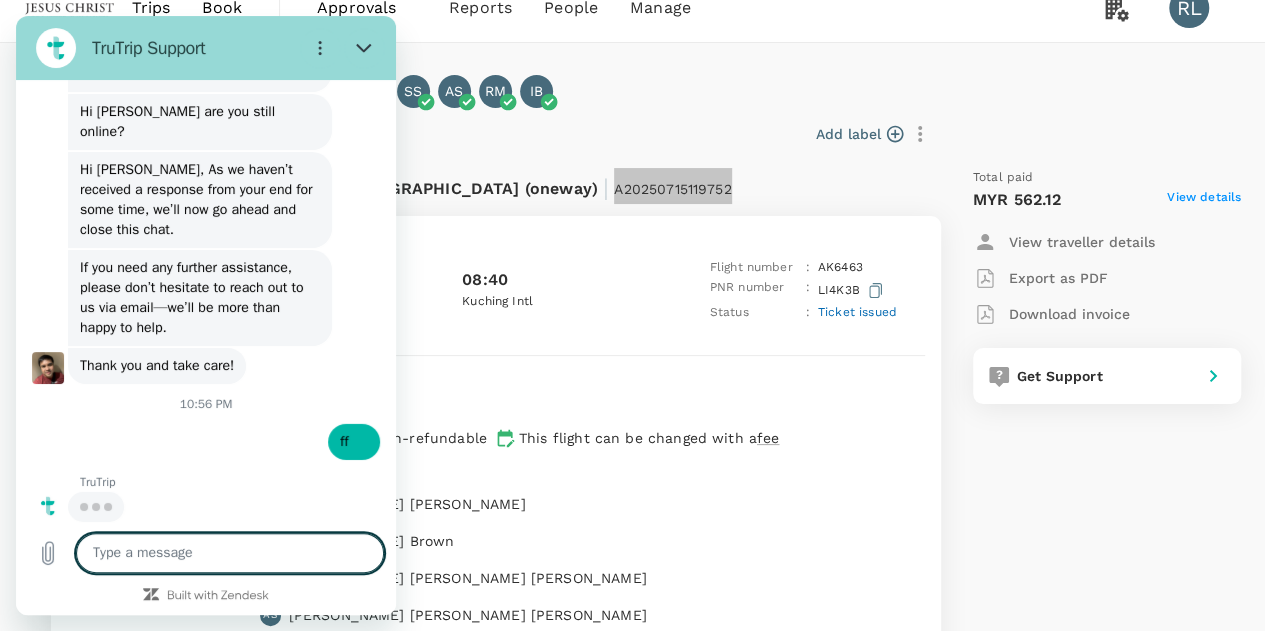 scroll, scrollTop: 3024, scrollLeft: 0, axis: vertical 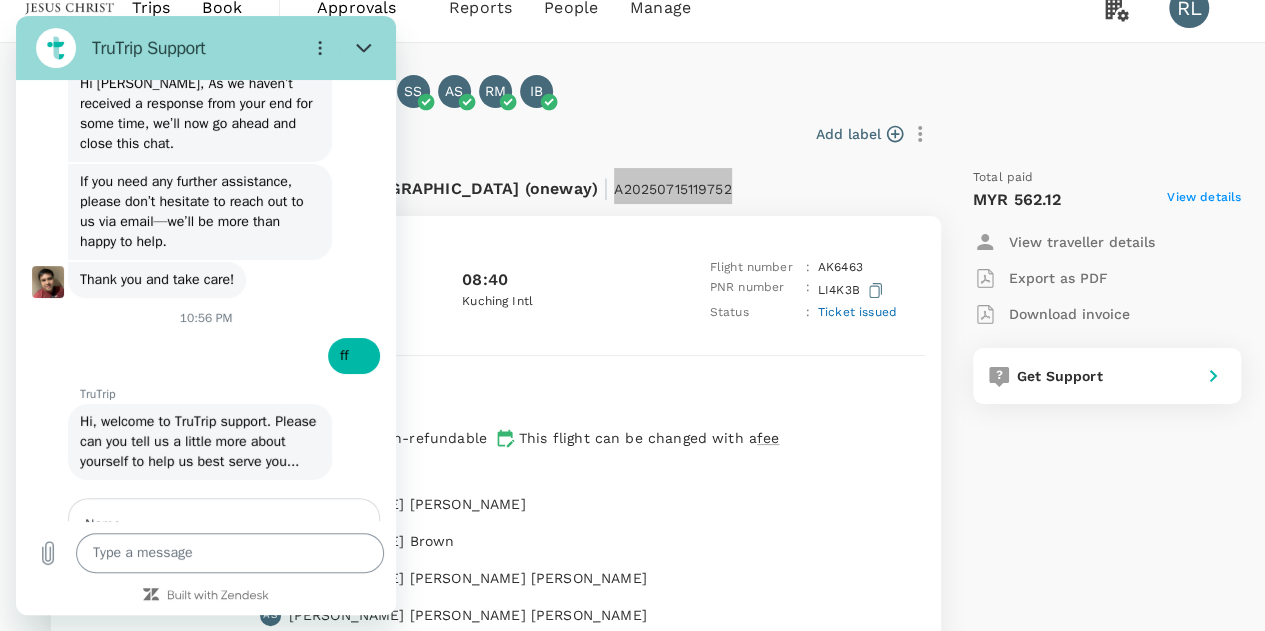 type on "x" 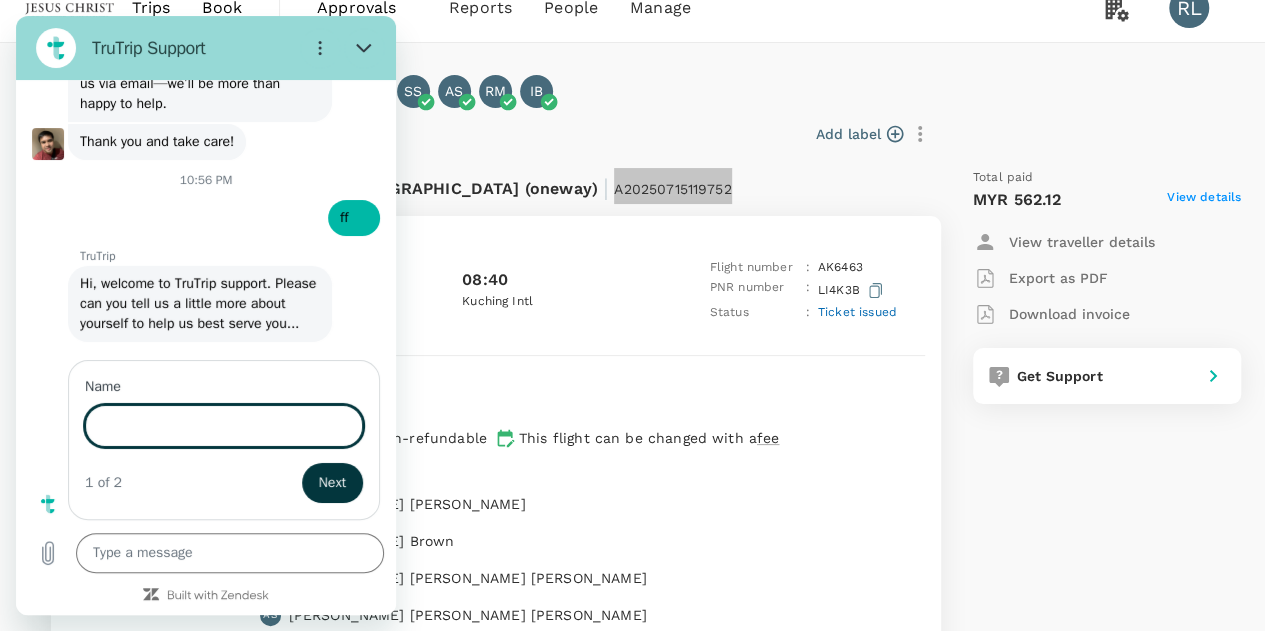 scroll, scrollTop: 3265, scrollLeft: 0, axis: vertical 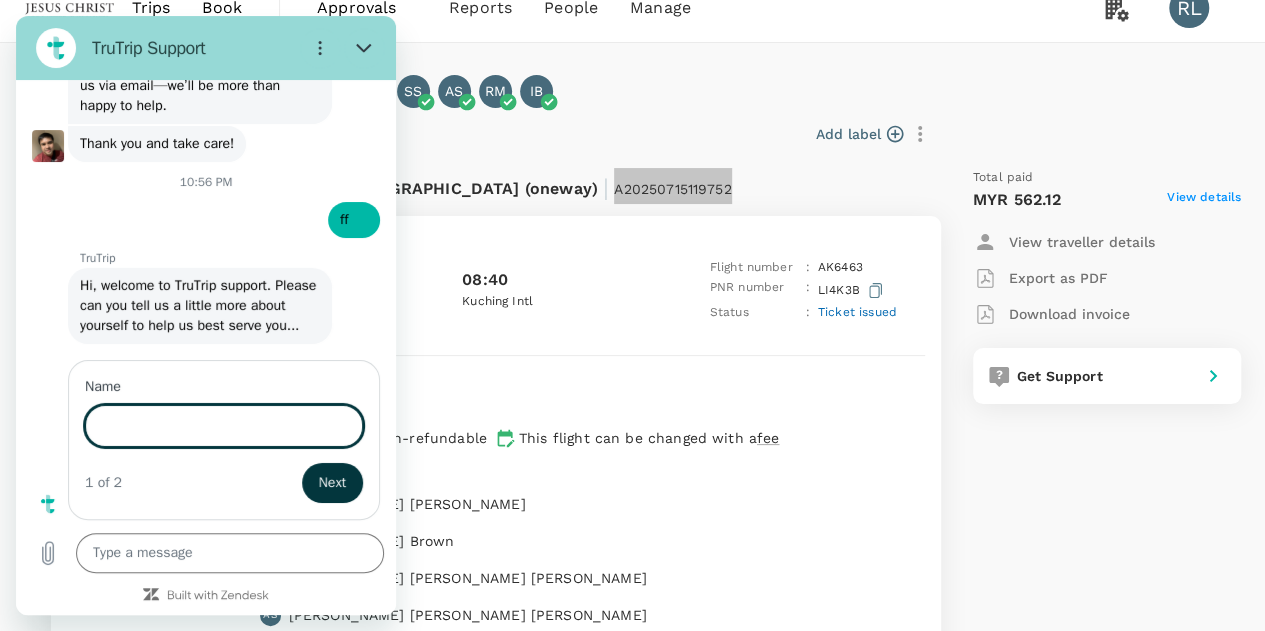 click on "Type a message x" at bounding box center (206, 553) 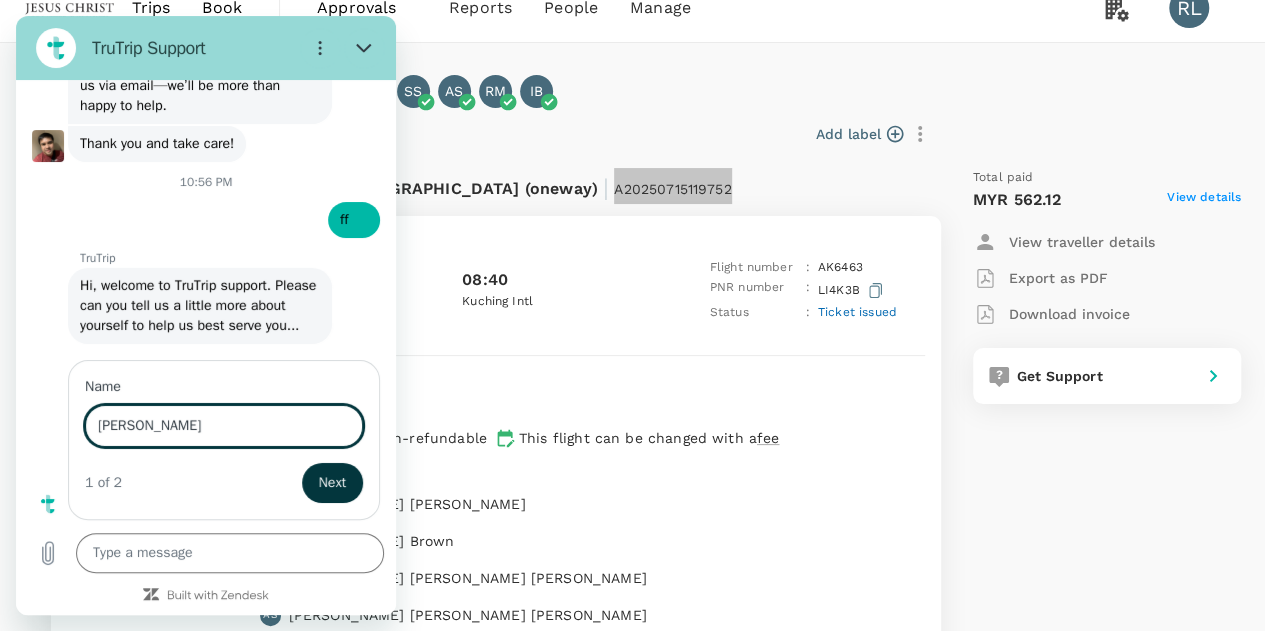 type on "[PERSON_NAME]" 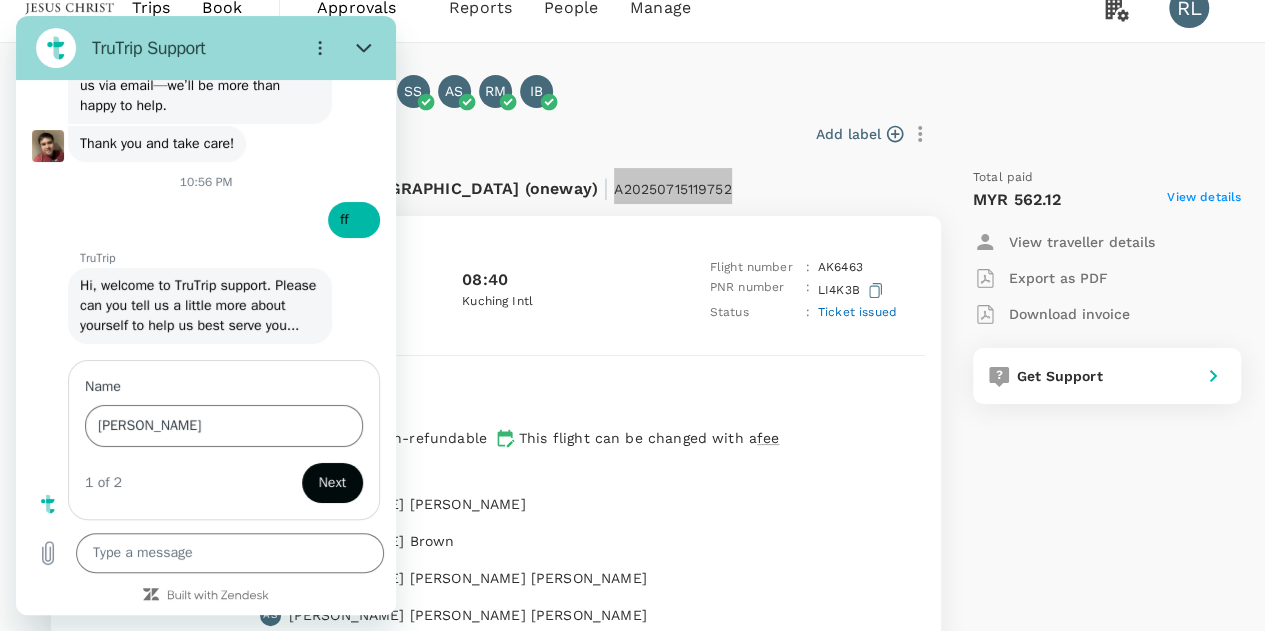 click on "Next" at bounding box center [332, 483] 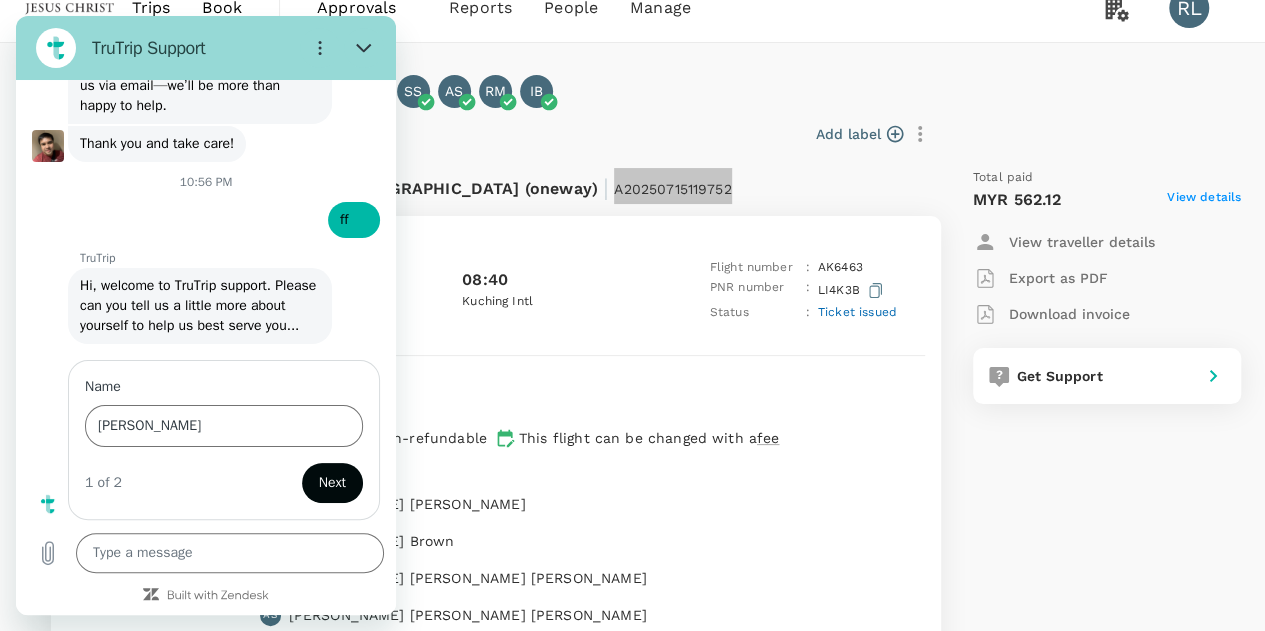 type on "x" 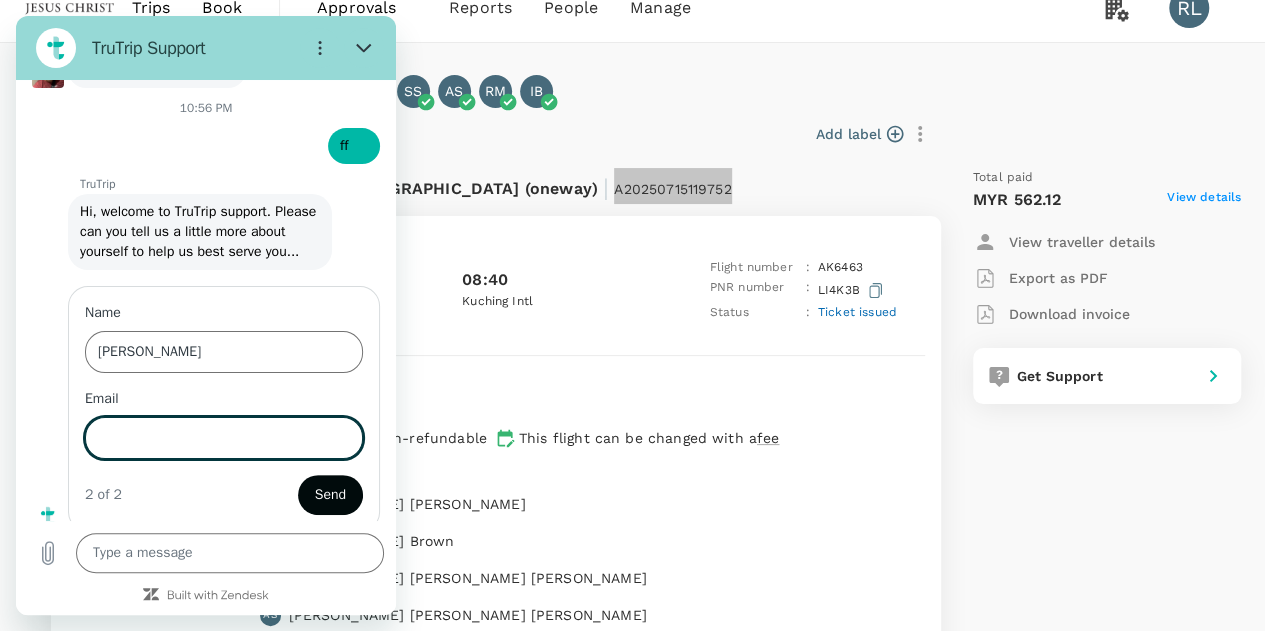 scroll, scrollTop: 3350, scrollLeft: 0, axis: vertical 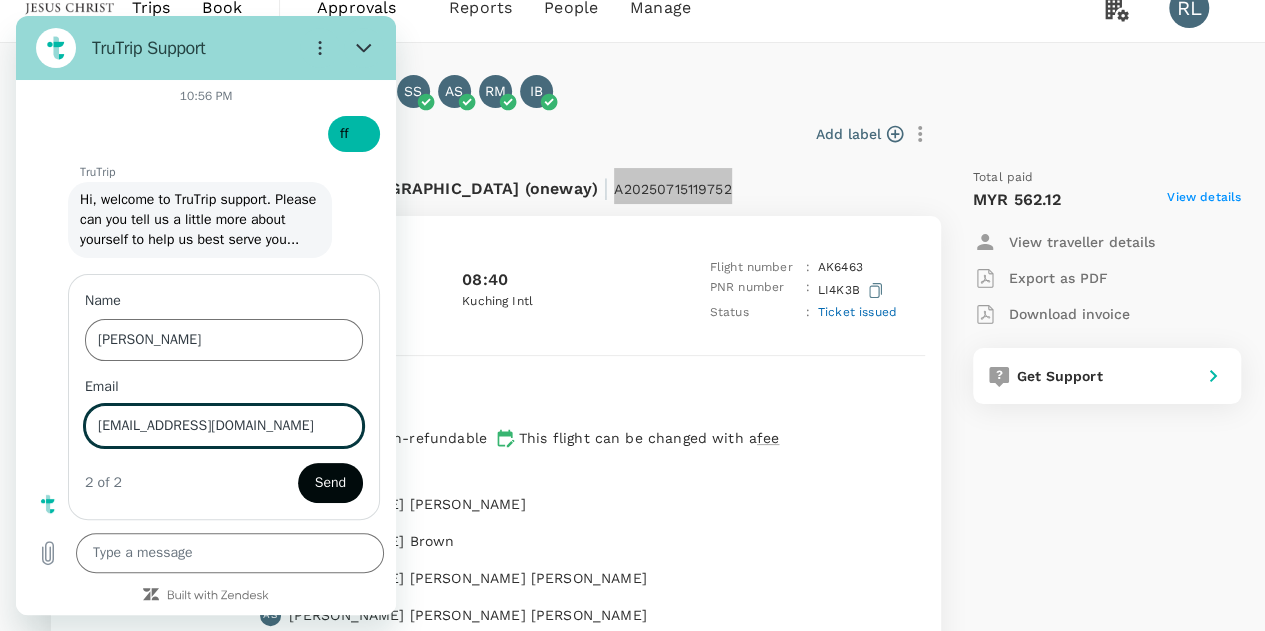 type on "[EMAIL_ADDRESS][DOMAIN_NAME]" 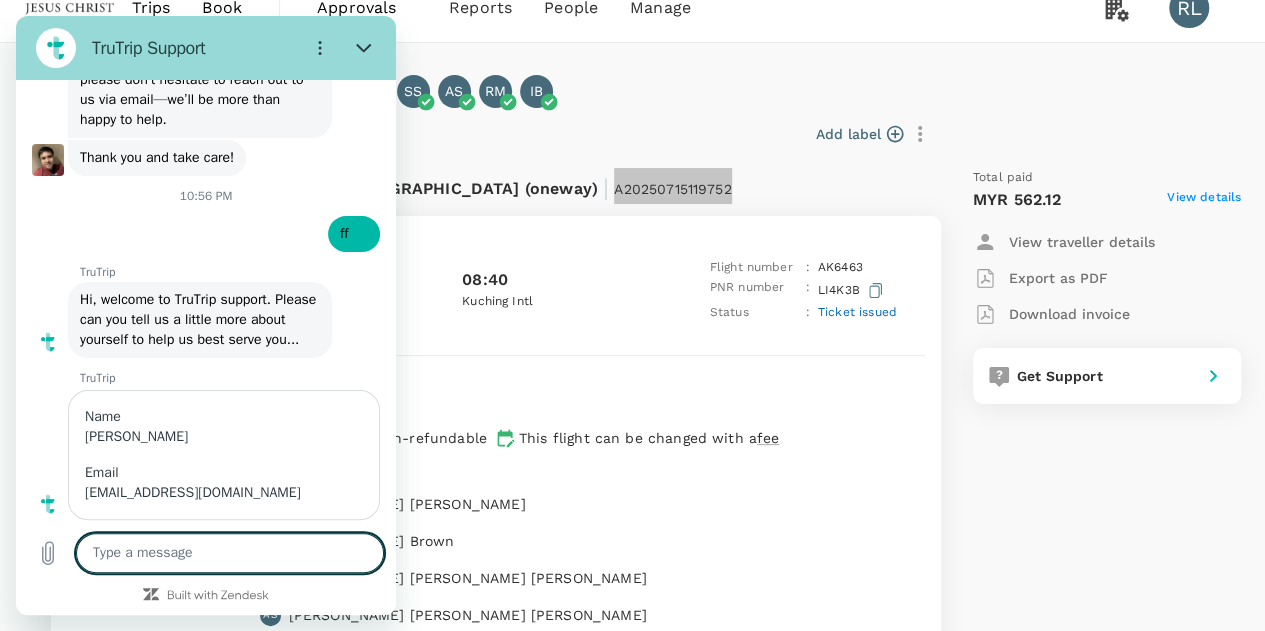 scroll, scrollTop: 3296, scrollLeft: 0, axis: vertical 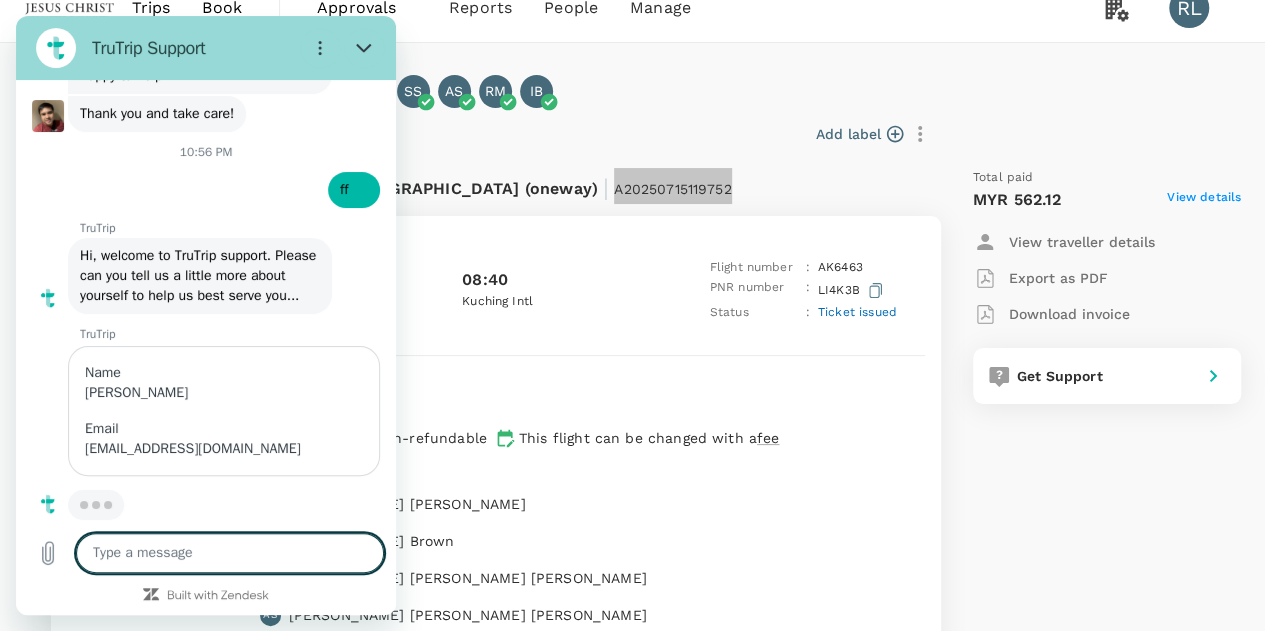 type on "x" 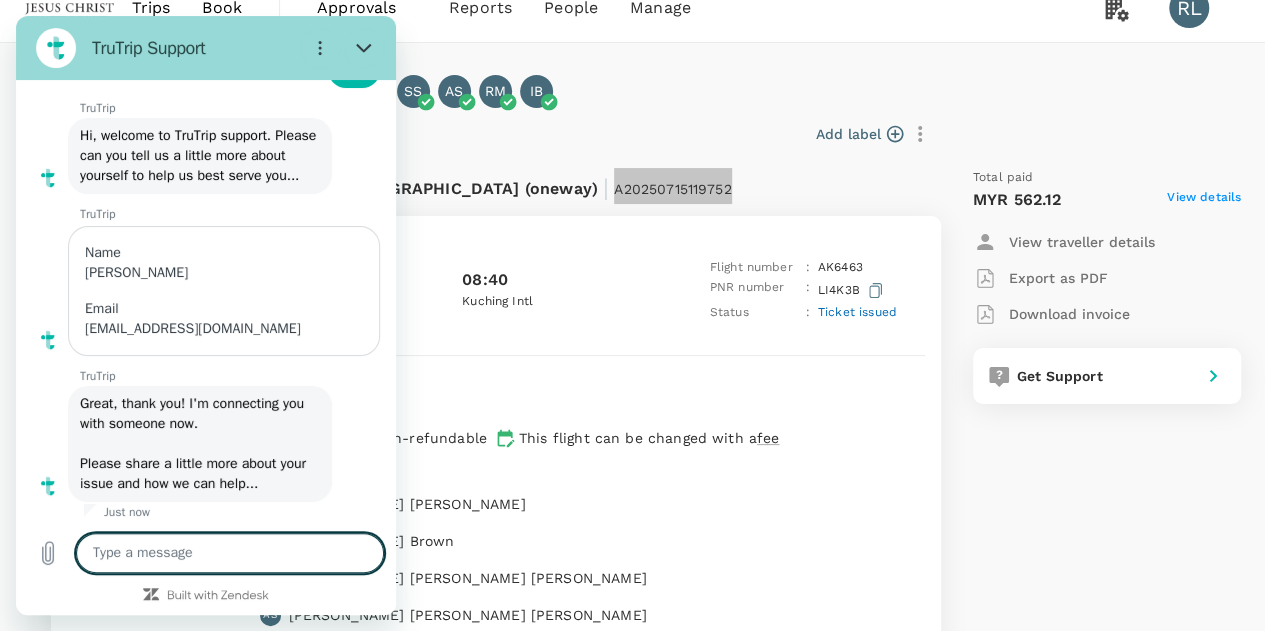 click at bounding box center [230, 553] 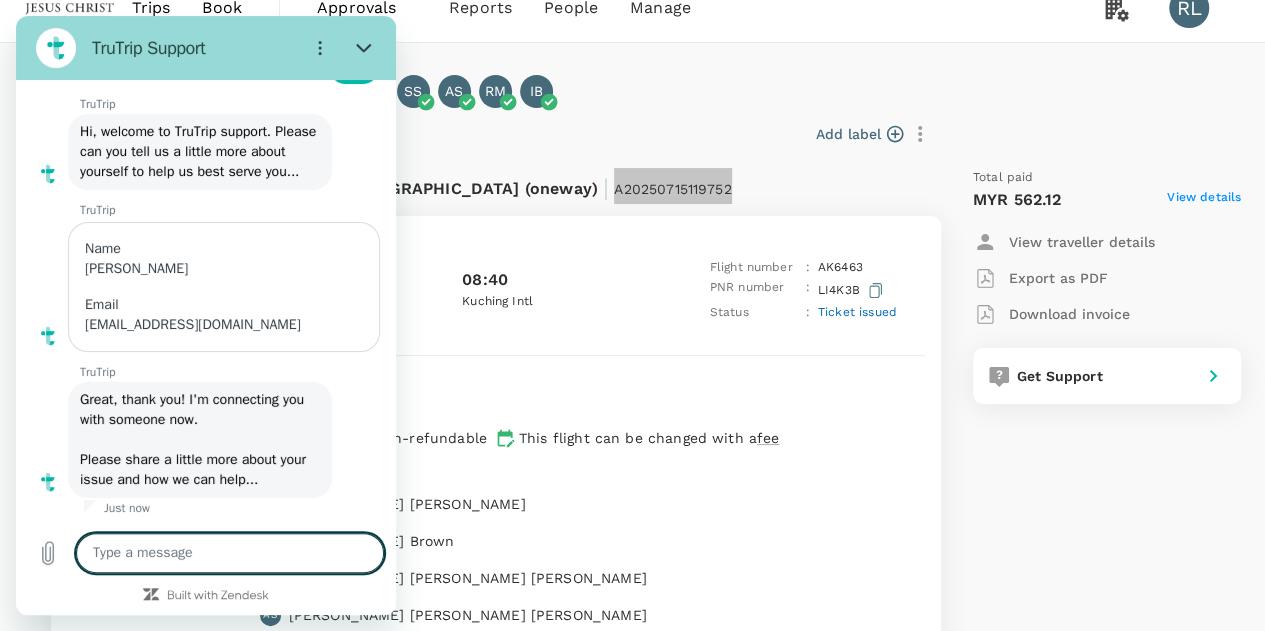 paste on "A20250715119752" 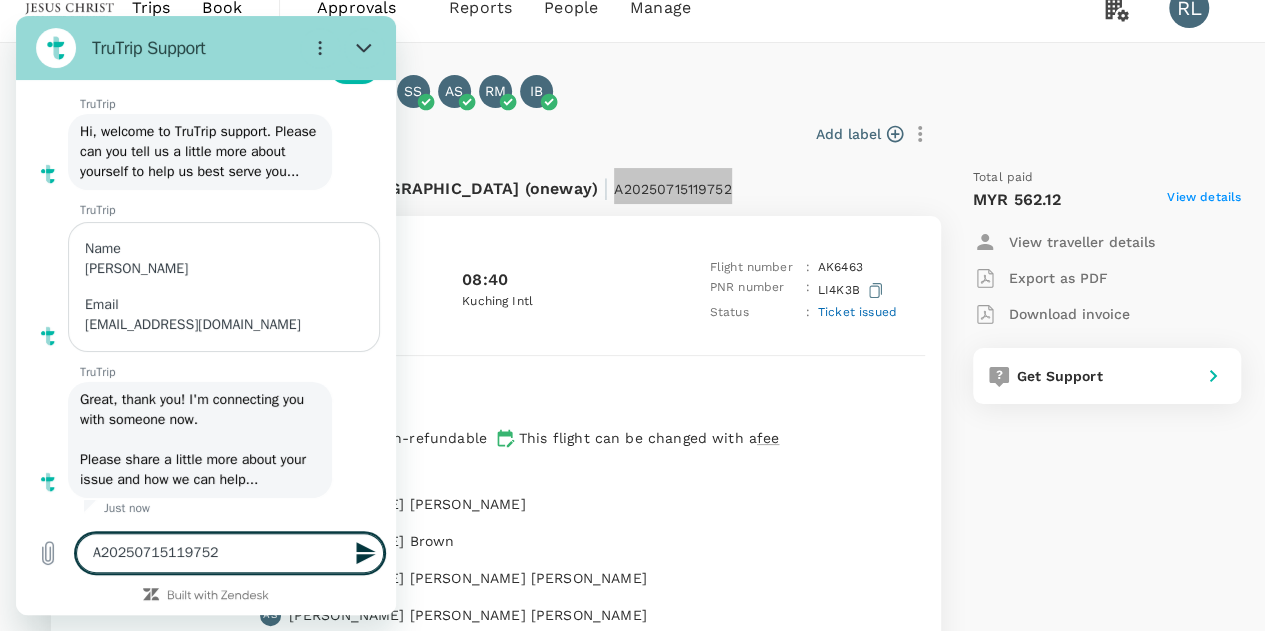 type on "x" 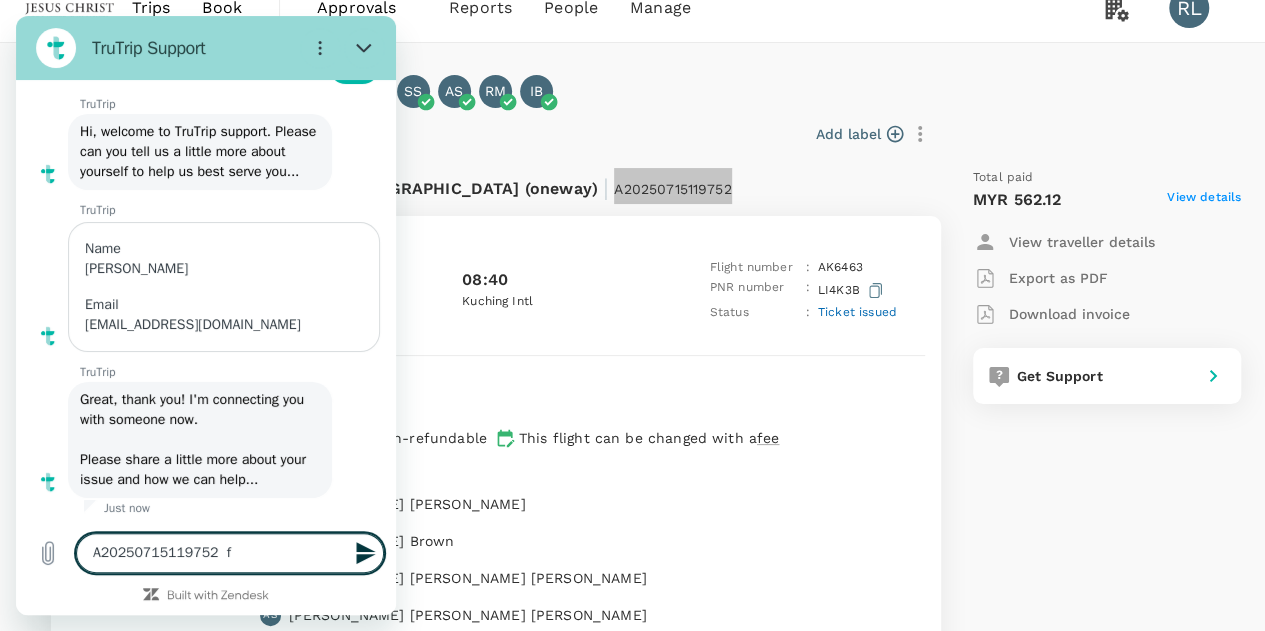 type on "A20250715119752  fi" 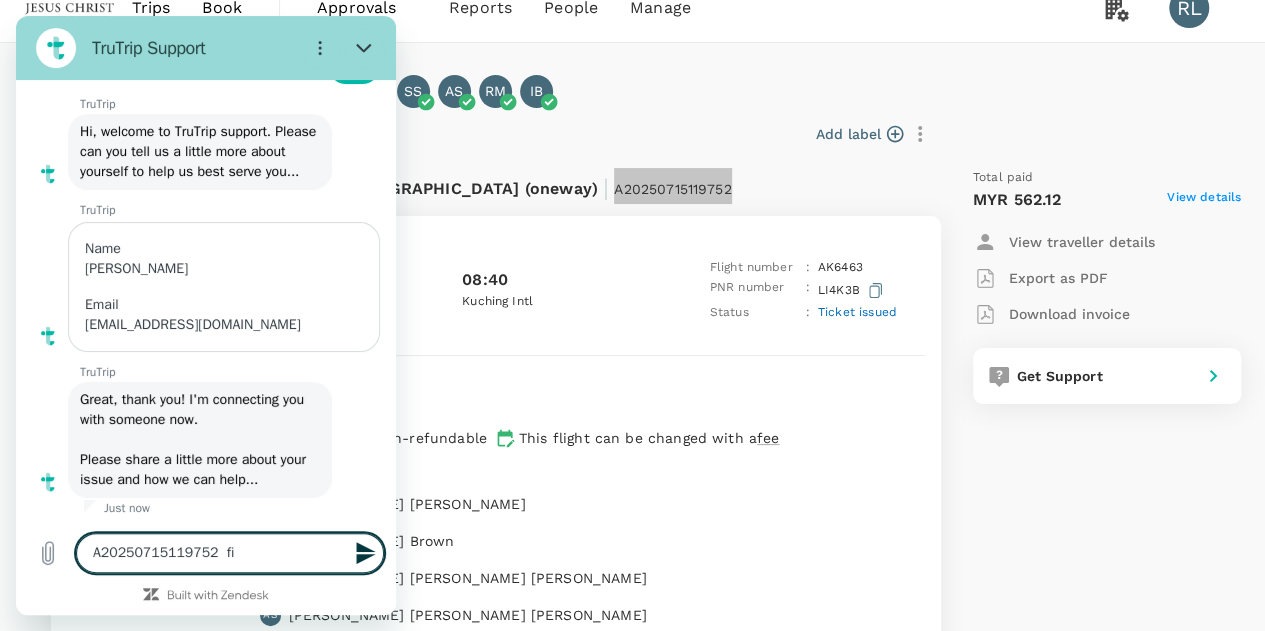 type on "A20250715119752  fir" 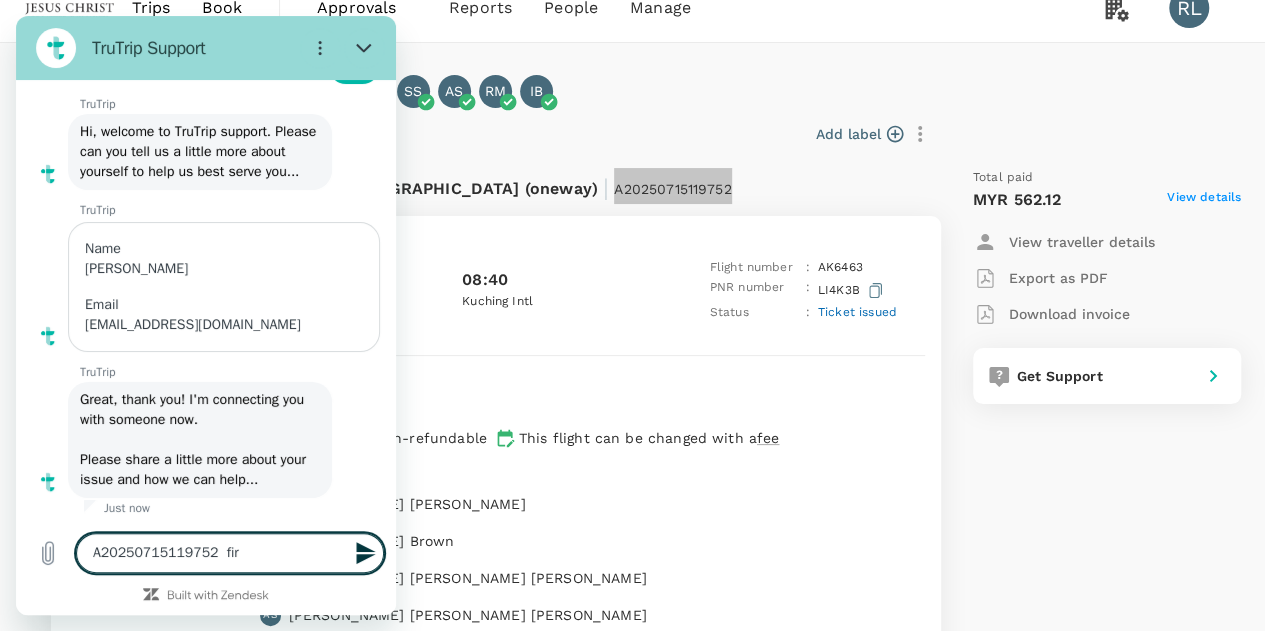 type on "A20250715119752  fir" 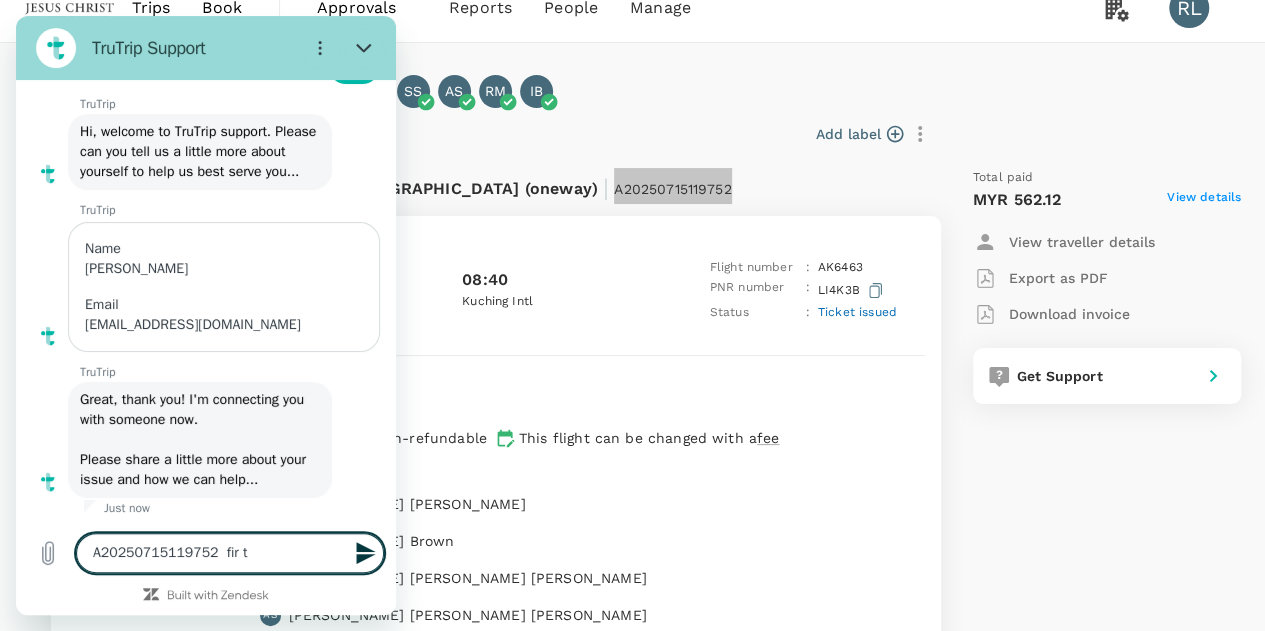 type on "A20250715119752  fir tg" 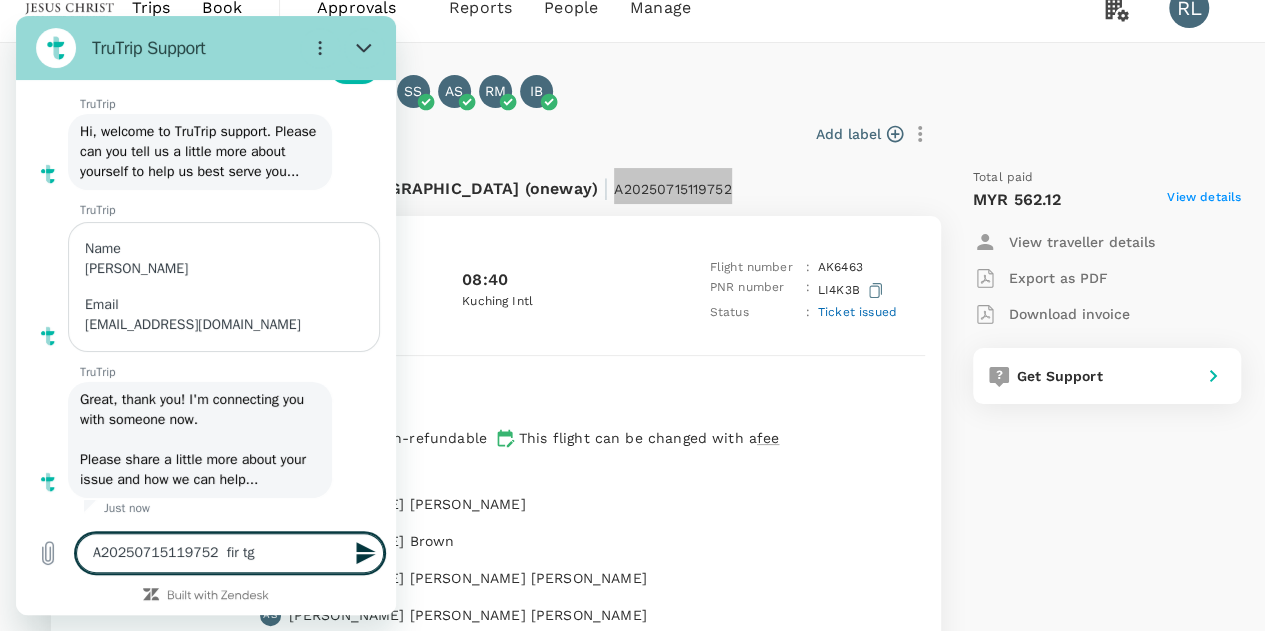 type on "A20250715119752  fir tgu" 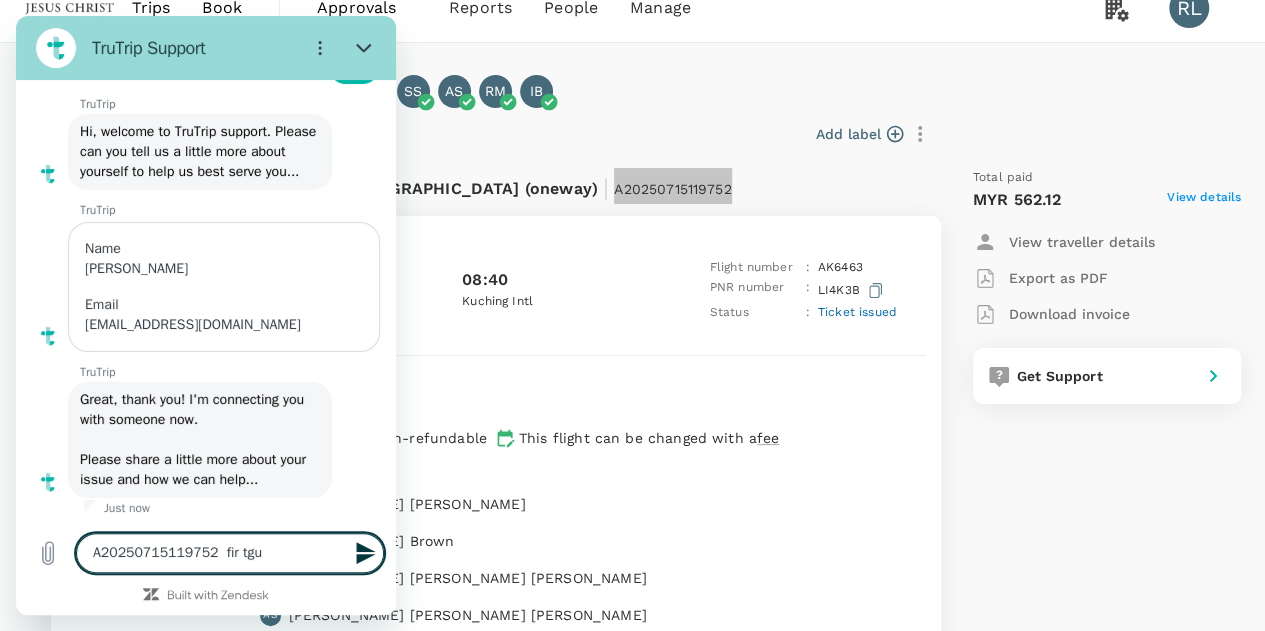 type on "x" 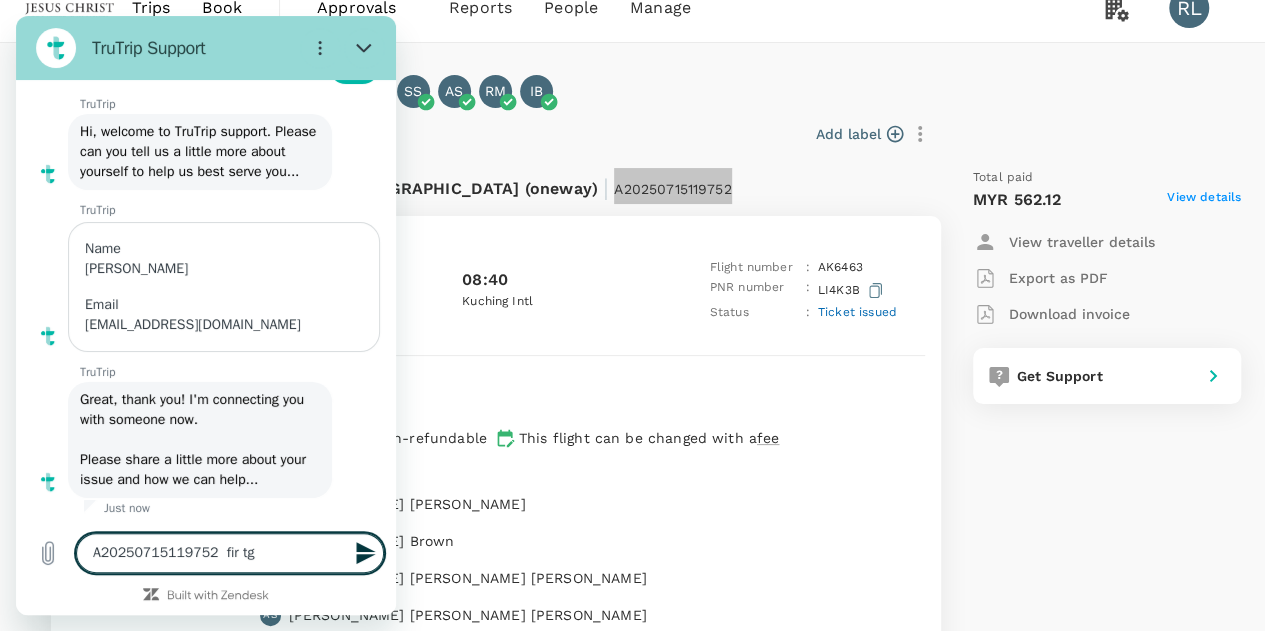 type on "A20250715119752  fir t" 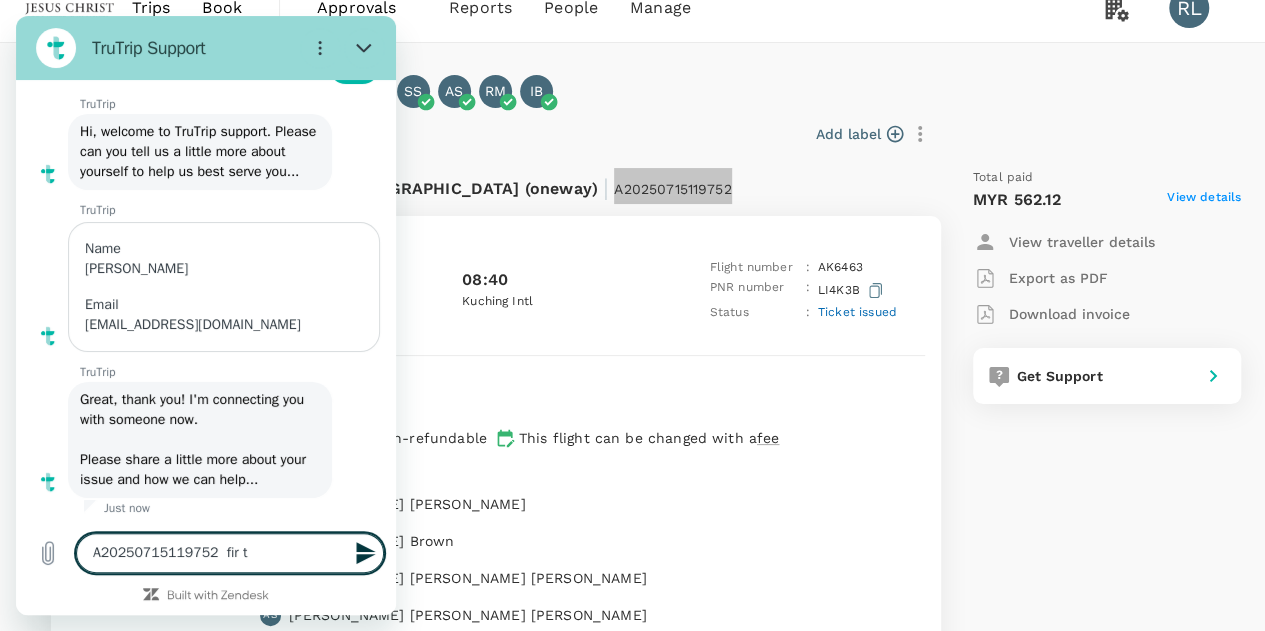 type on "A20250715119752  fir" 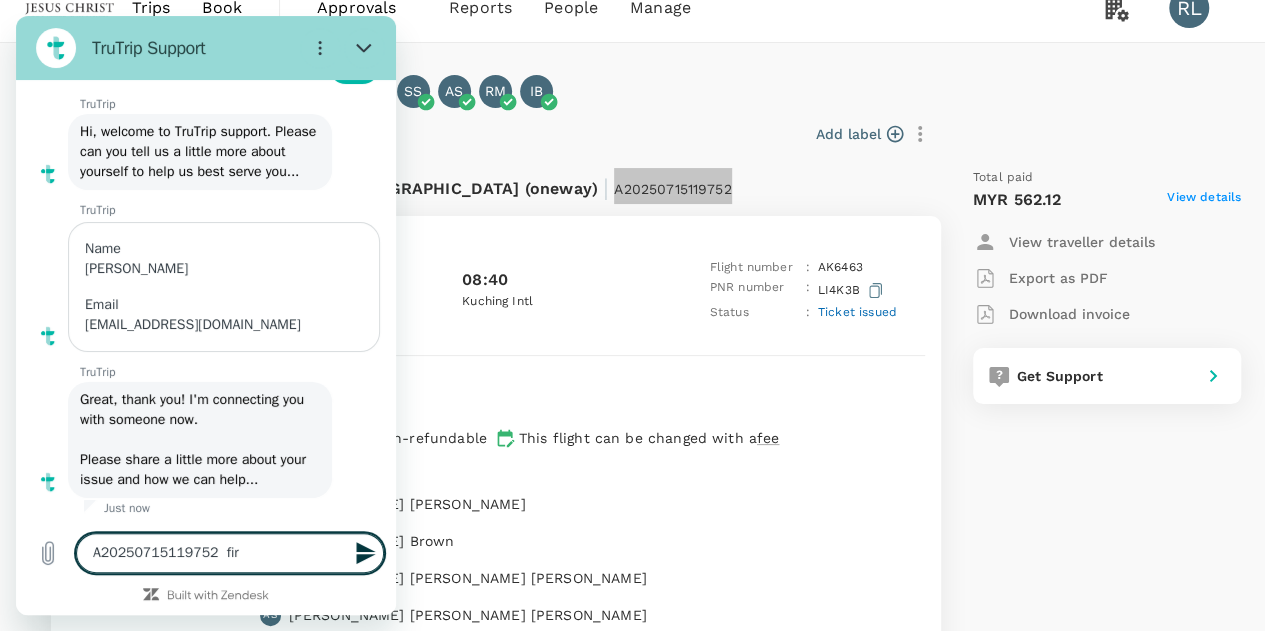 type on "A20250715119752  fir" 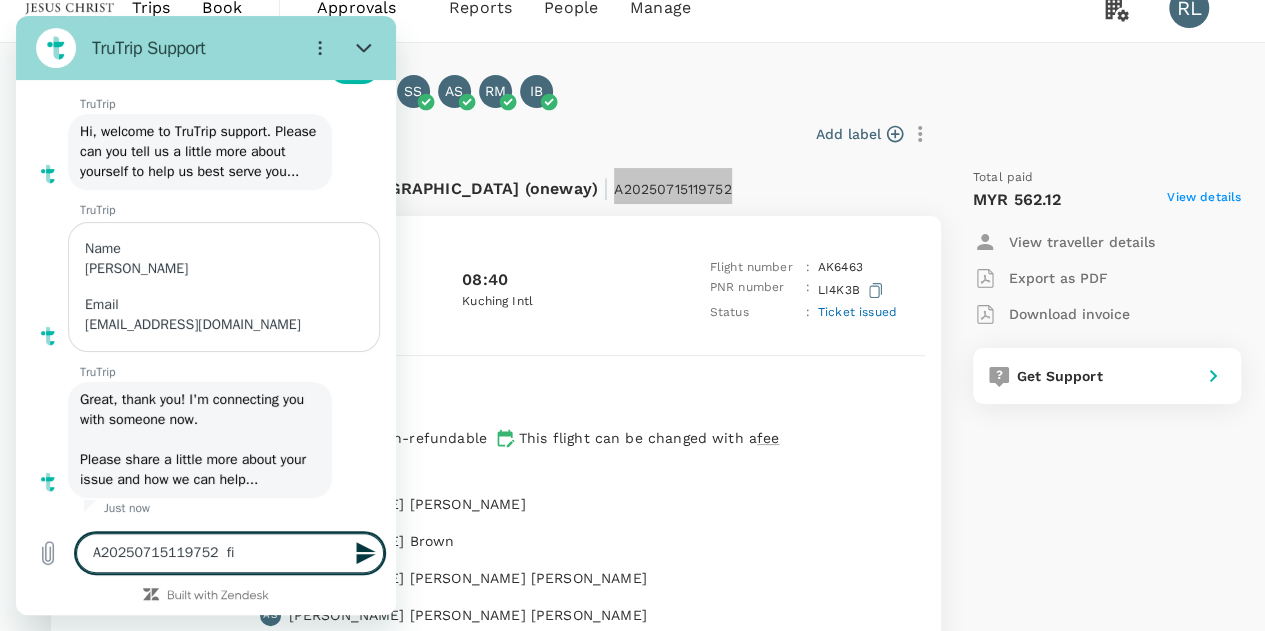 type on "A20250715119752  f" 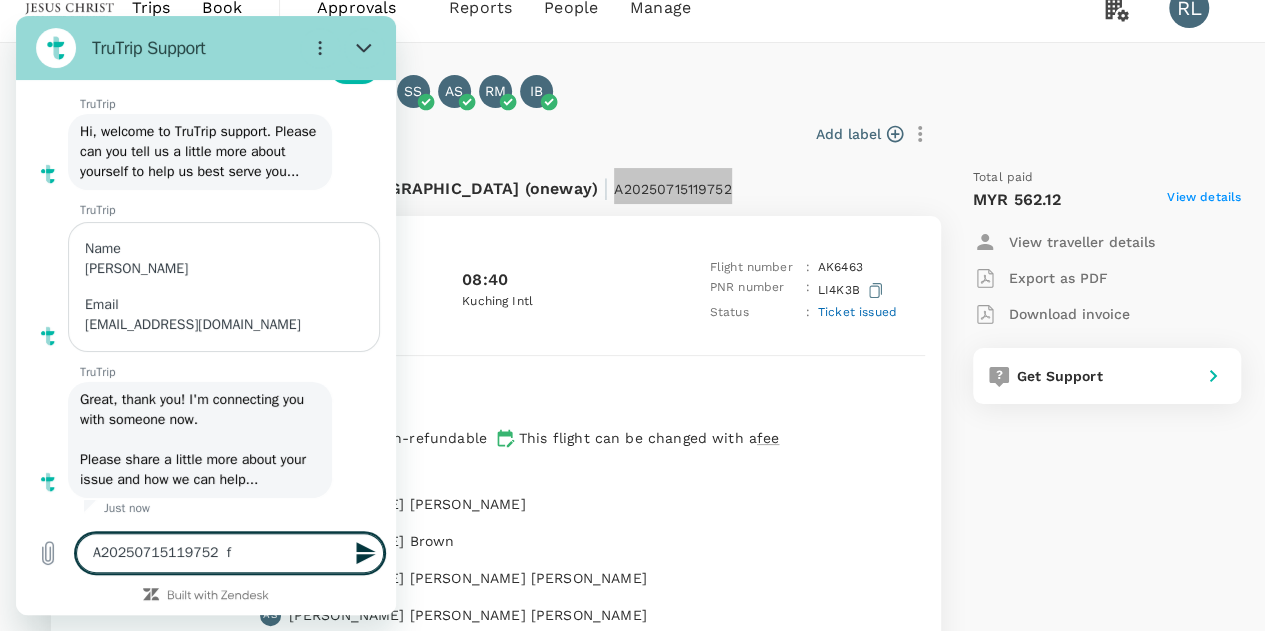 type on "A20250715119752  fo" 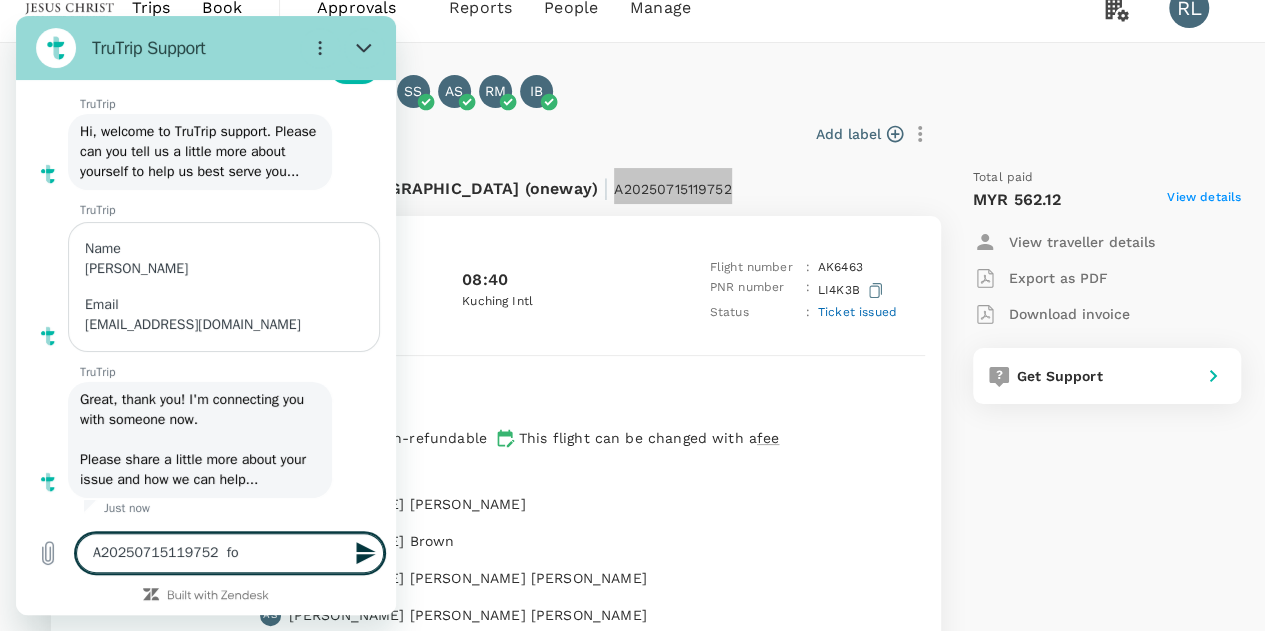 type on "A20250715119752  for" 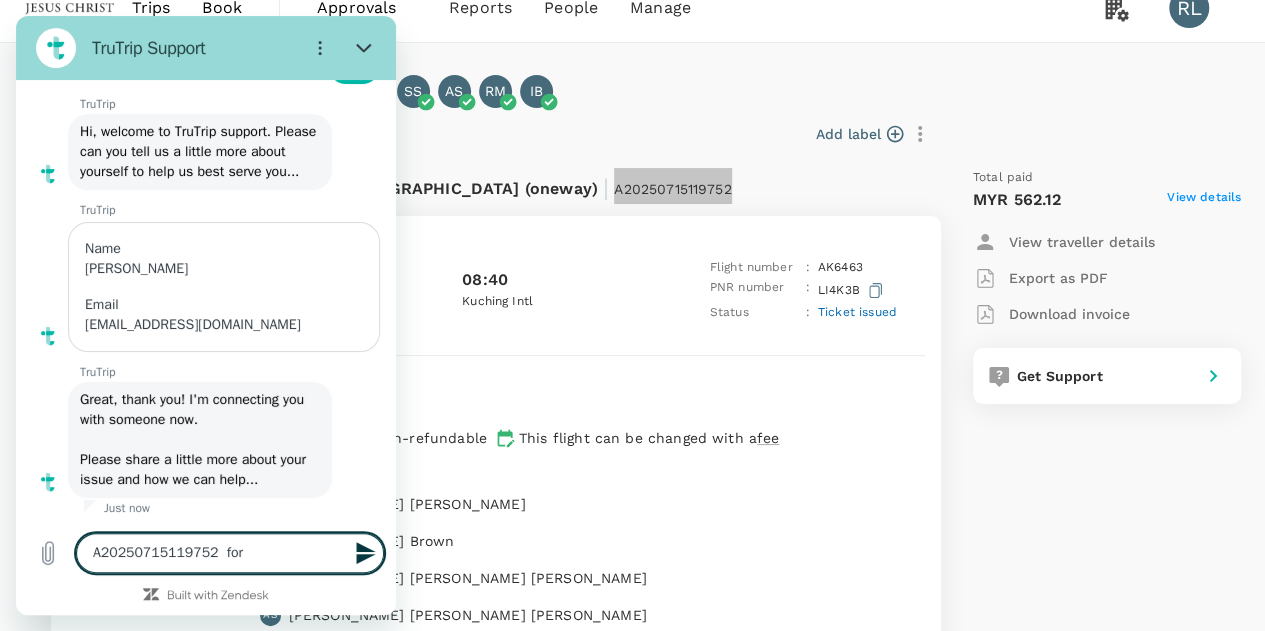 type on "A20250715119752  for" 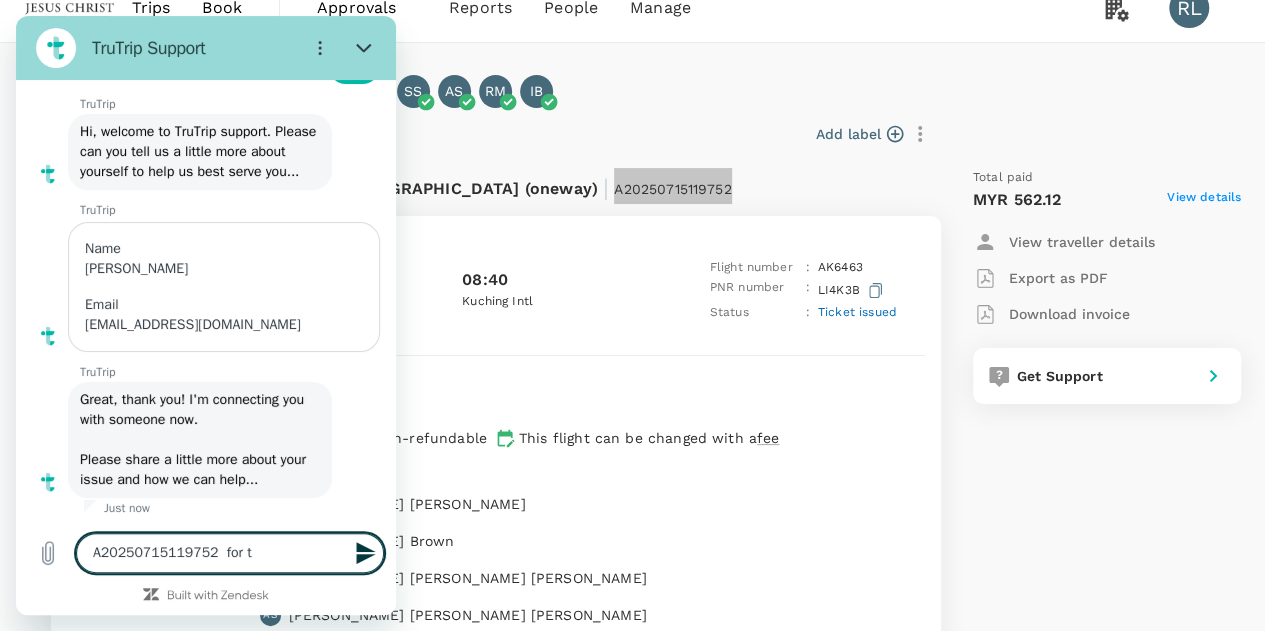 type on "A20250715119752  for th" 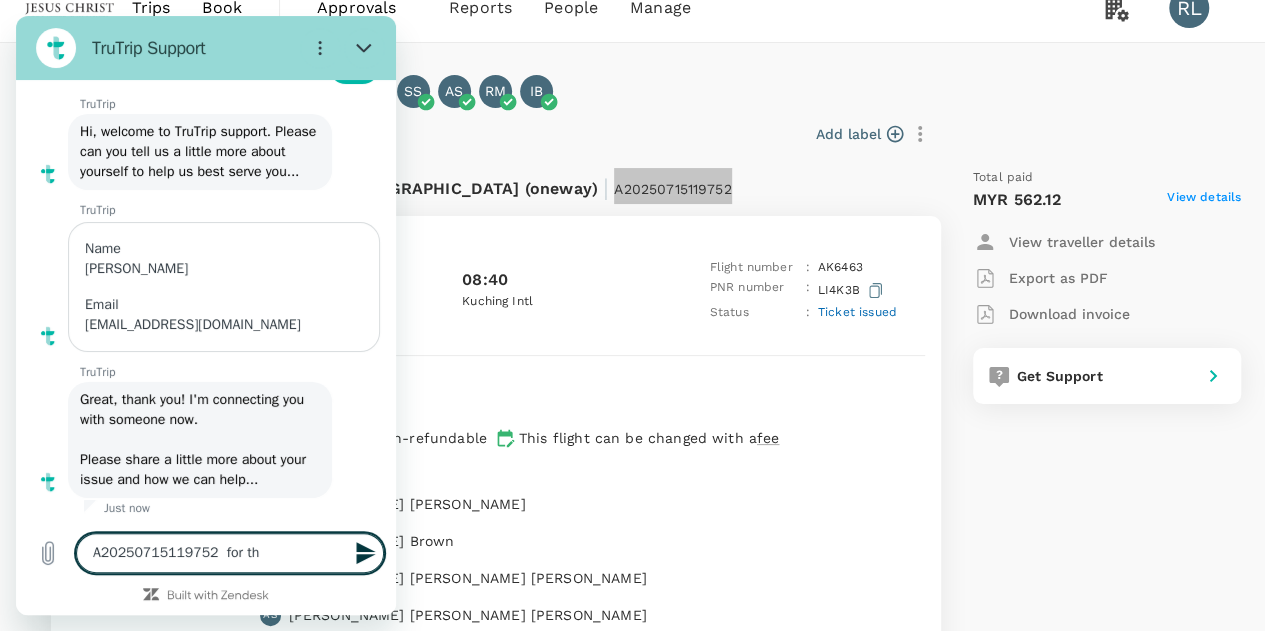 type on "A20250715119752  for thi" 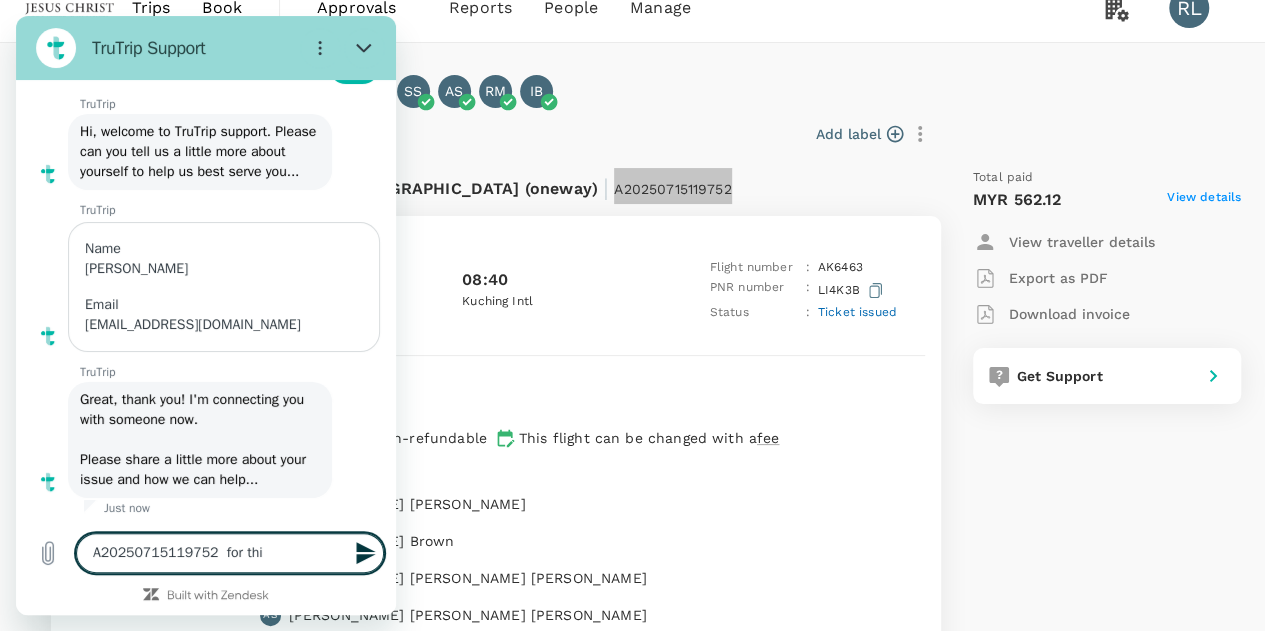type on "x" 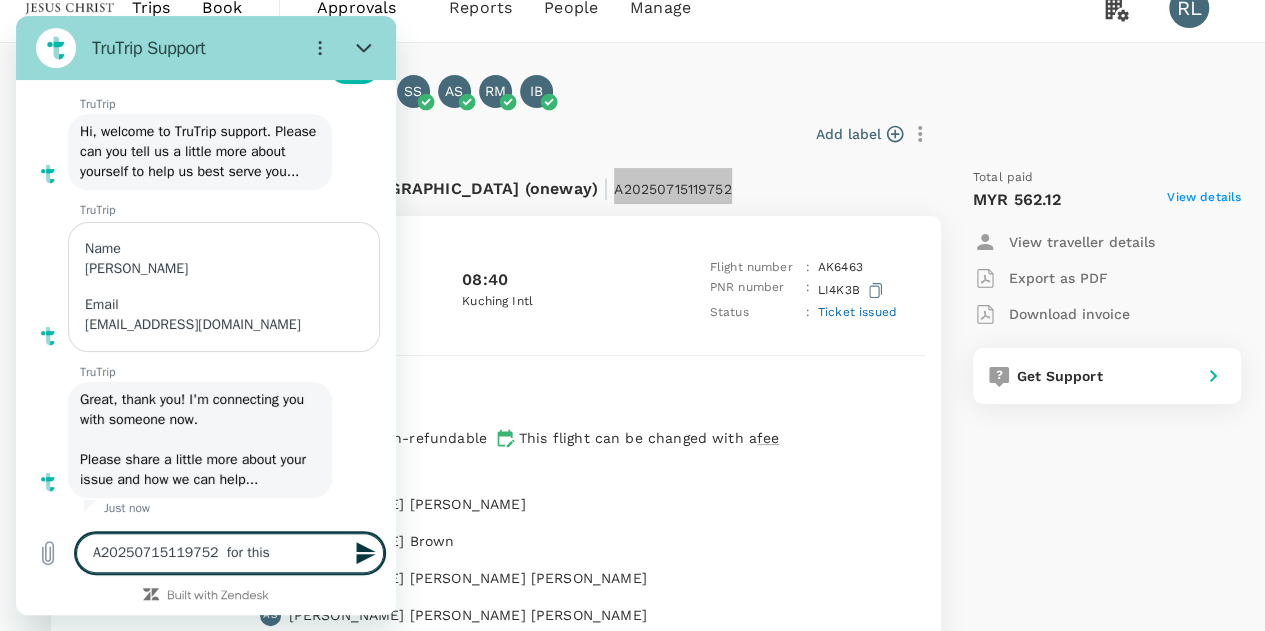 type on "A20250715119752  for this" 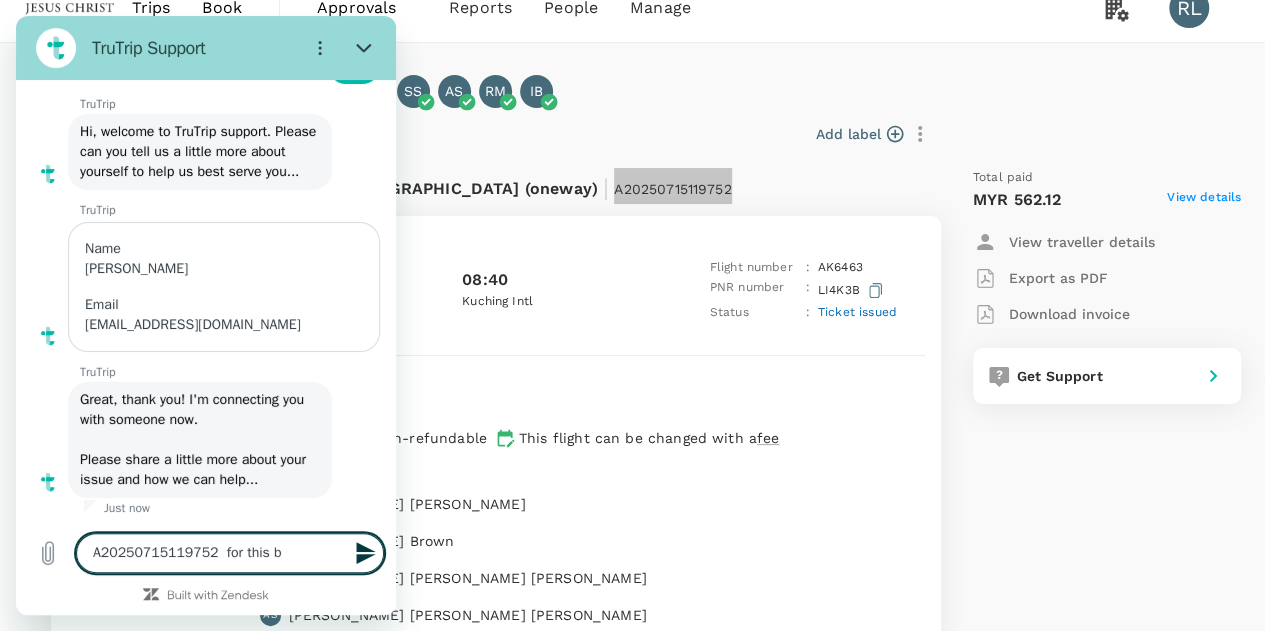 type on "A20250715119752  for this bo" 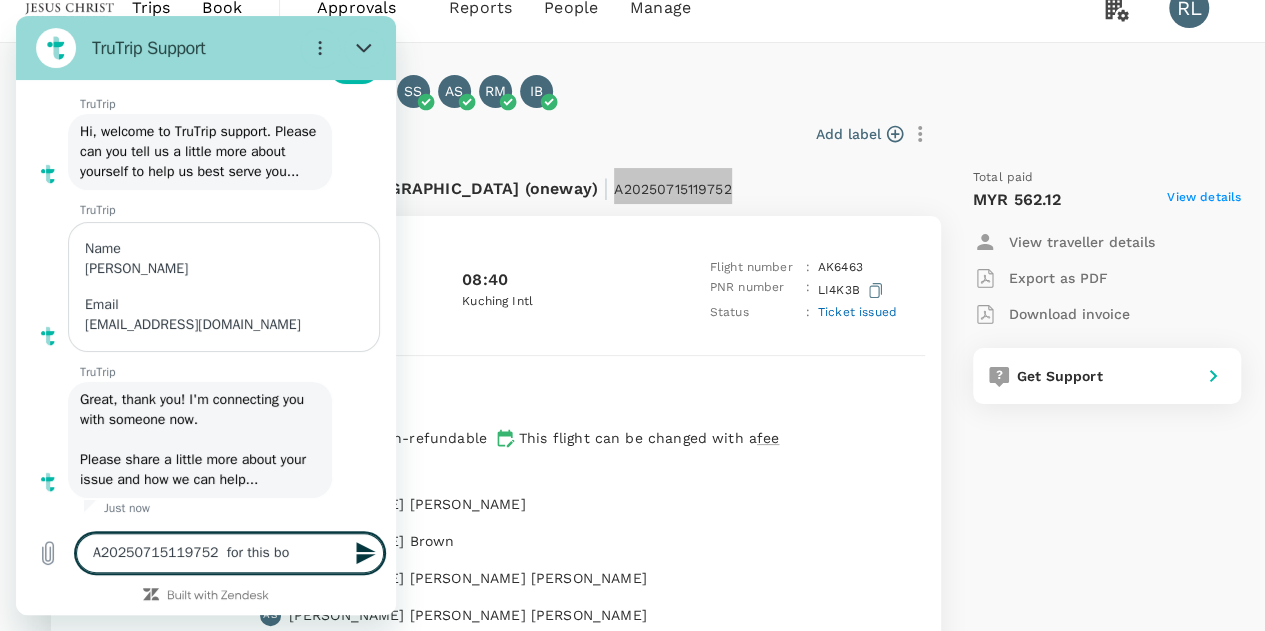type on "A20250715119752  for this boo" 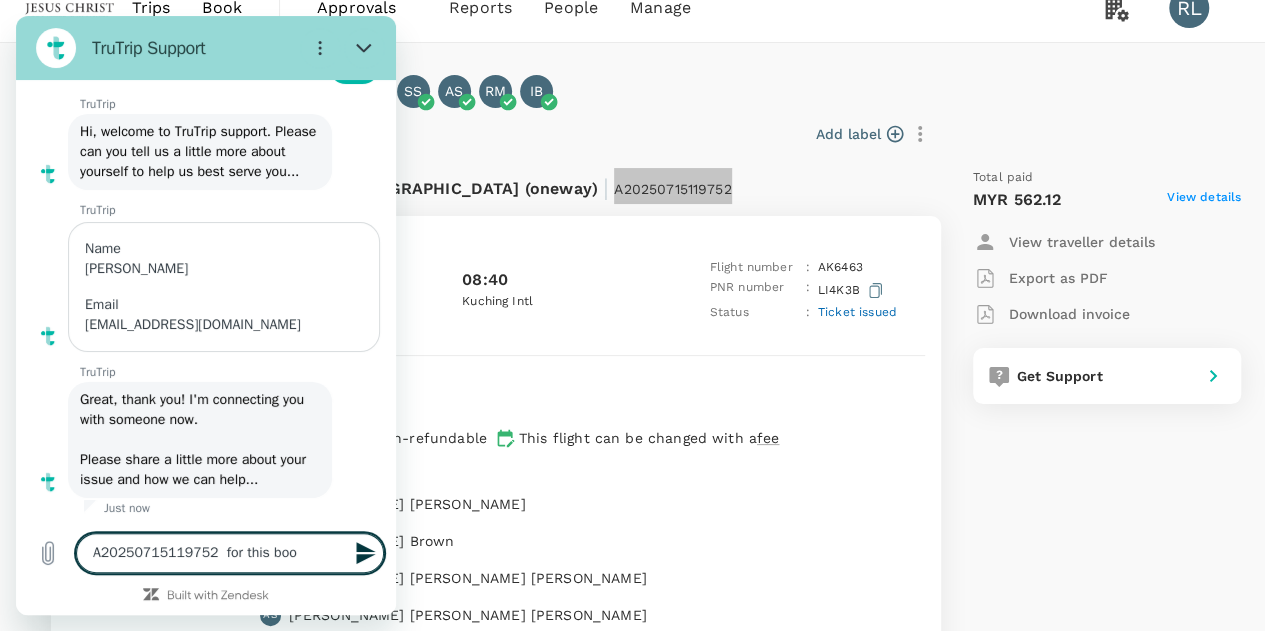 type on "x" 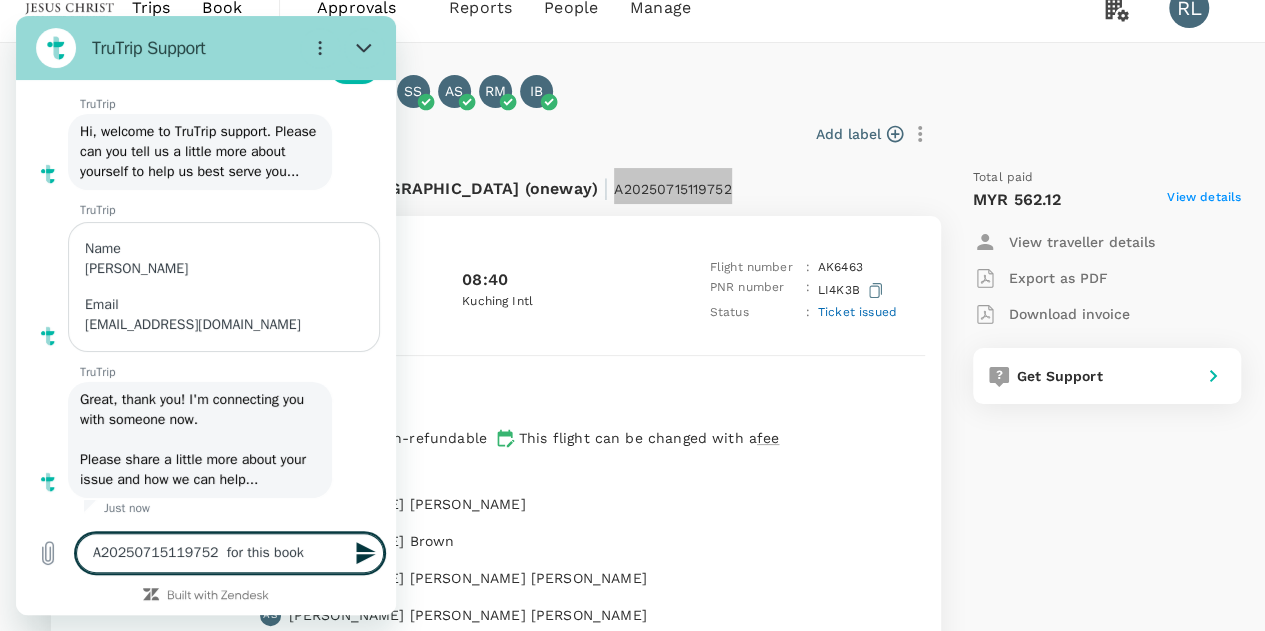 type on "A20250715119752  for this booki" 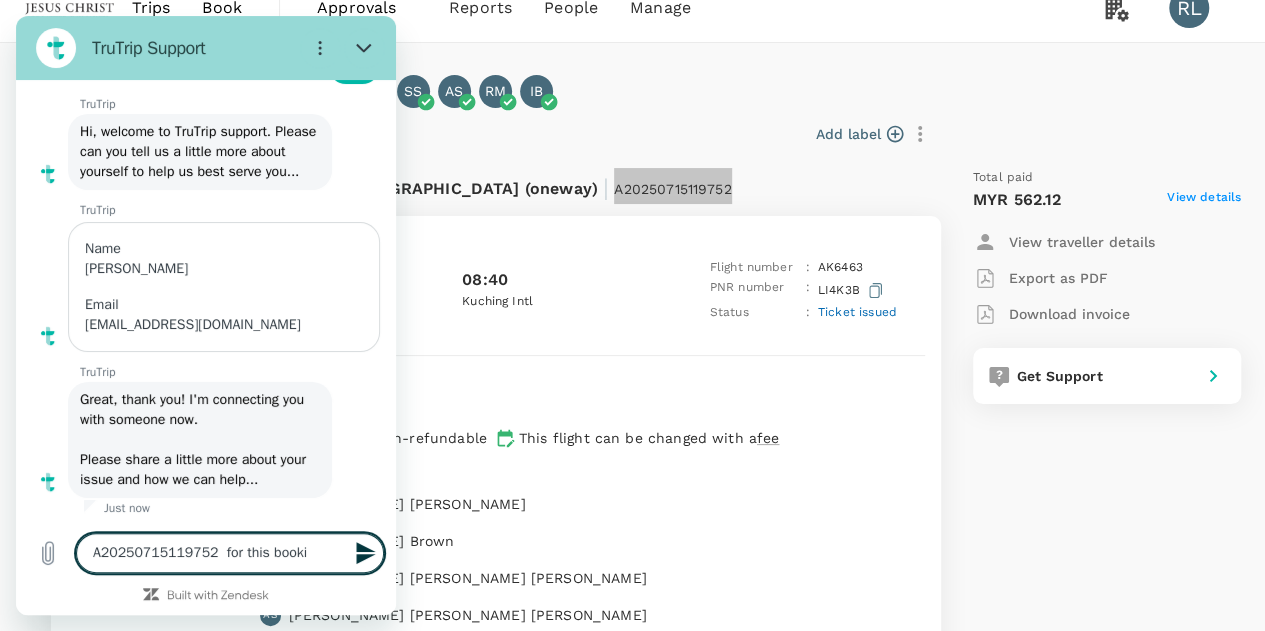 type on "A20250715119752  for this bookin" 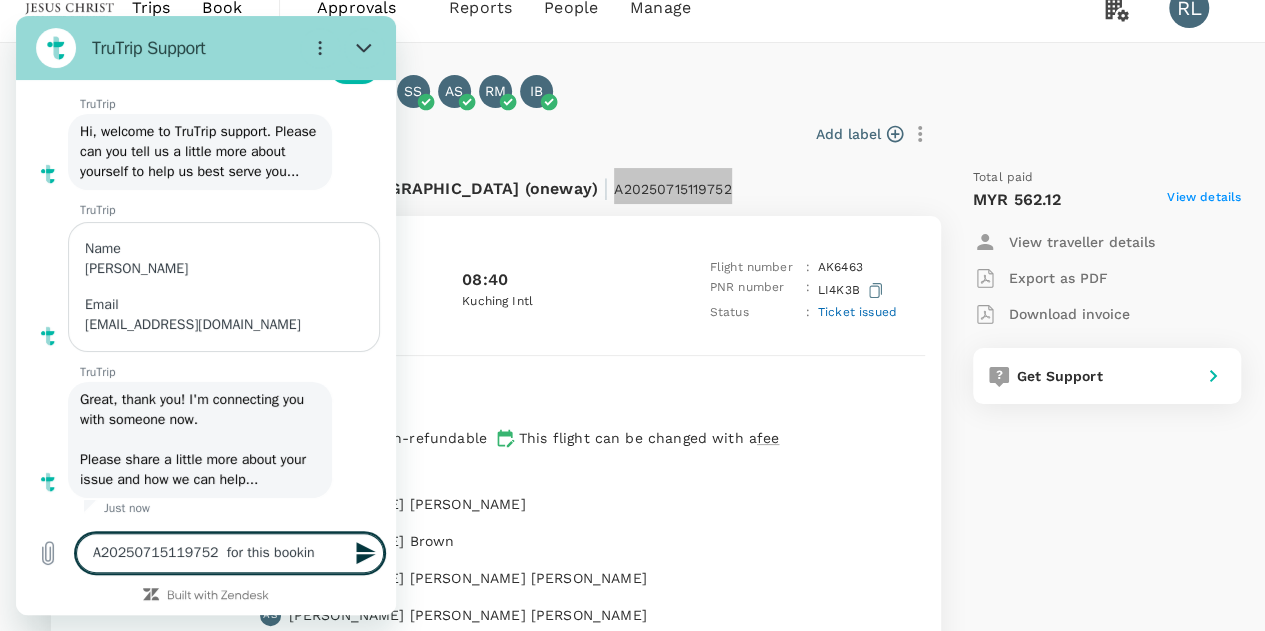 type on "x" 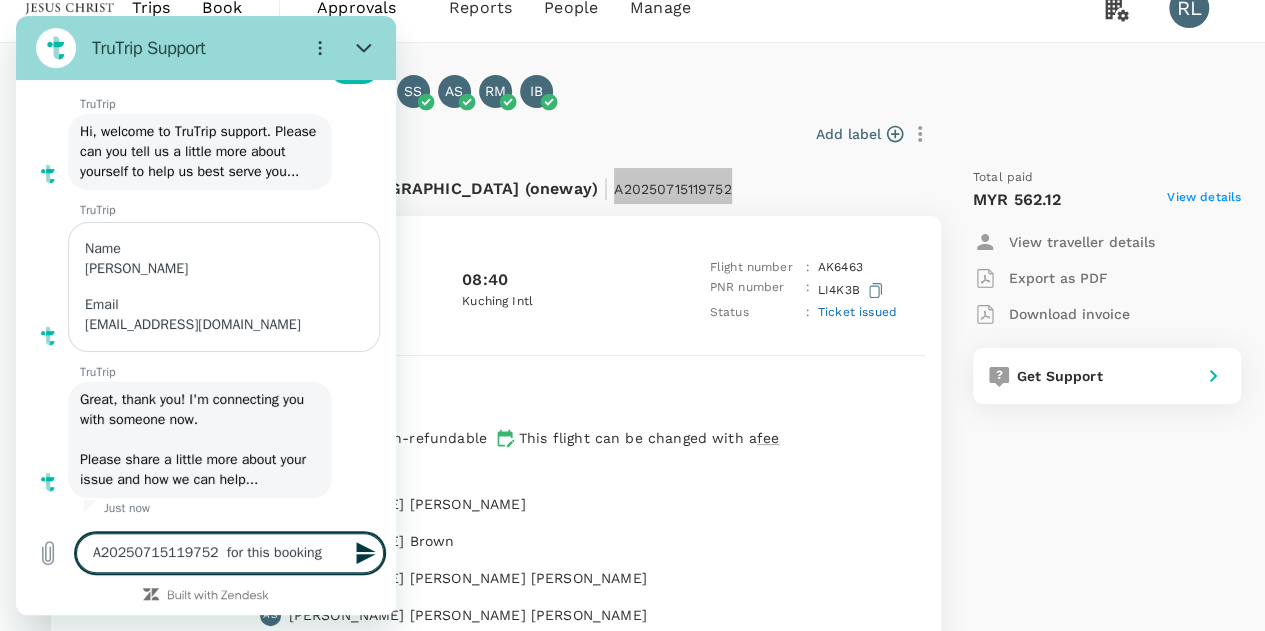 type on "A20250715119752  for this booking," 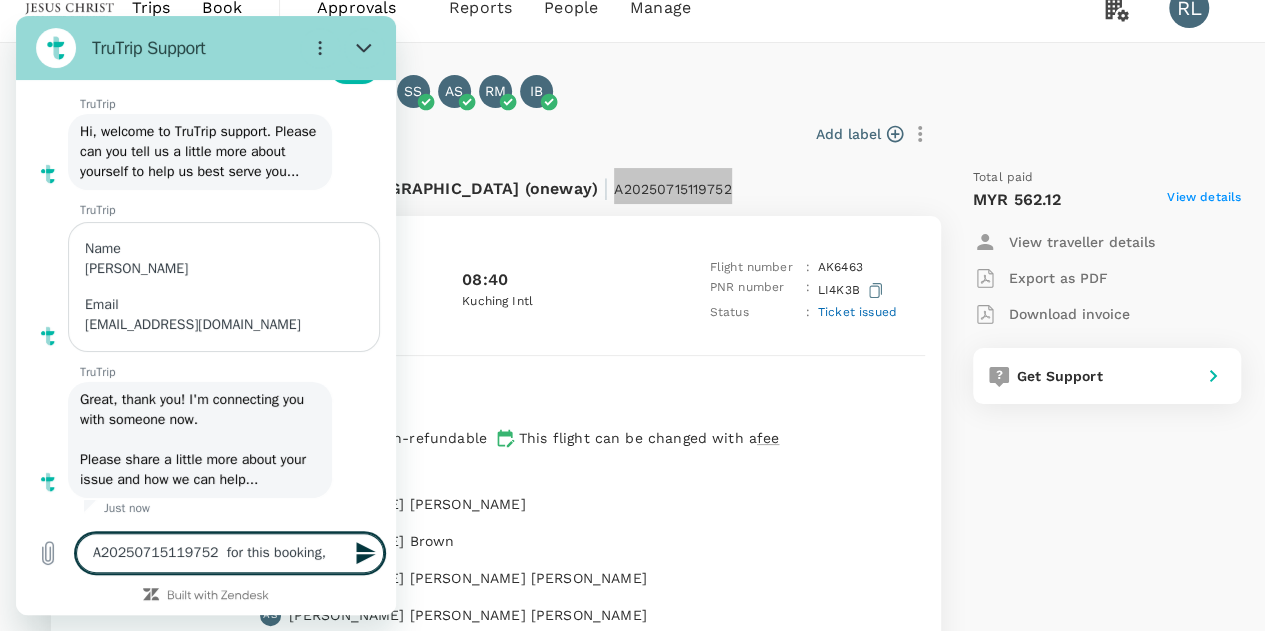type on "A20250715119752  for this booking," 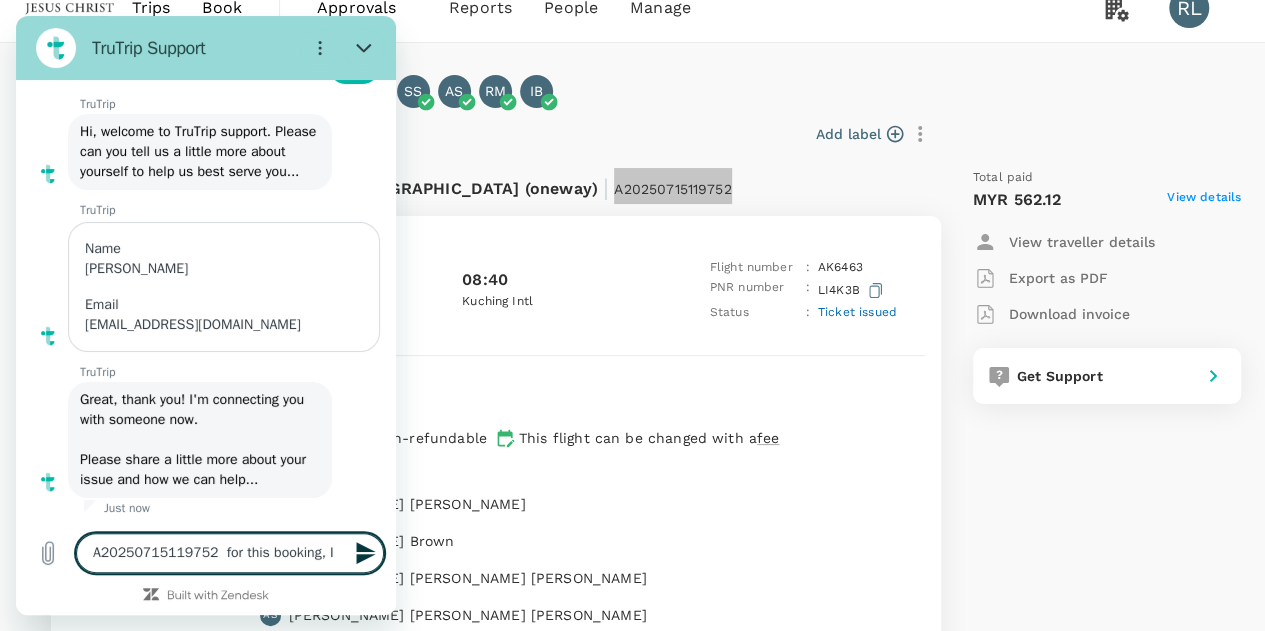 type on "A20250715119752  for this booking, I" 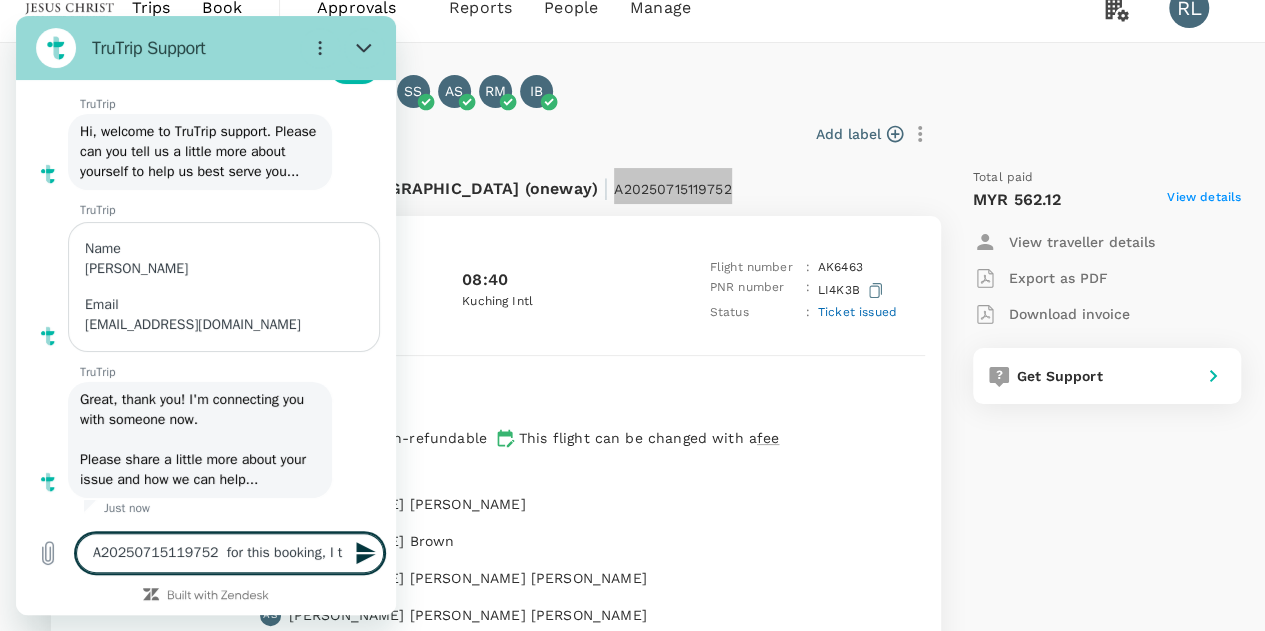 type on "A20250715119752  for this booking, I th" 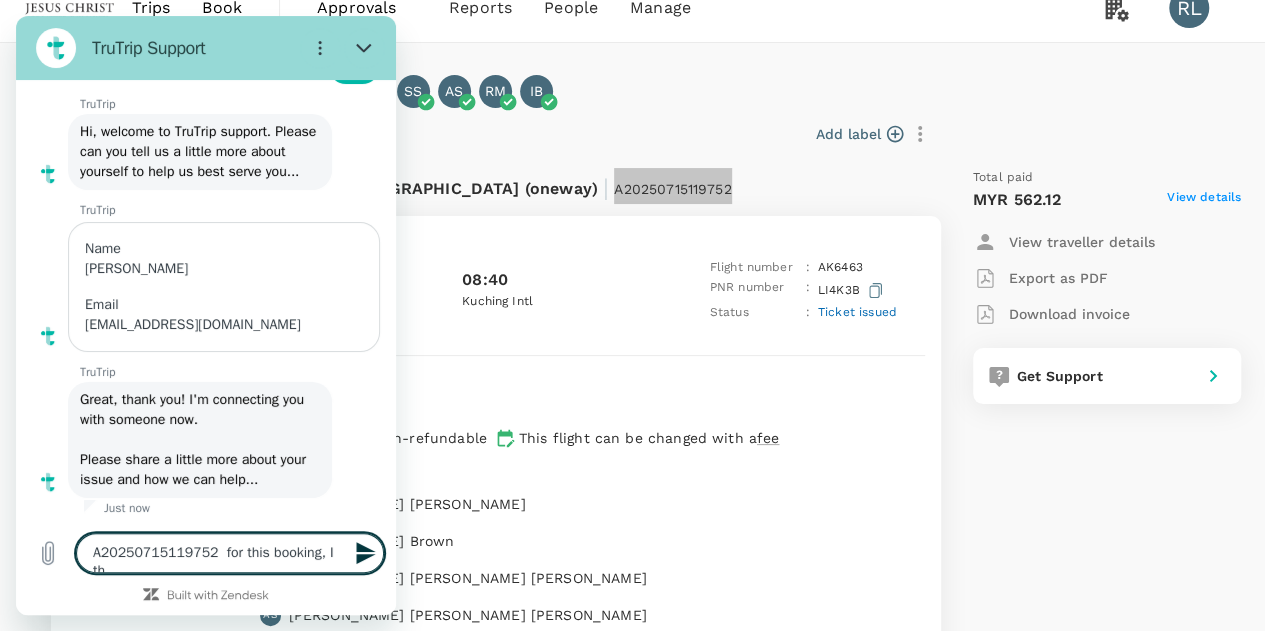 type on "A20250715119752  for this booking, I tho" 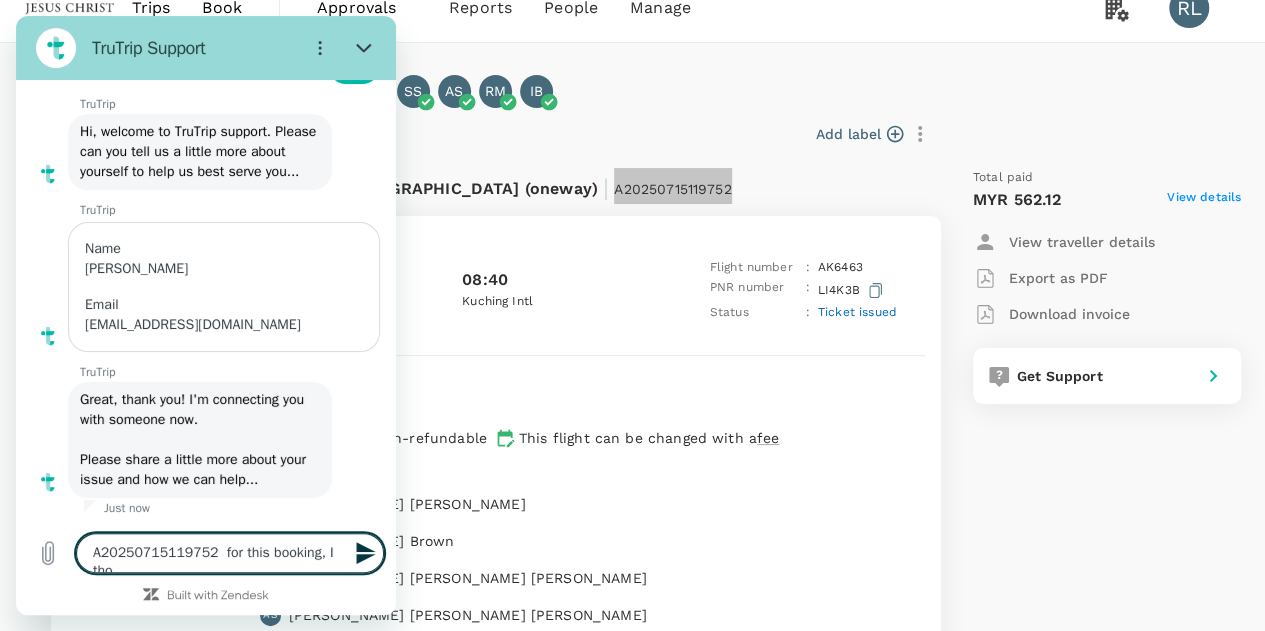 type on "x" 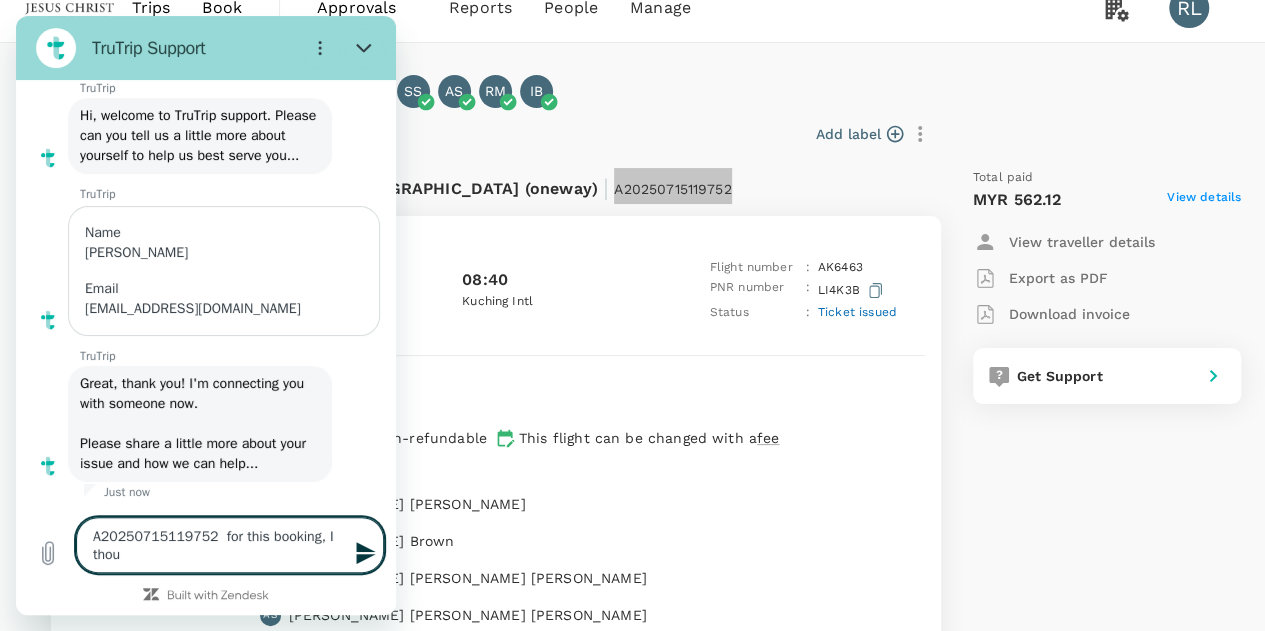 type on "A20250715119752  for this booking, I thoug" 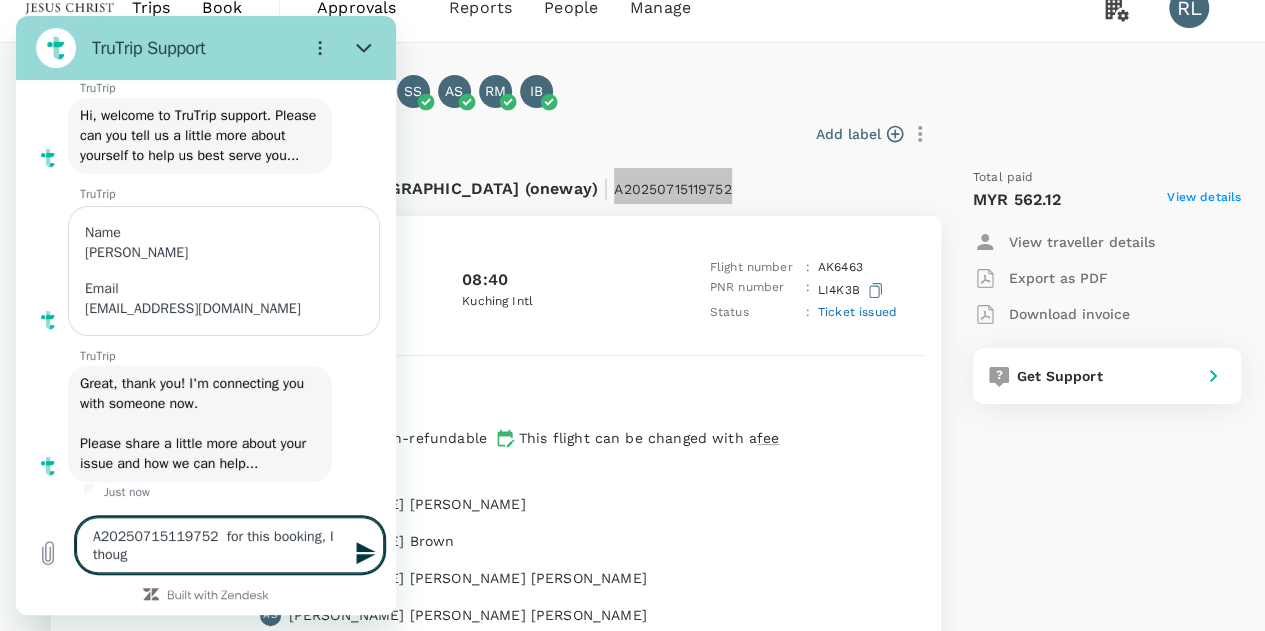 type on "A20250715119752  for this booking, I though" 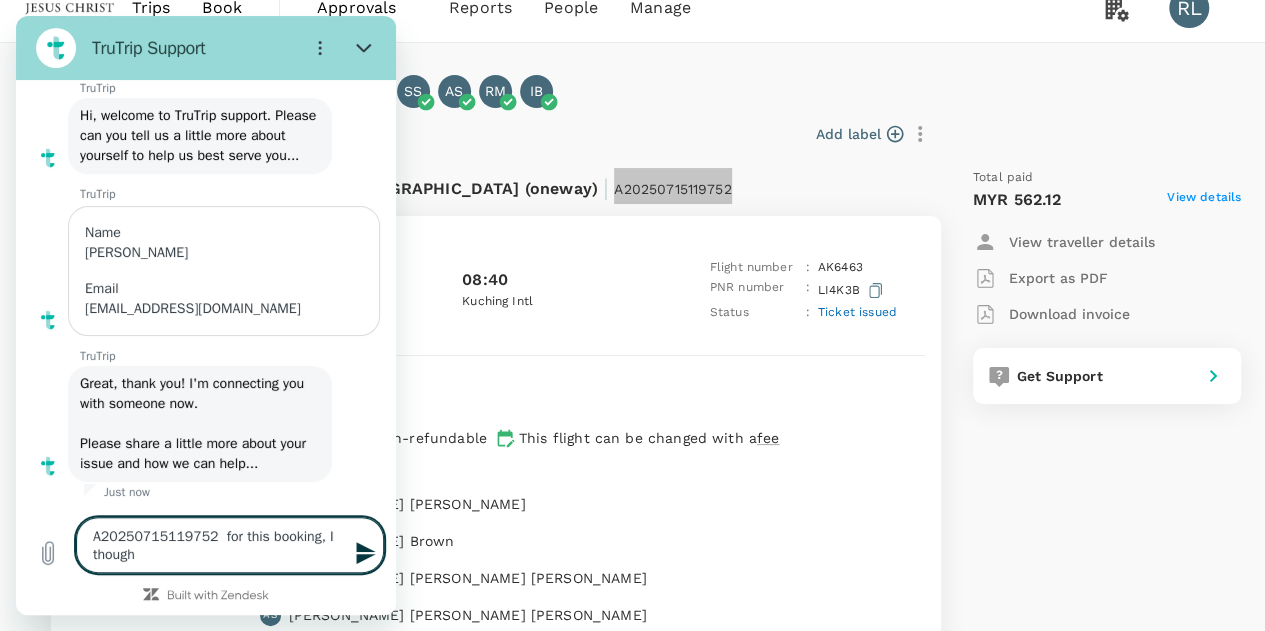 type on "A20250715119752  for this booking, I thought" 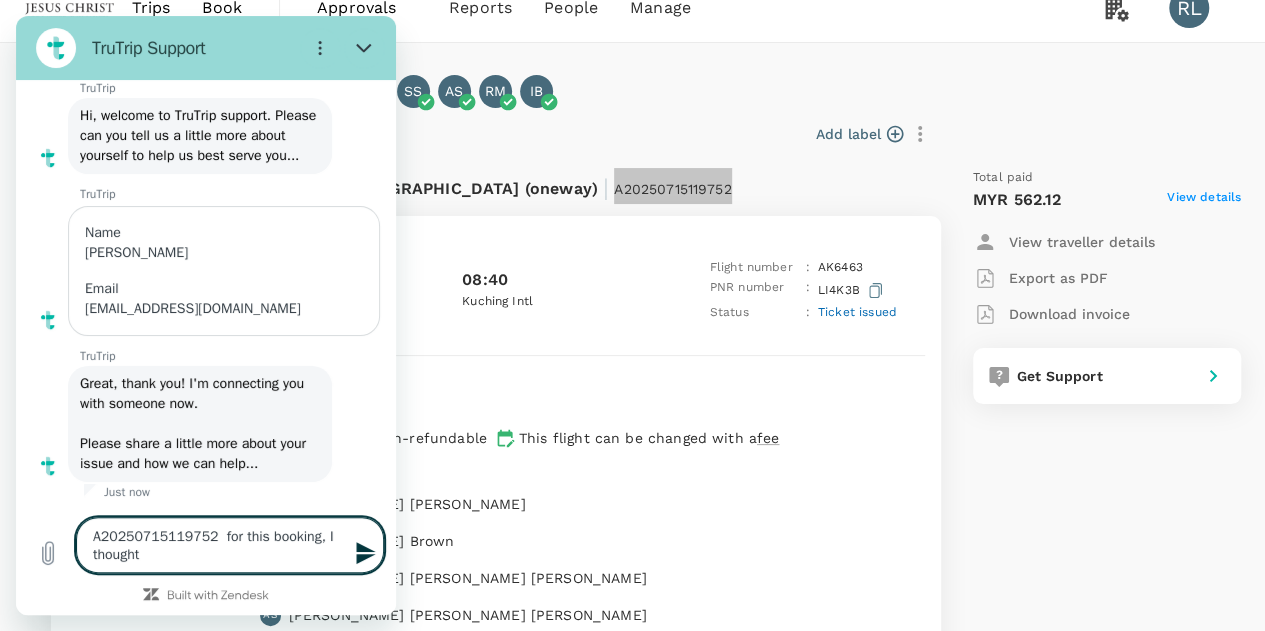 type on "A20250715119752  for this booking, I thought" 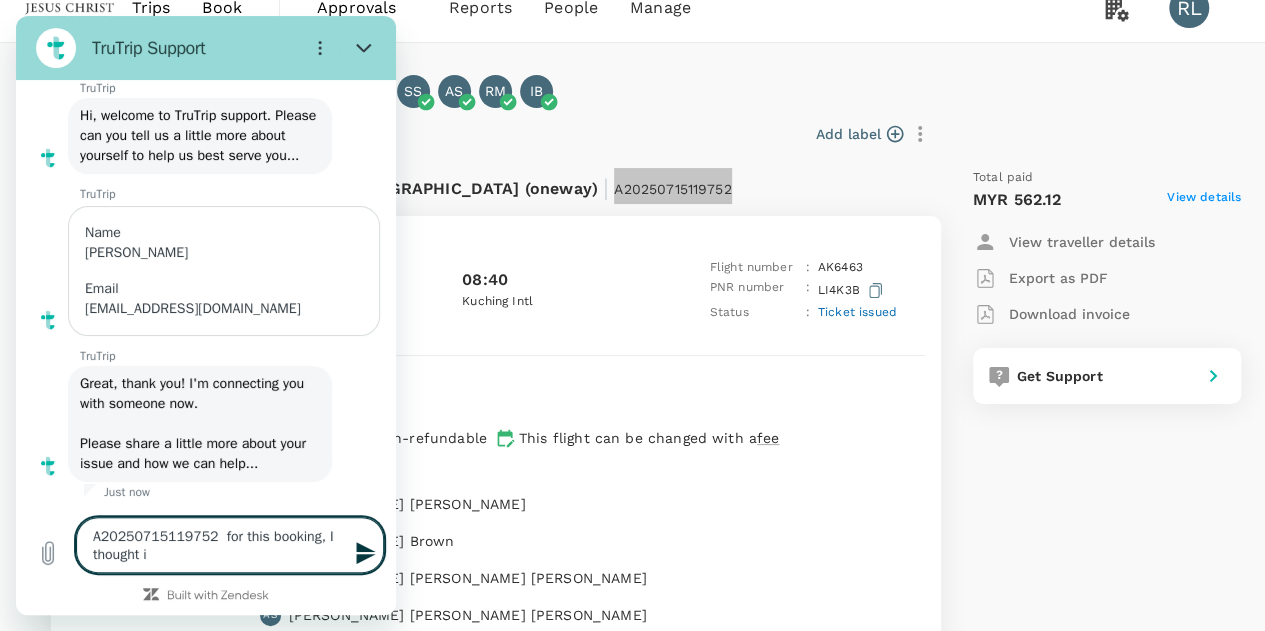 type on "A20250715119752  for this booking, I thought i" 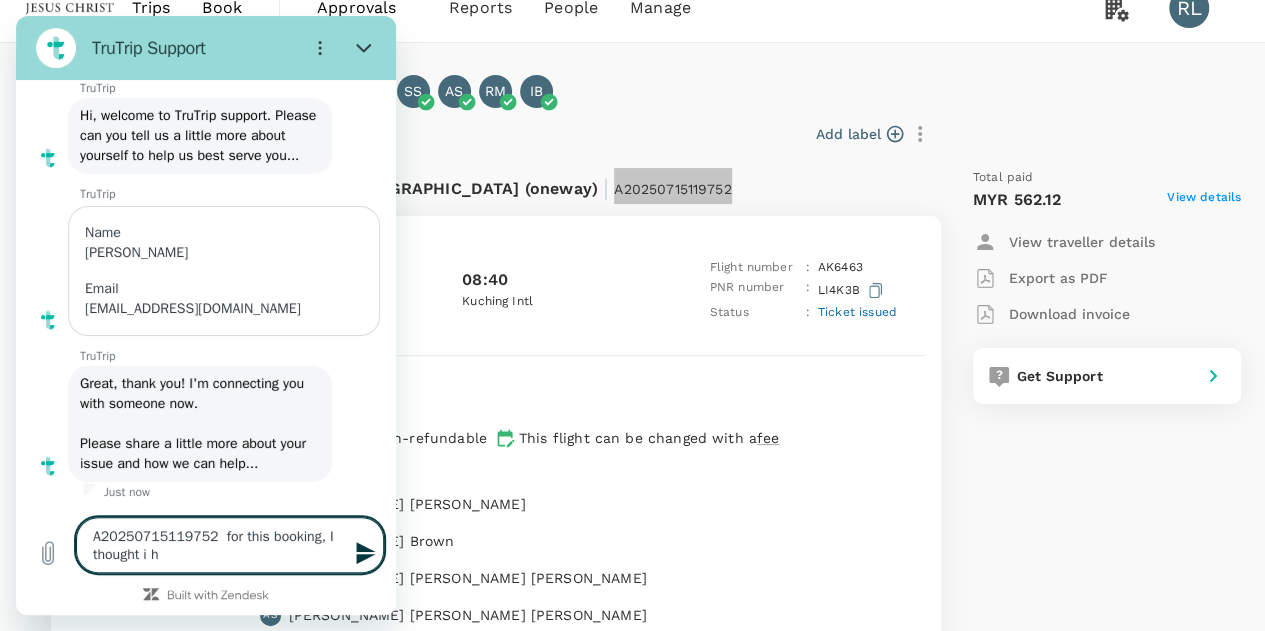 type on "A20250715119752  for this booking, I thought i ha" 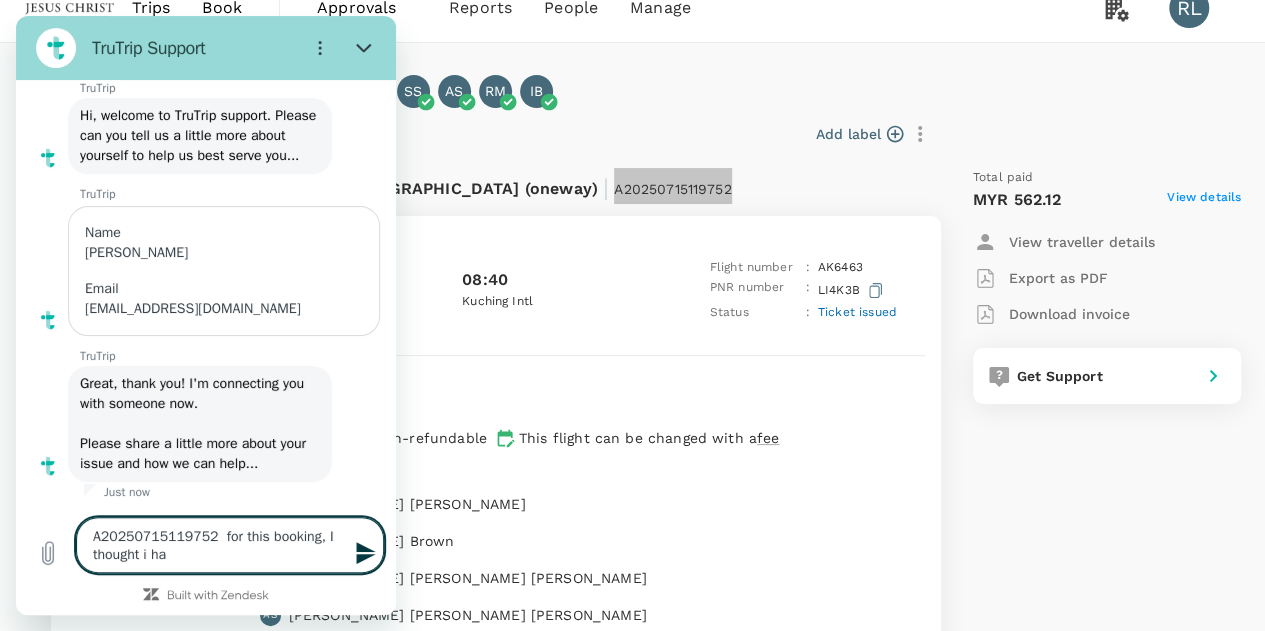 type on "A20250715119752  for this booking, I thought i had" 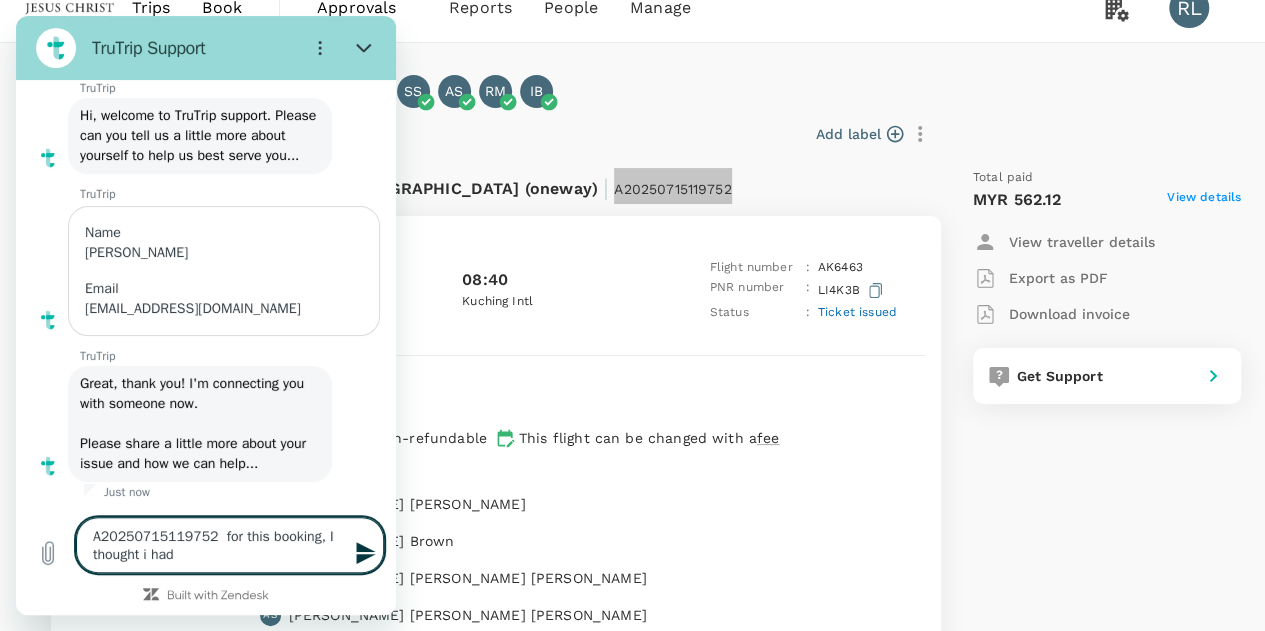 type on "A20250715119752  for this booking, I thought i had" 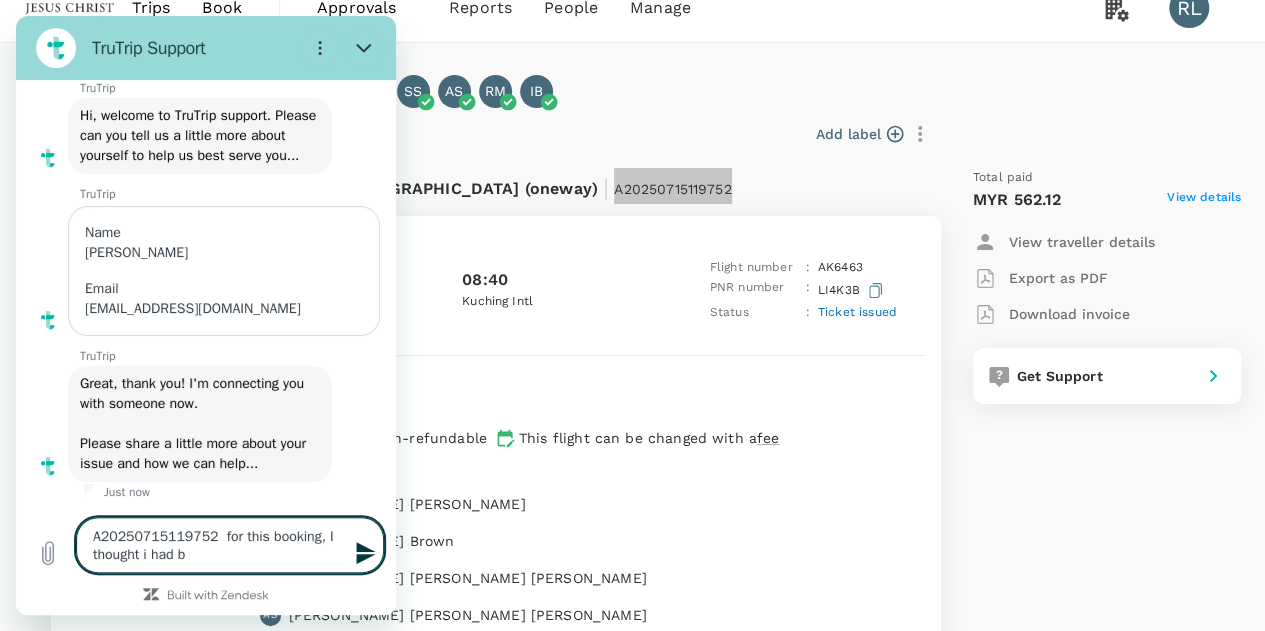 type on "A20250715119752  for this booking, I thought i had bo" 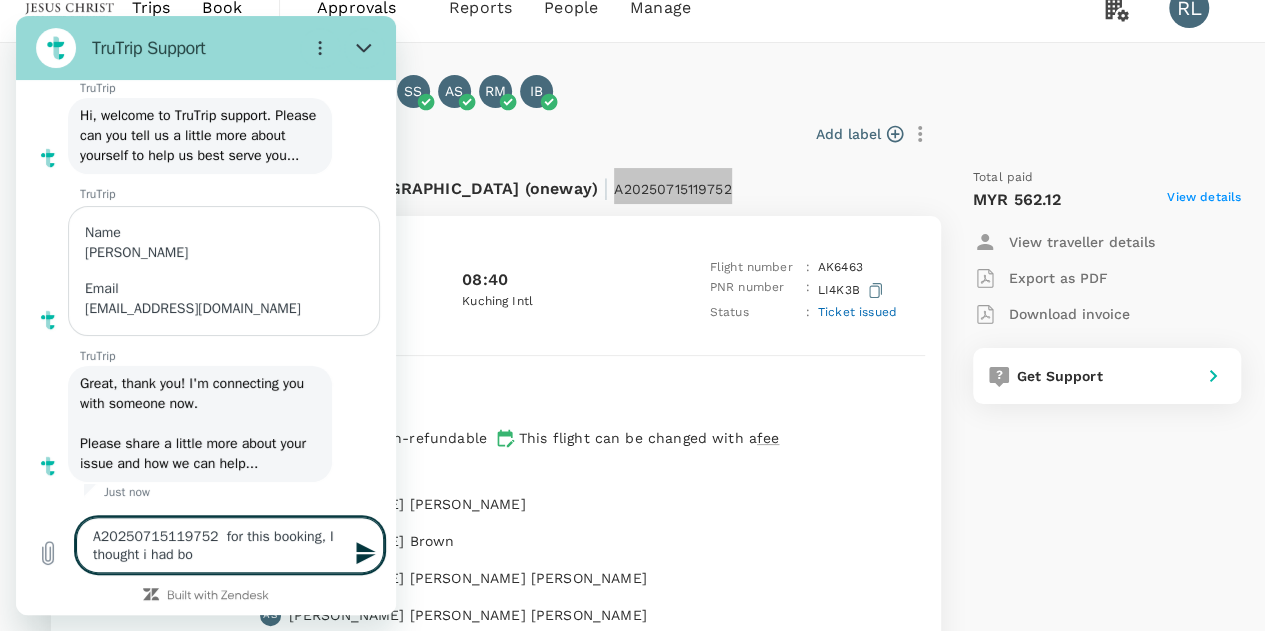 type on "A20250715119752  for this booking, I thought i had boo" 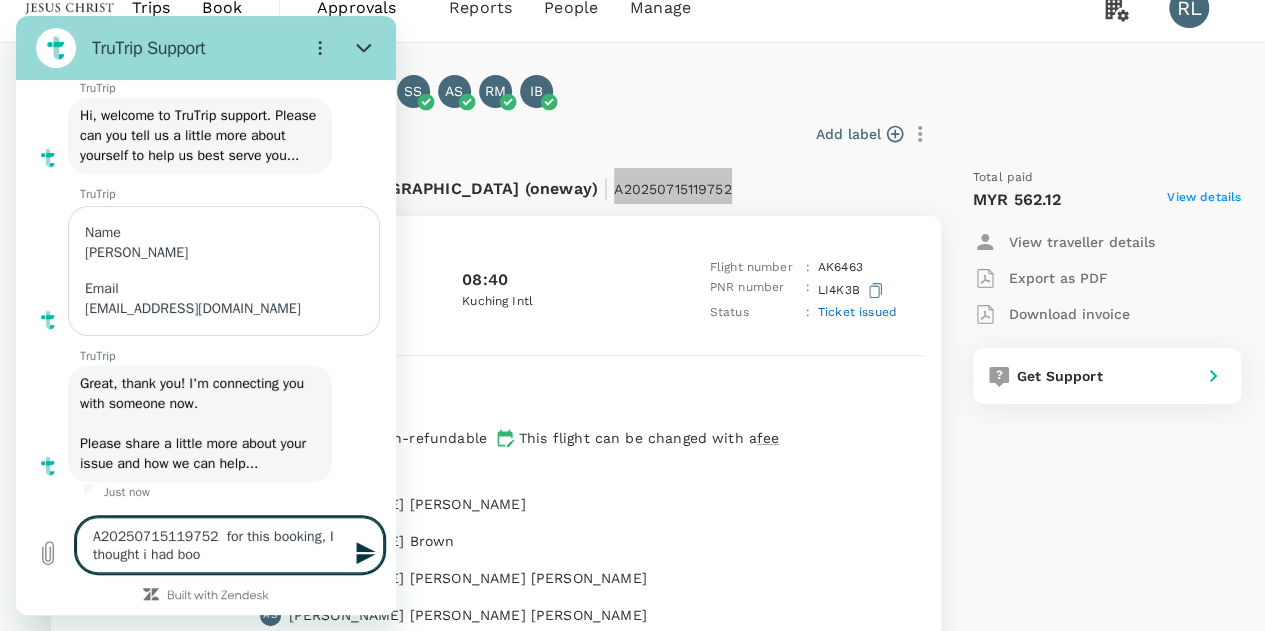 type on "A20250715119752  for this booking, I thought i had book" 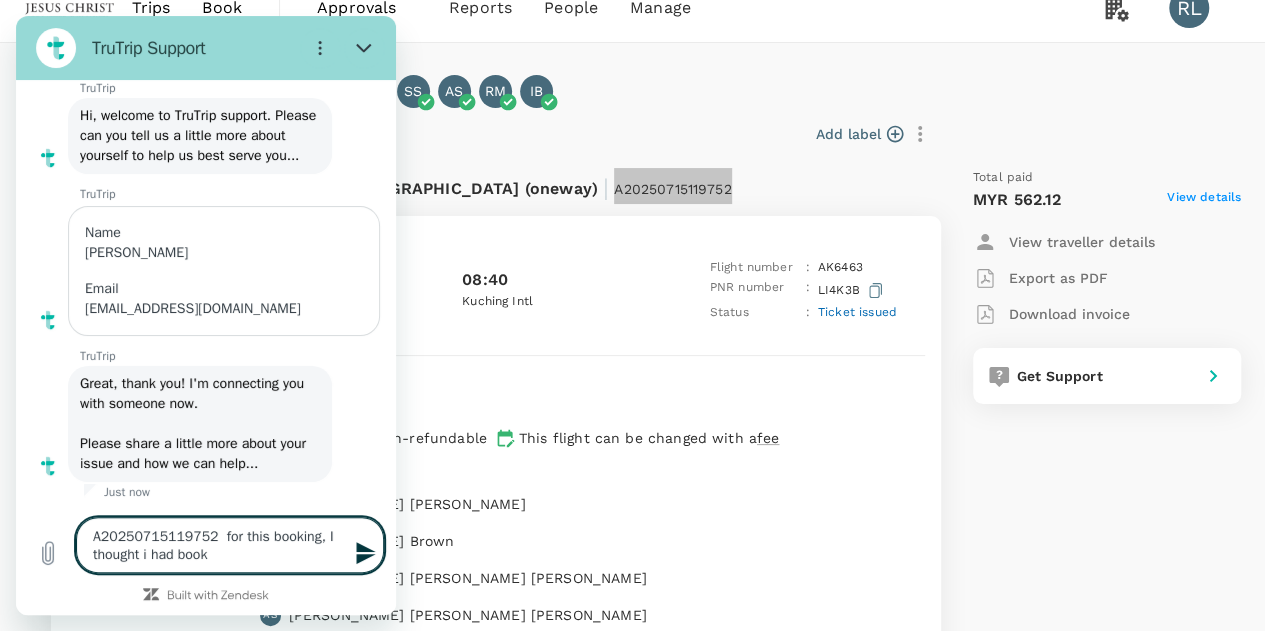 type on "A20250715119752  for this booking, I thought i had booke" 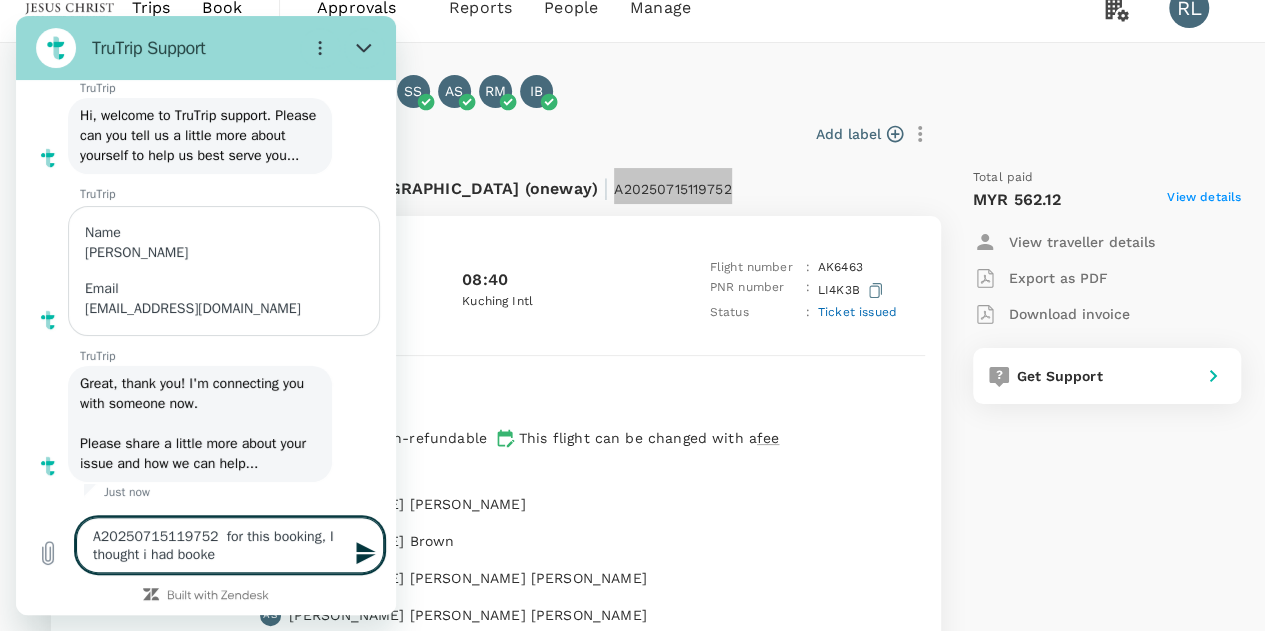 type on "A20250715119752  for this booking, I thought i had booked" 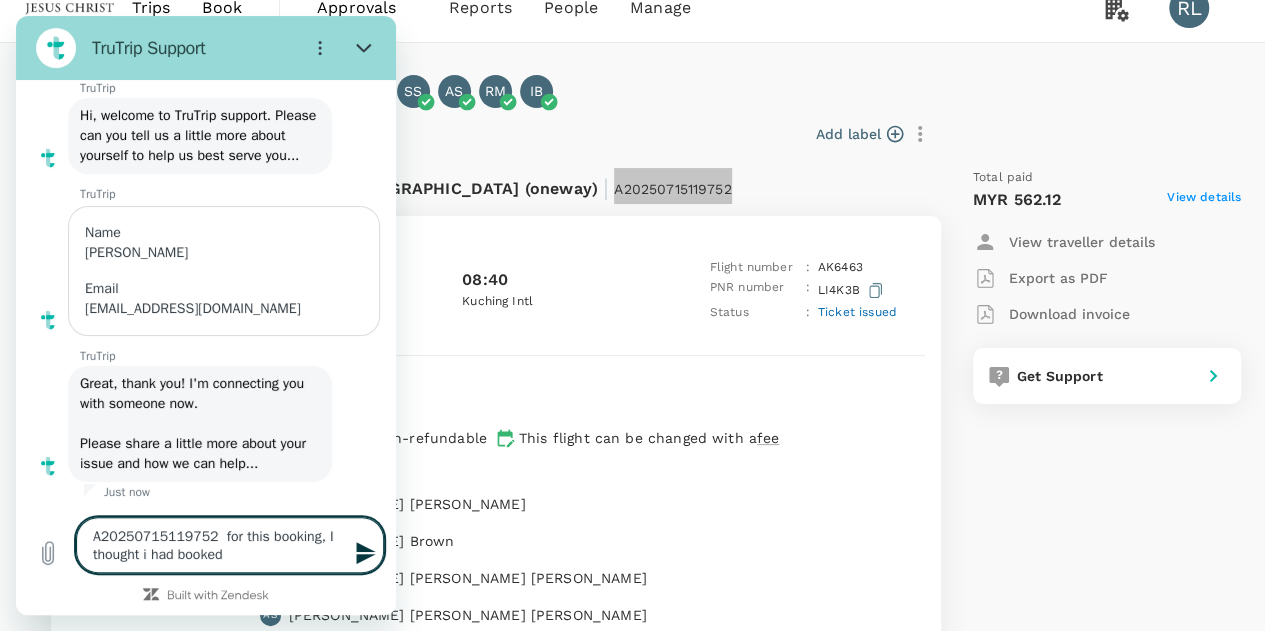 type on "A20250715119752  for this booking, I thought i had booked" 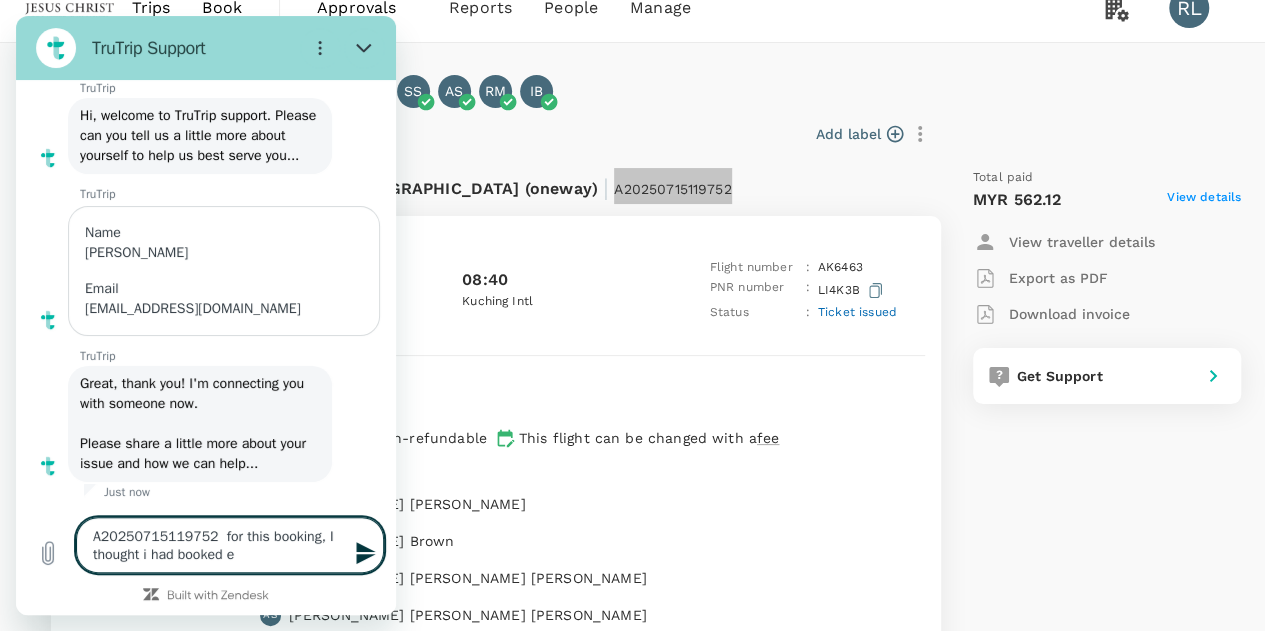 type on "A20250715119752  for this booking, I thought i had booked ea" 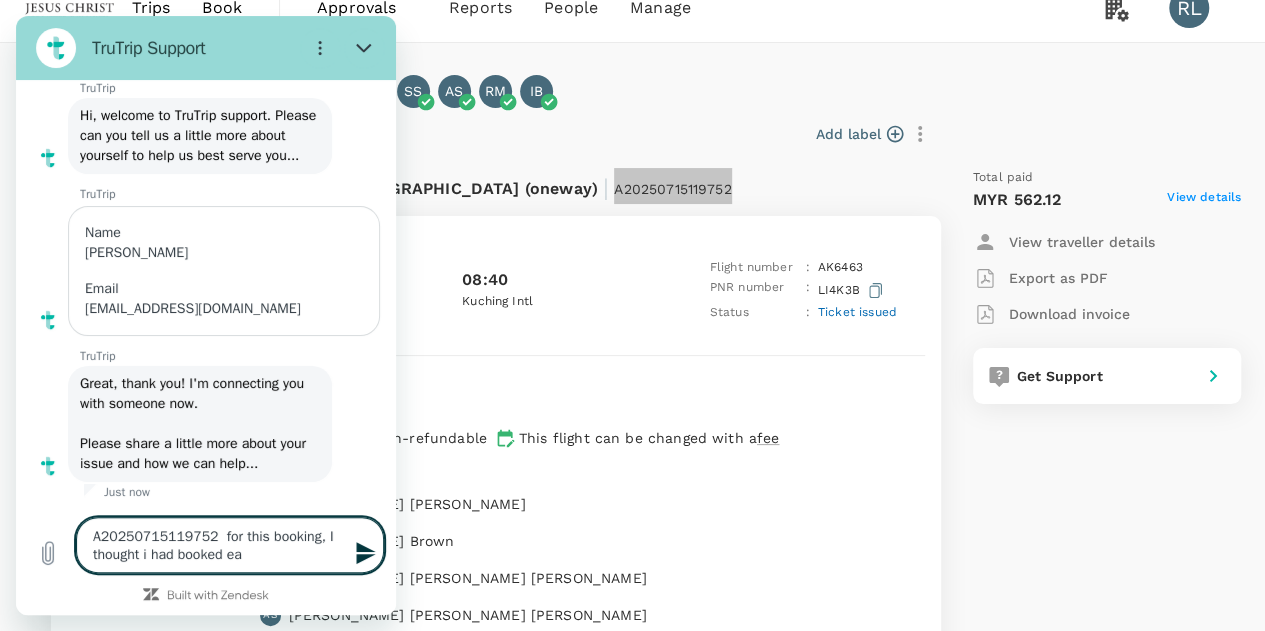 type on "A20250715119752  for this booking, I thought i had booked eah" 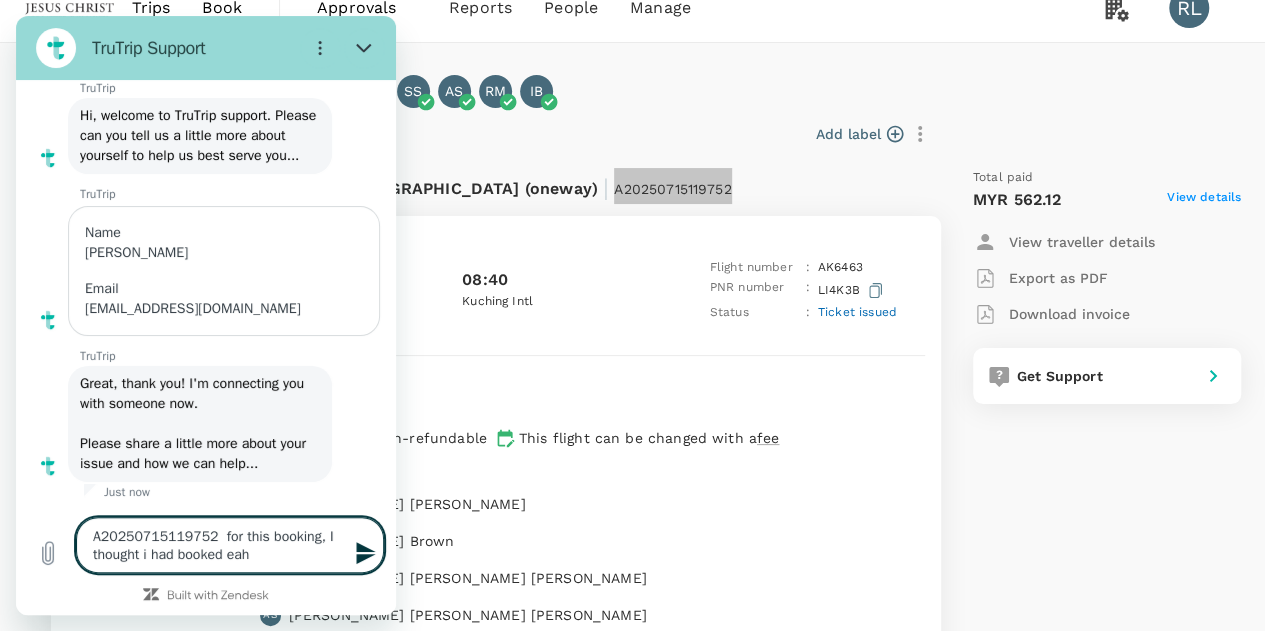 type on "A20250715119752  for this booking, I thought i had booked eah" 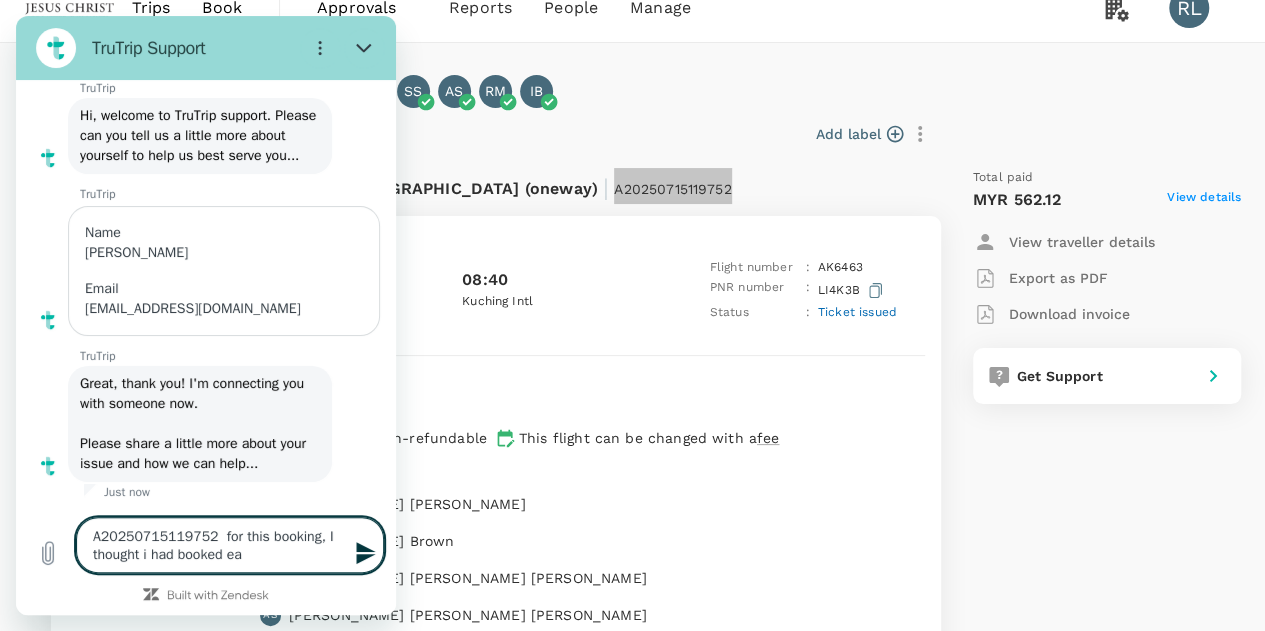 type on "A20250715119752  for this booking, I thought i had booked eac" 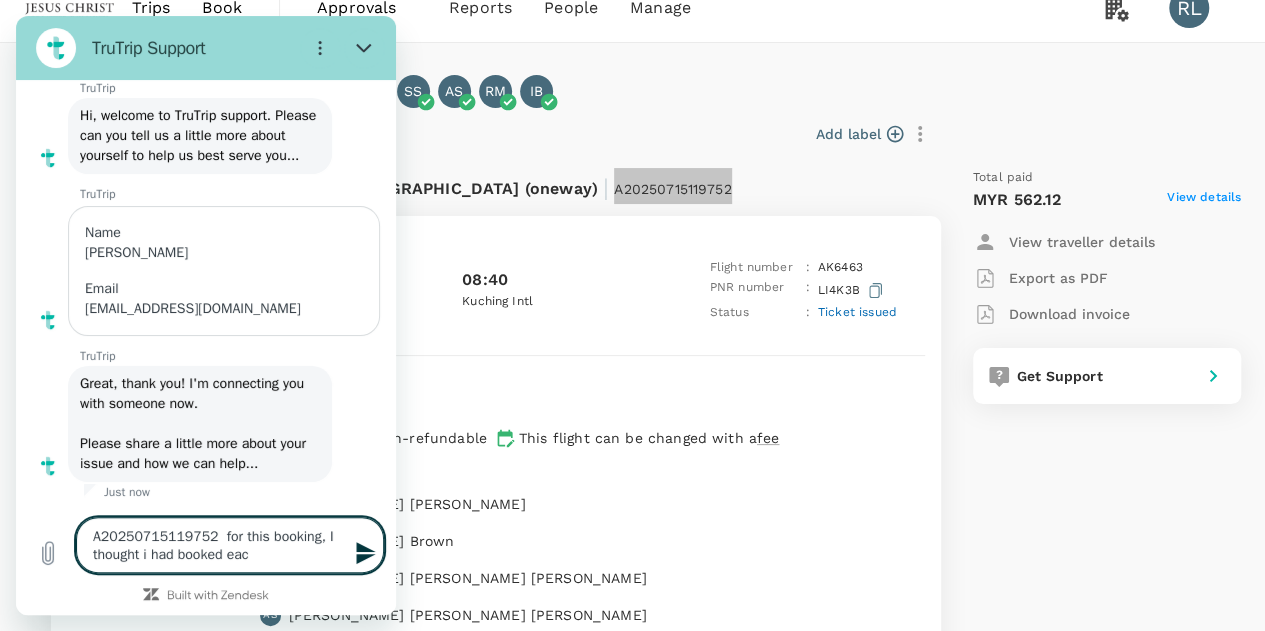 type on "A20250715119752  for this booking, I thought i had booked each" 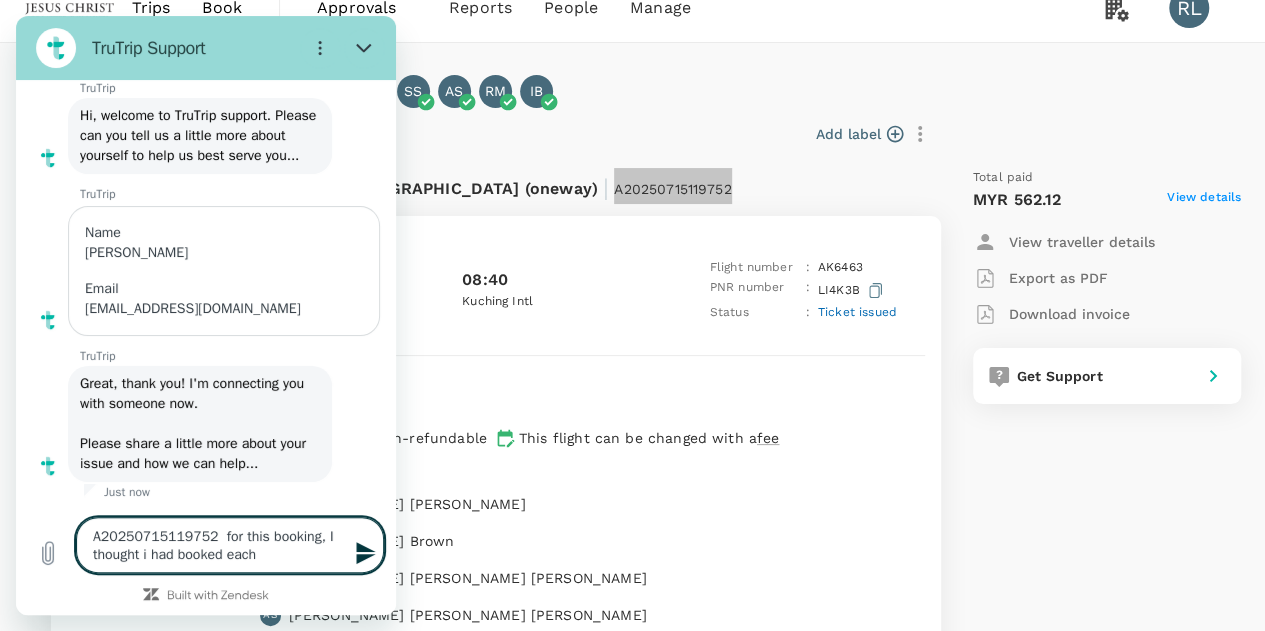 type on "A20250715119752  for this booking, I thought i had booked each" 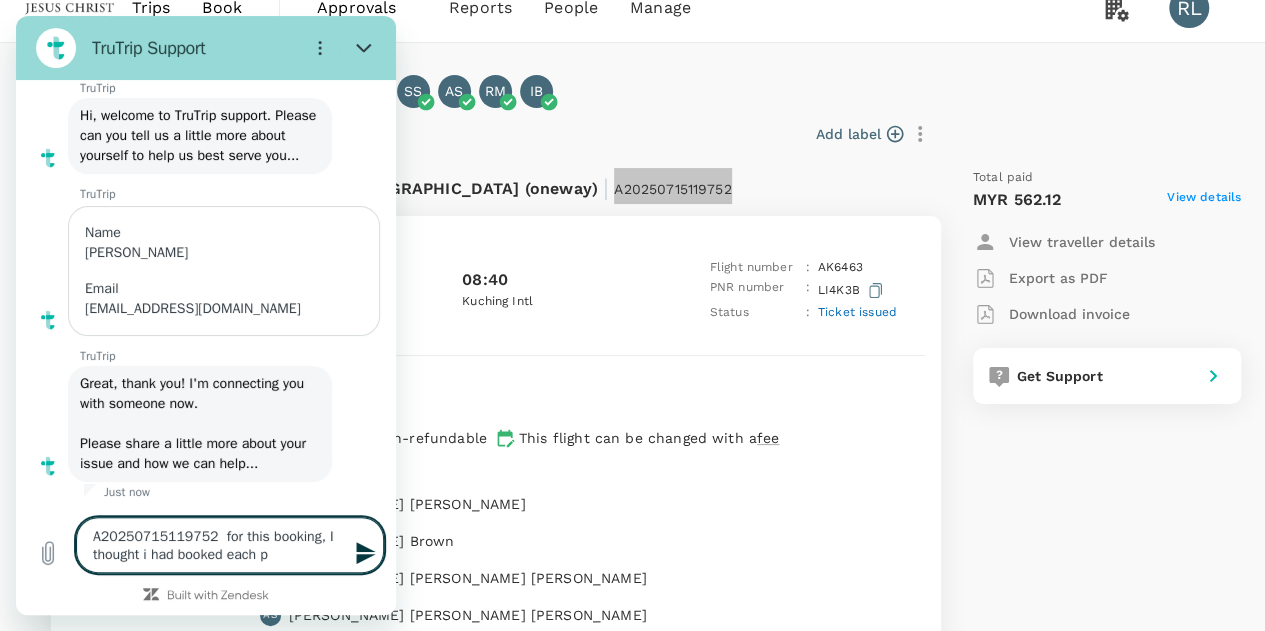 type on "A20250715119752  for this booking, I thought i had booked each pa" 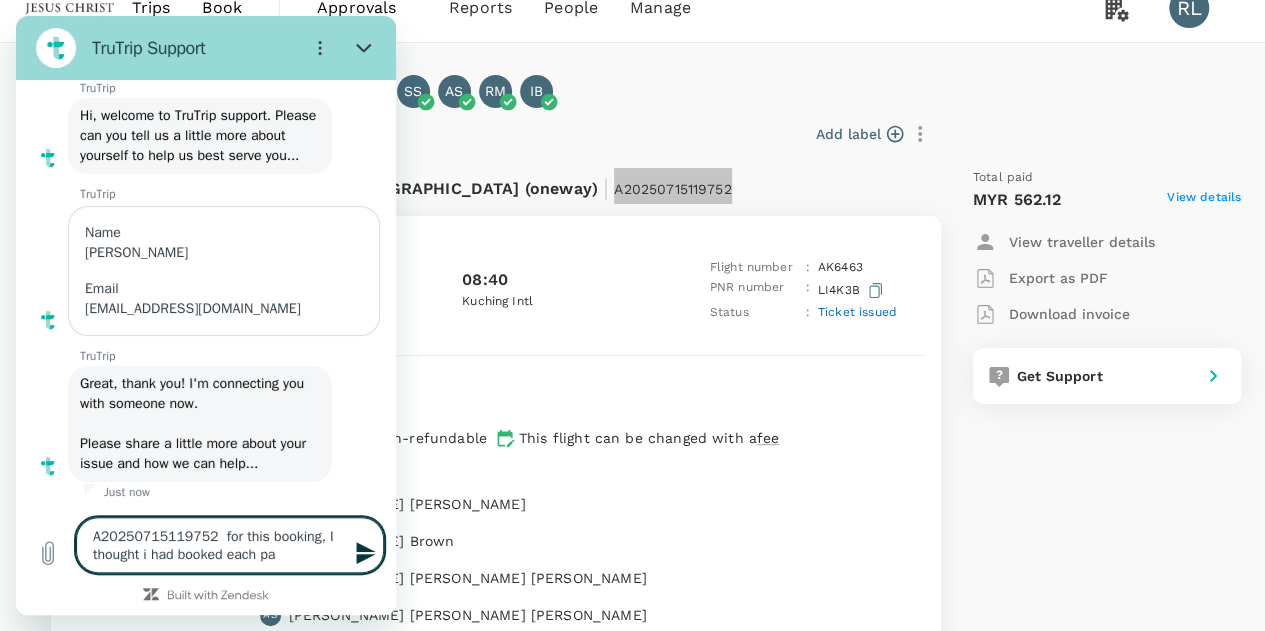 type on "A20250715119752  for this booking, I thought i had booked each pas" 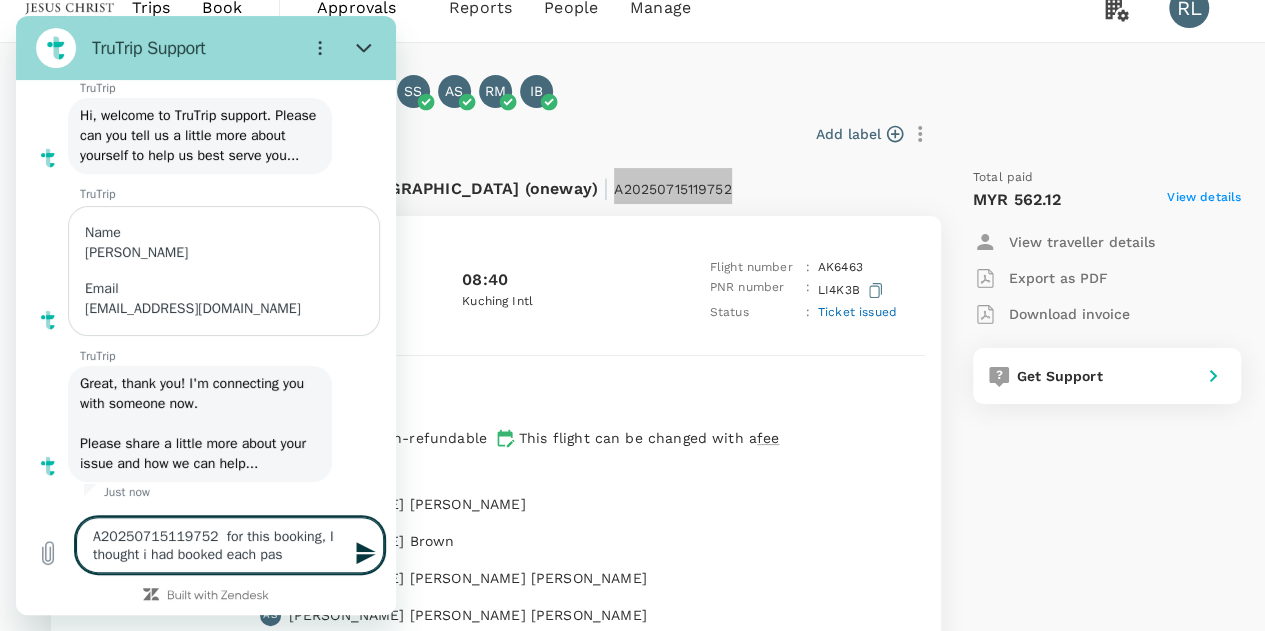 type on "A20250715119752  for this booking, I thought i had booked each pass" 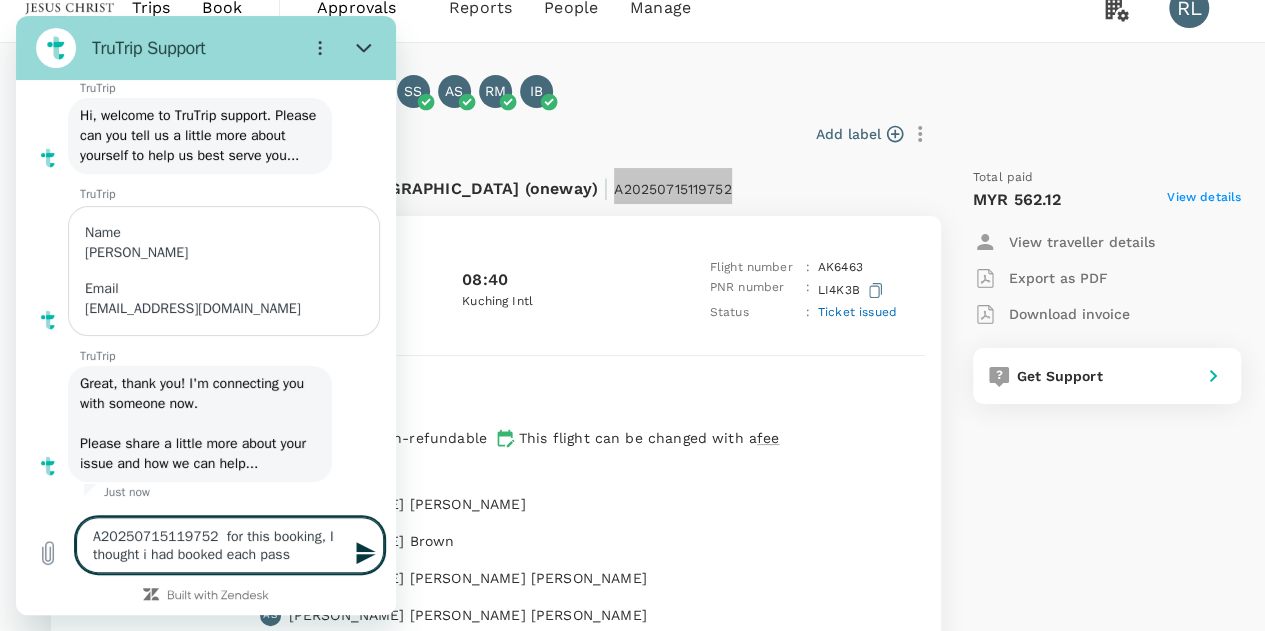 type on "A20250715119752  for this booking, I thought i had booked each passe" 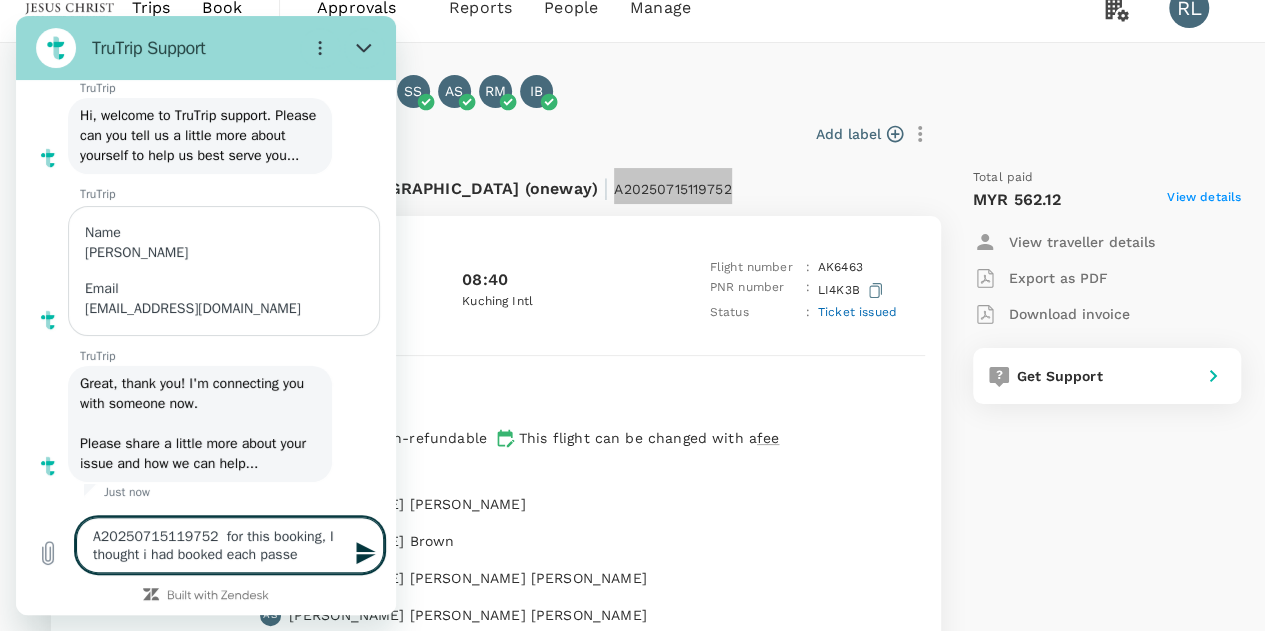 type on "A20250715119752  for this booking, I thought i had booked each passen" 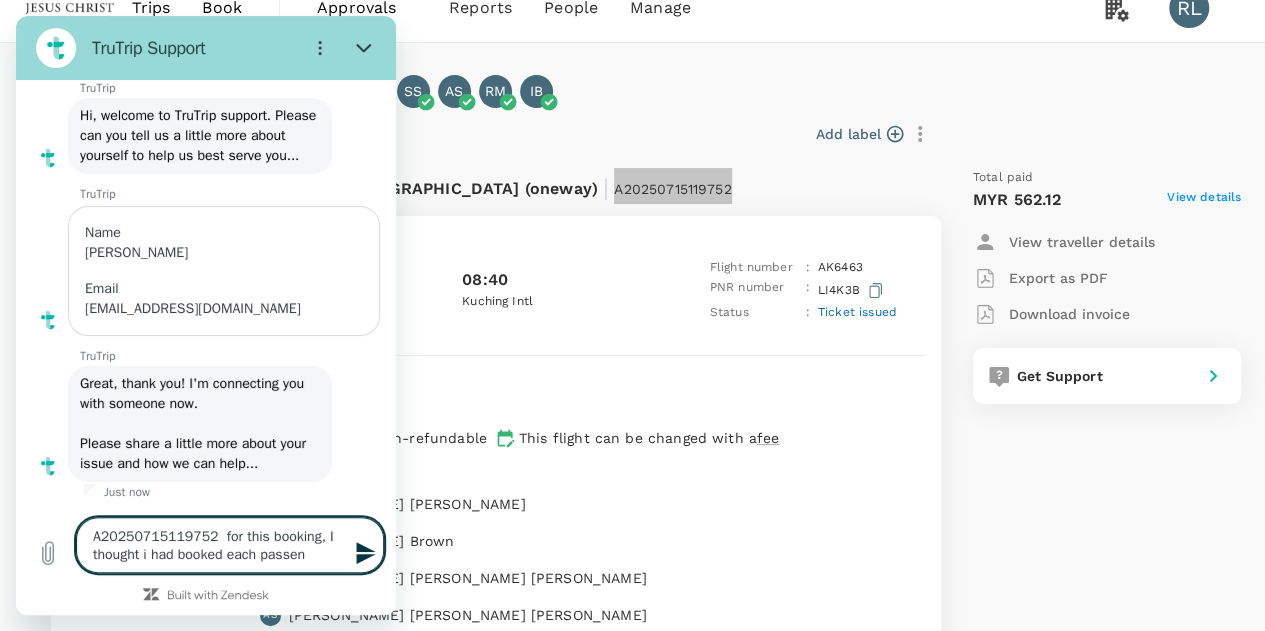type on "A20250715119752  for this booking, I thought i had booked each passeng" 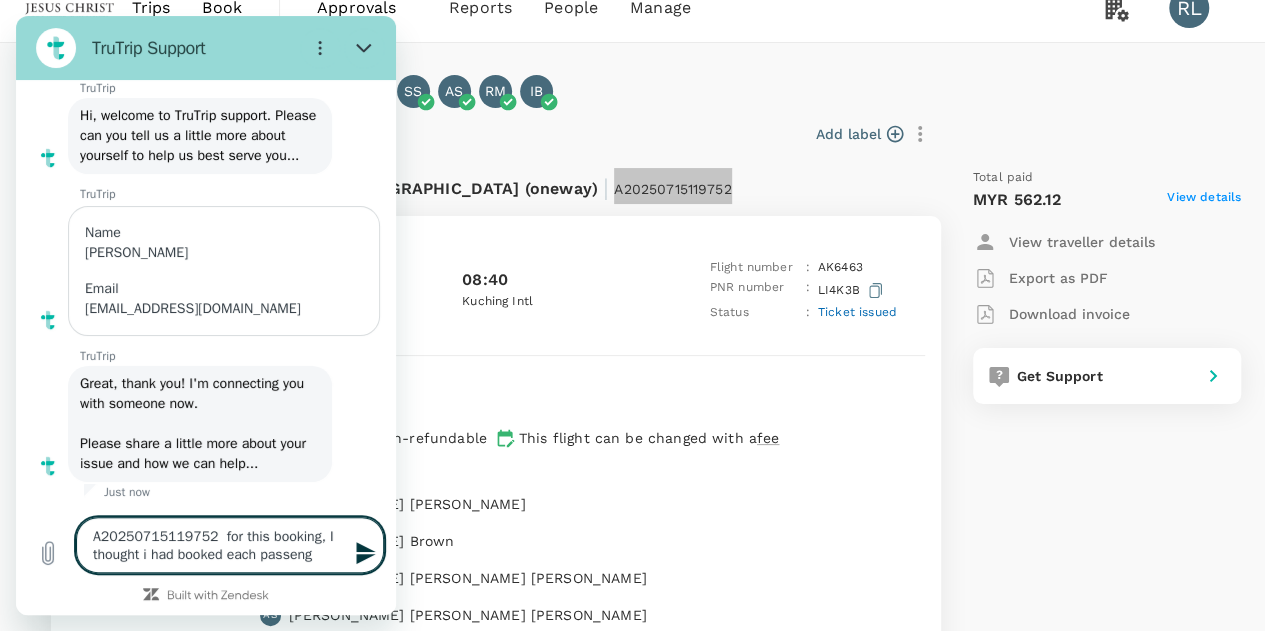 type on "x" 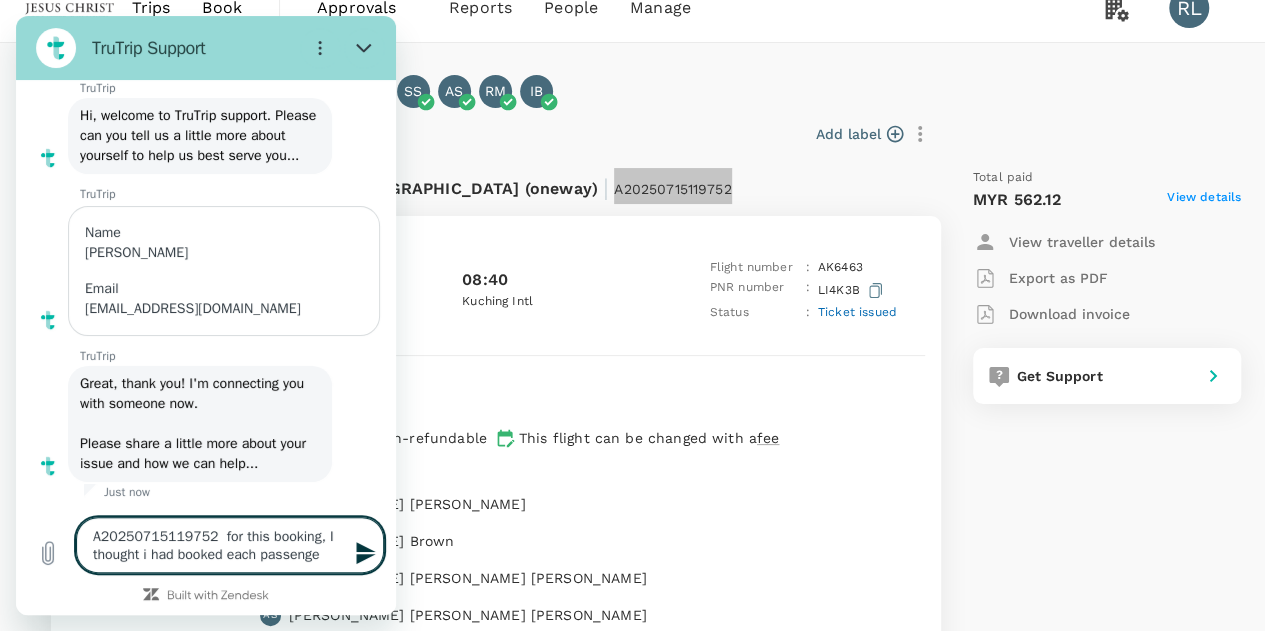 type on "A20250715119752  for this booking, I thought i had booked each passenger" 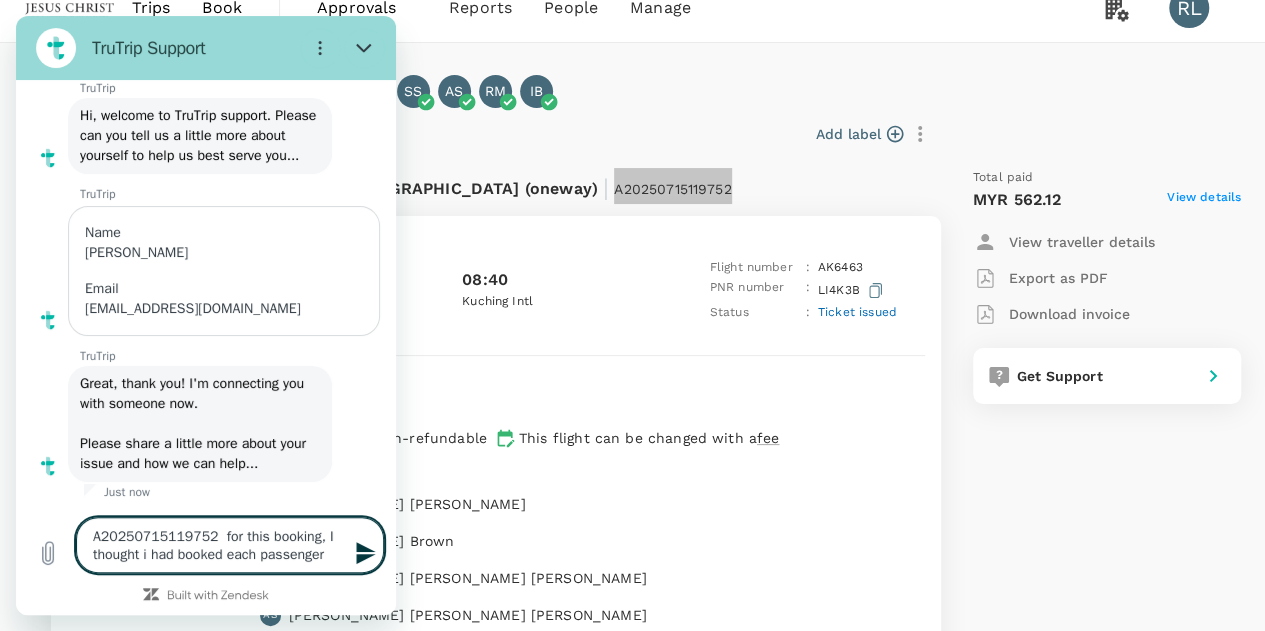 type on "A20250715119752  for this booking, I thought i had booked each passenger" 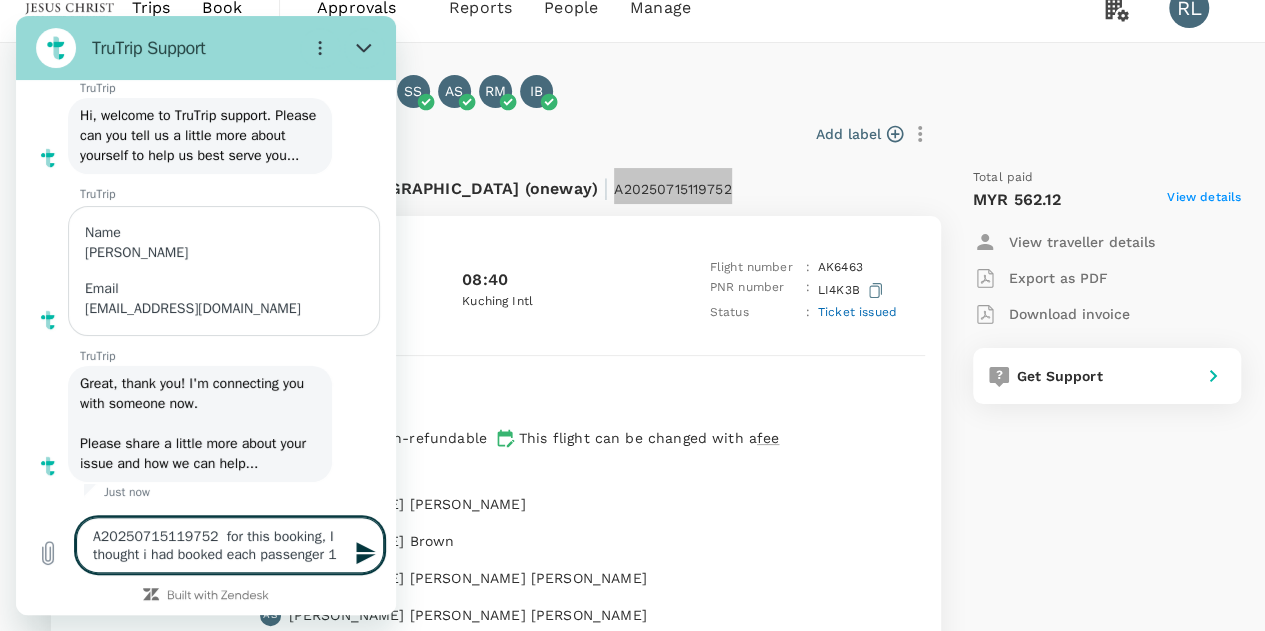 type on "A20250715119752  for this booking, I thought i had booked each passenger 1x" 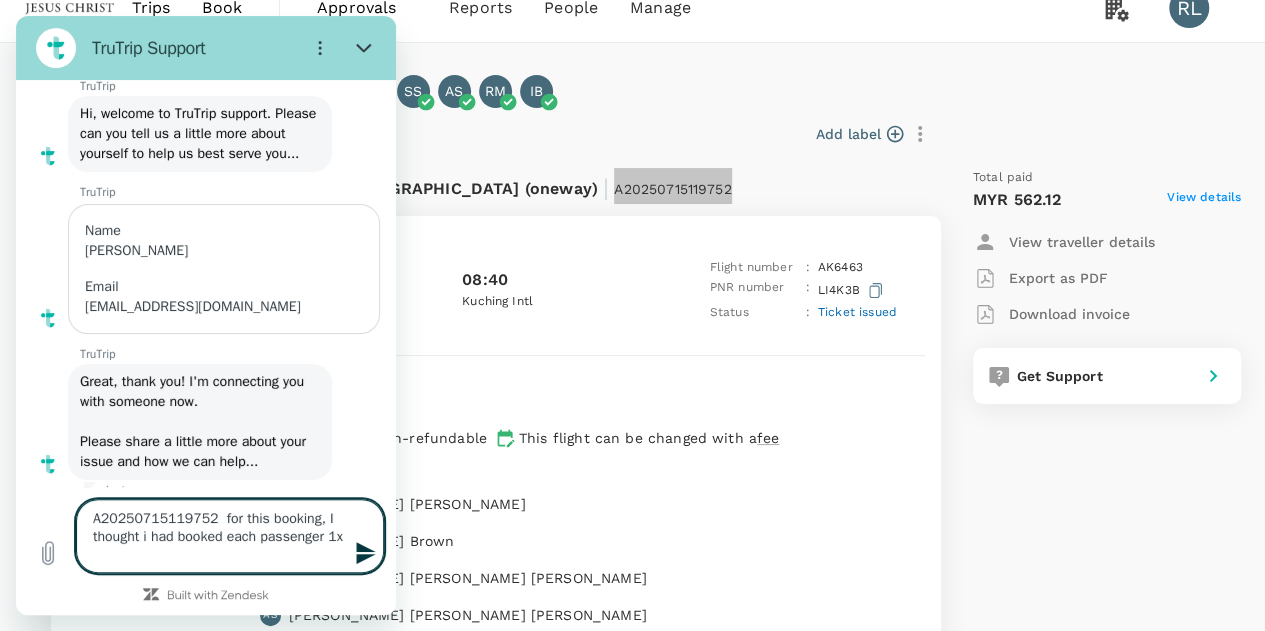 type on "A20250715119752  for this booking, I thought i had booked each passenger 1x2" 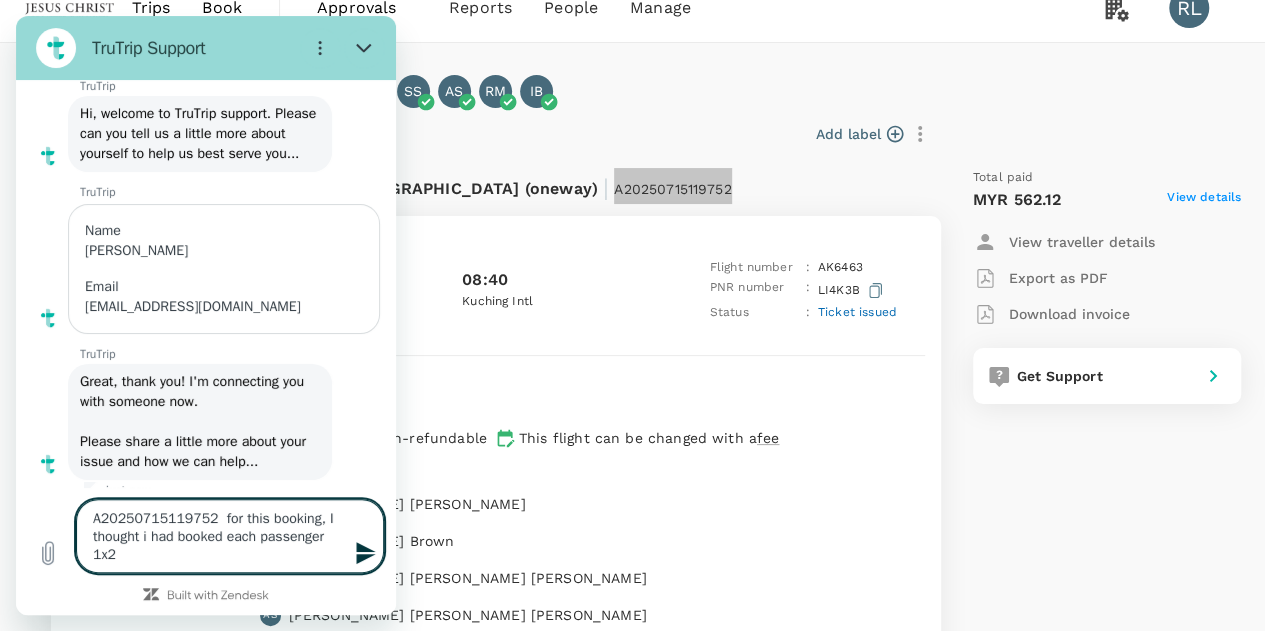 type on "A20250715119752  for this booking, I thought i had booked each passenger 1x25" 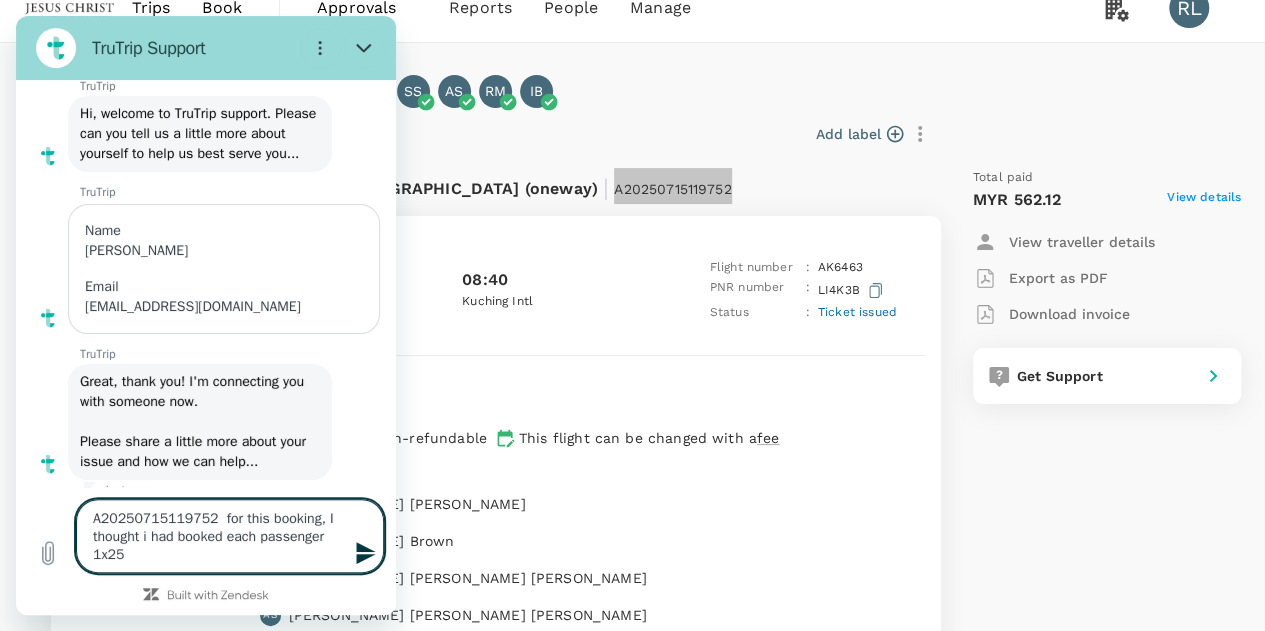 type on "A20250715119752  for this booking, I thought i had booked each passenger 1x25k" 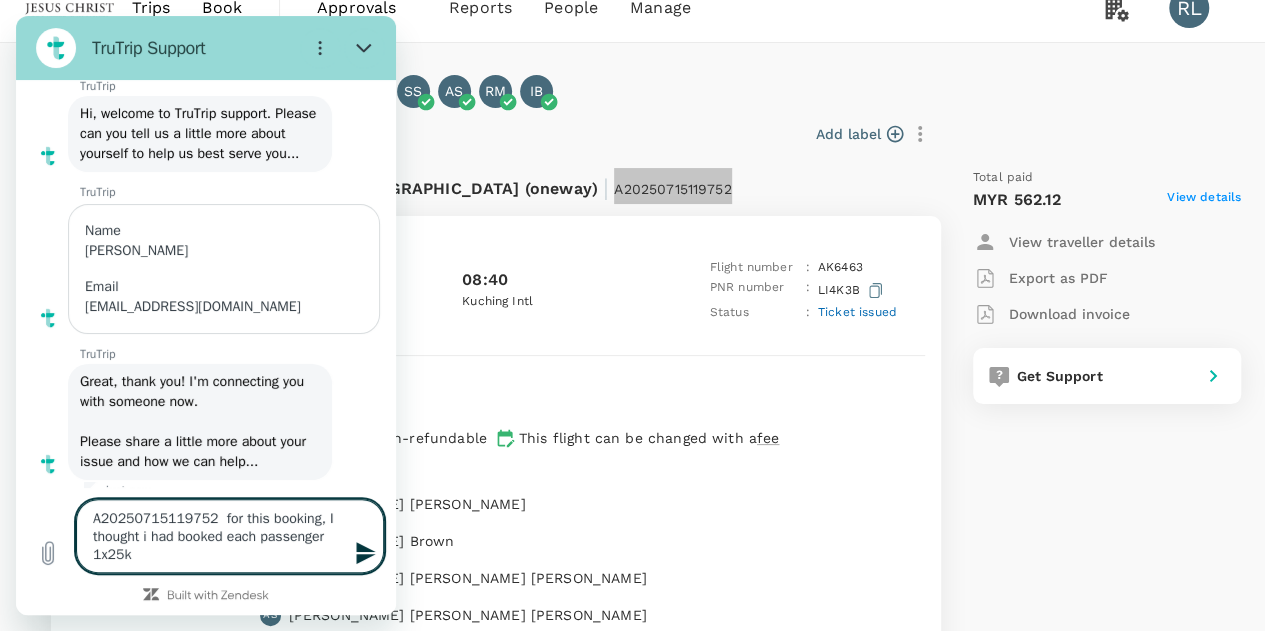 type on "A20250715119752  for this booking, I thought i had booked each passenger 1x25kg" 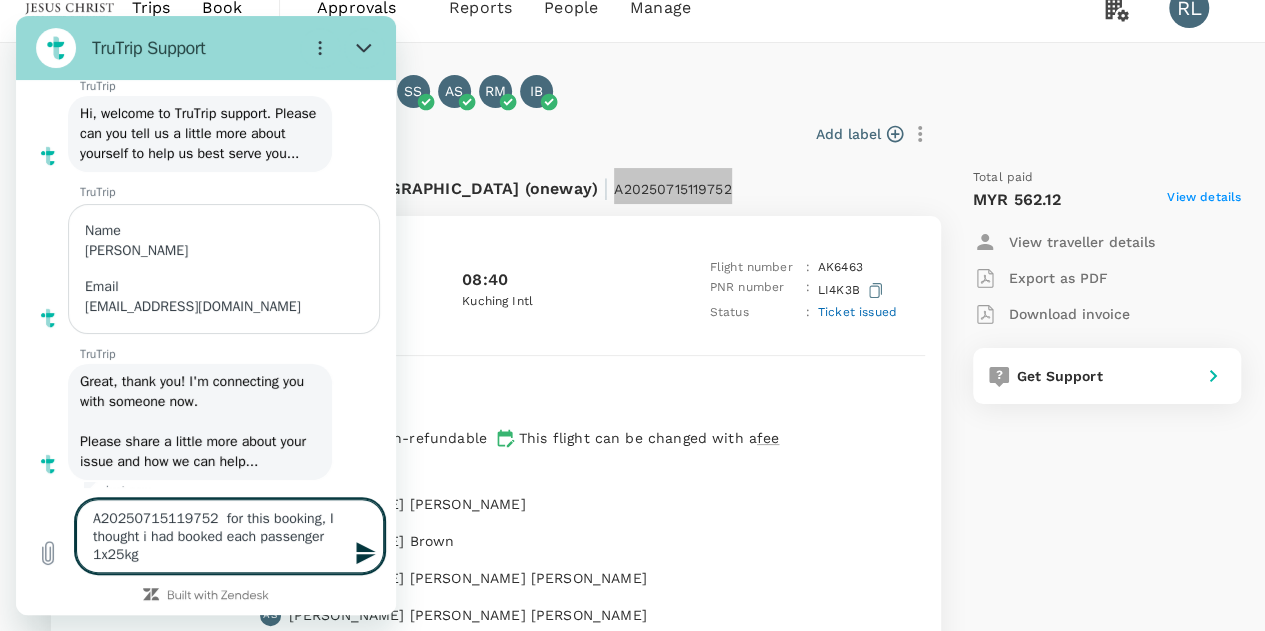 type on "A20250715119752  for this booking, I thought i had booked each passenger 1x25kg" 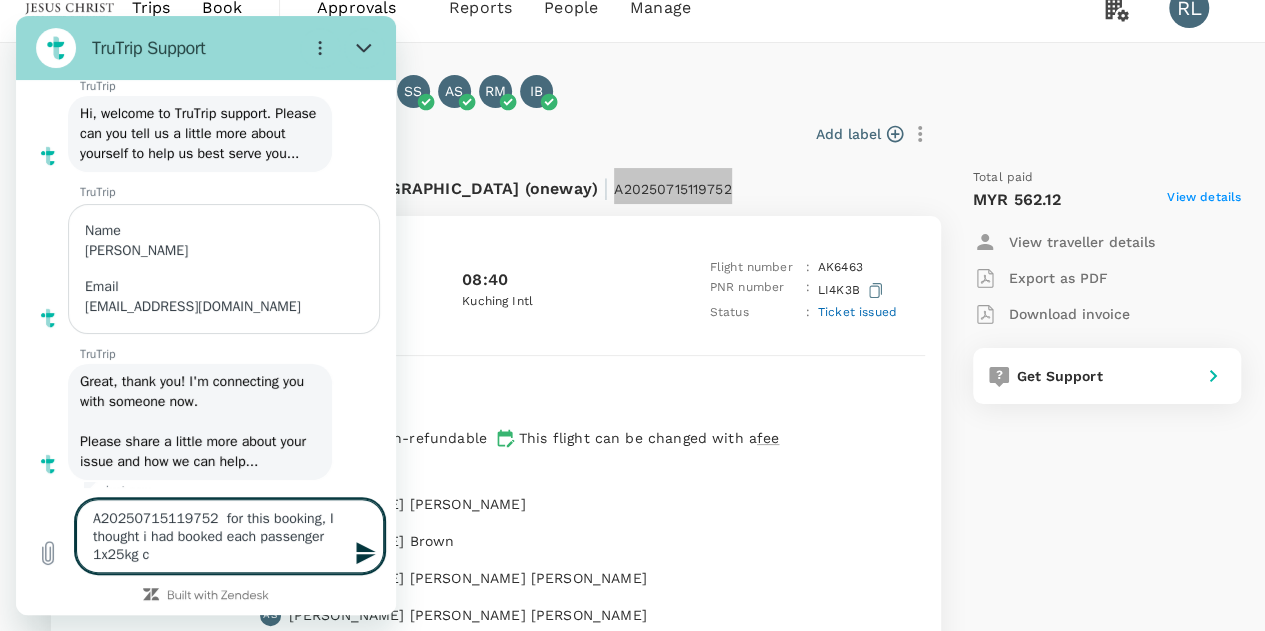type on "A20250715119752  for this booking, I thought i had booked each passenger 1x25kg ch" 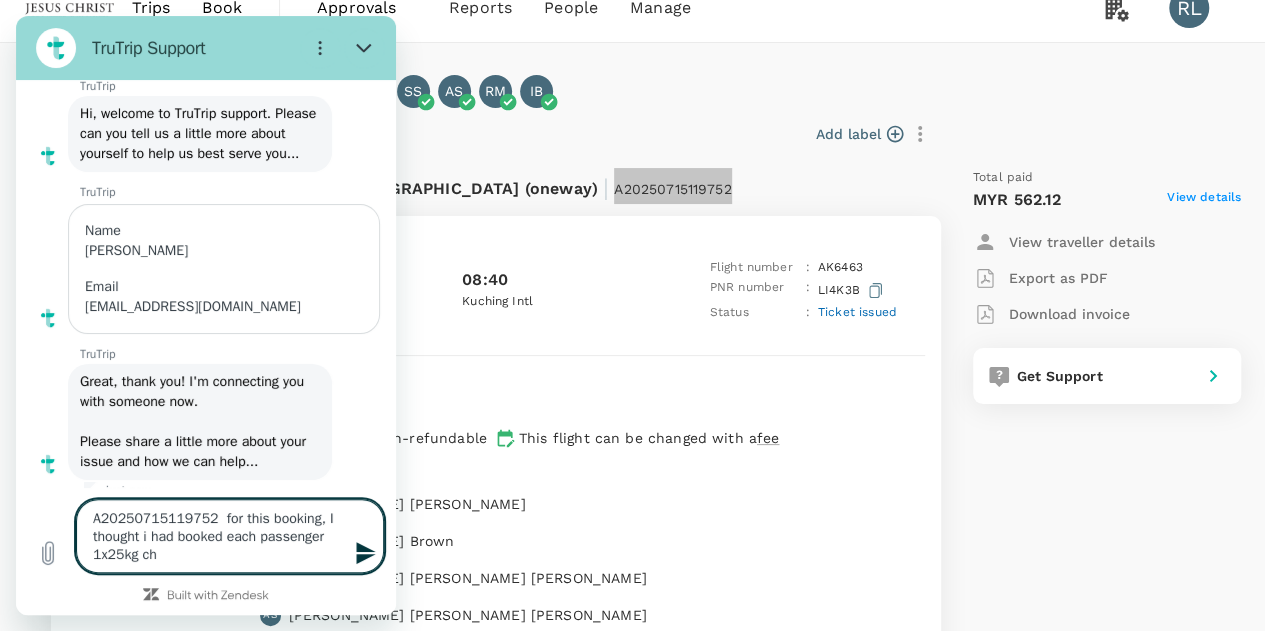 type on "A20250715119752  for this booking, I thought i had booked each passenger 1x25kg che" 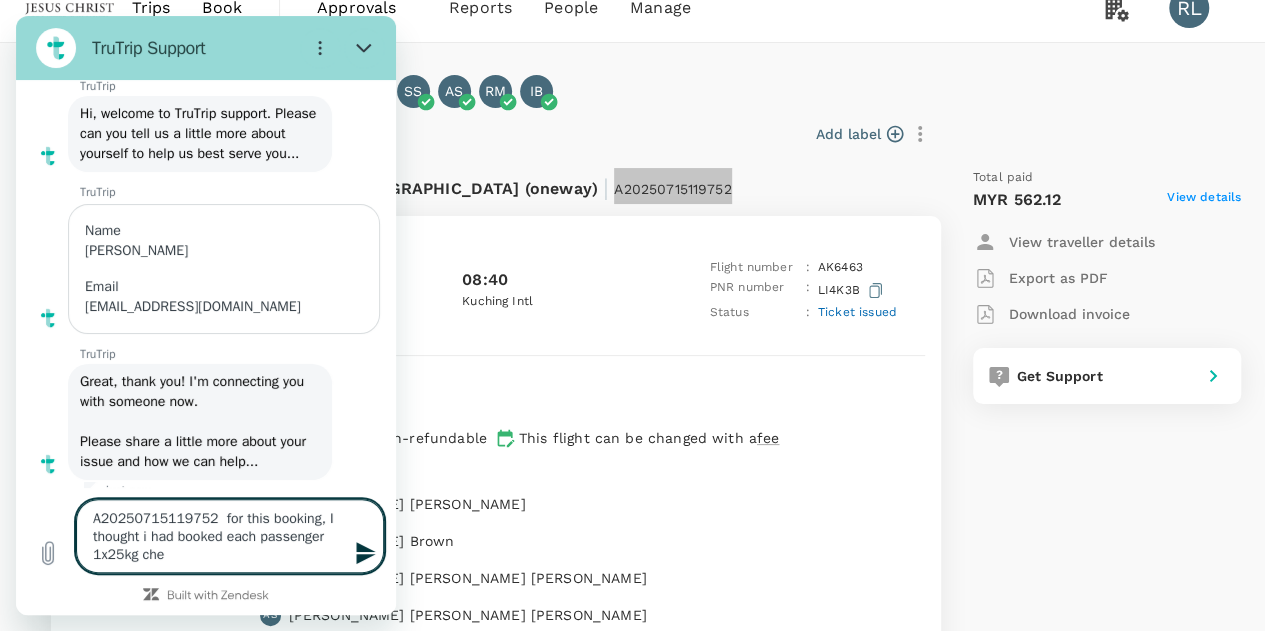 type on "A20250715119752  for this booking, I thought i had booked each passenger 1x25kg chec" 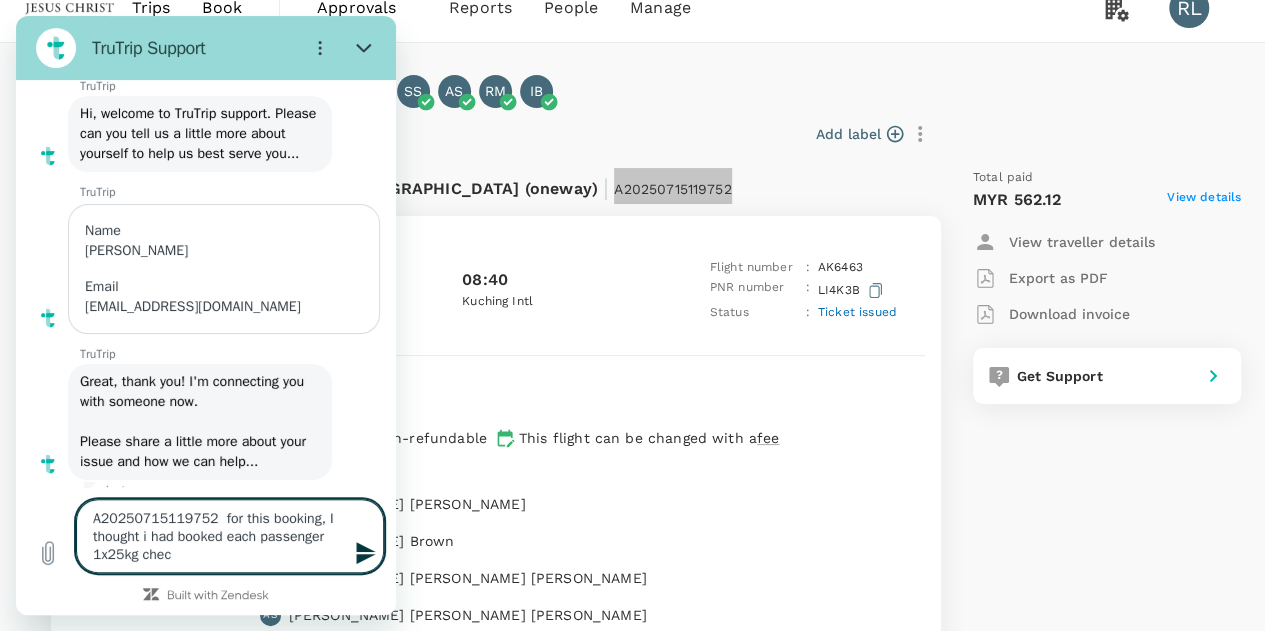 type on "A20250715119752  for this booking, I thought i had booked each passenger 1x25kg check" 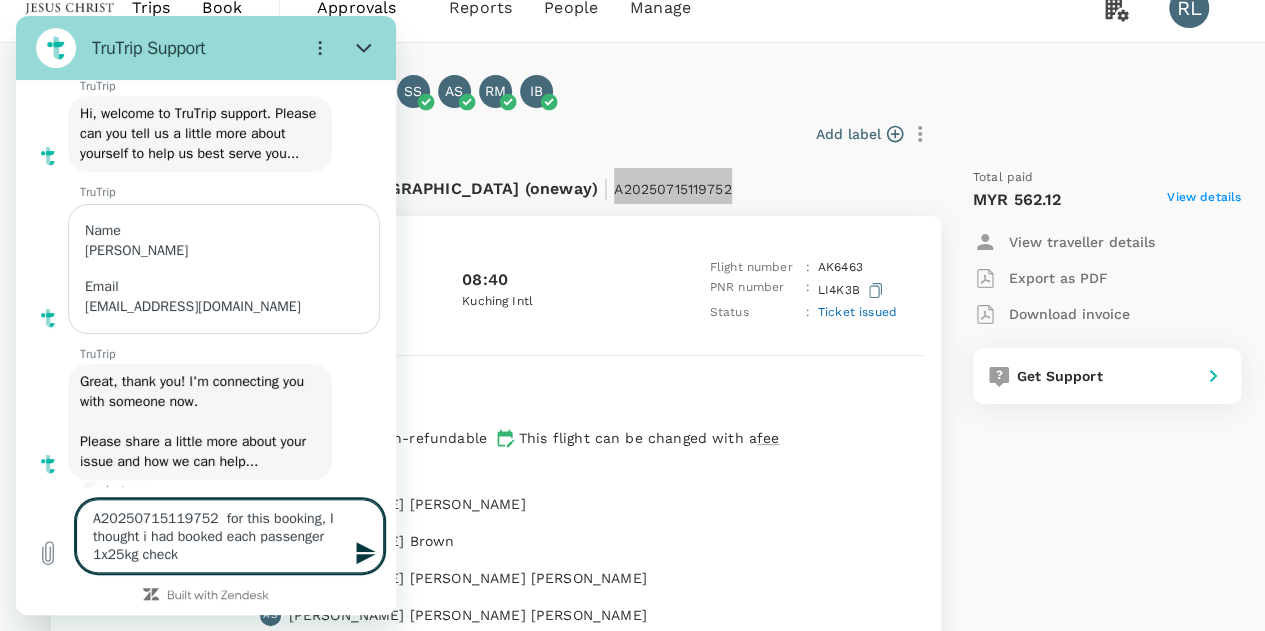 type on "A20250715119752  for this booking, I thought i had booked each passenger 1x25kg checke" 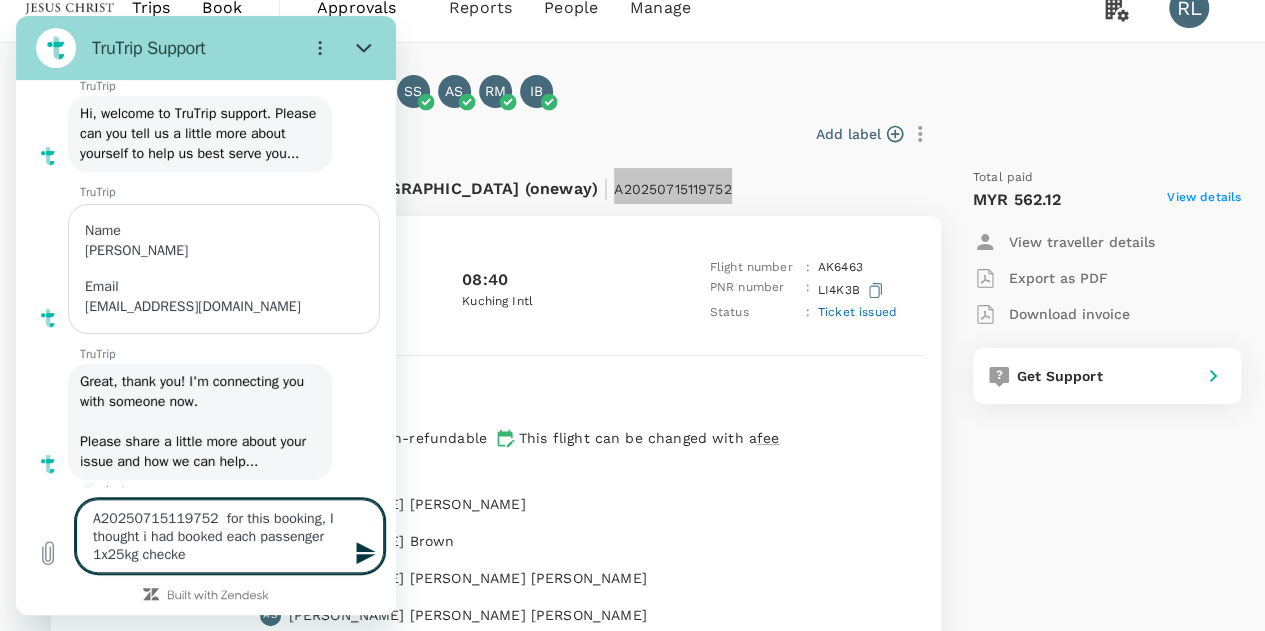 type on "A20250715119752  for this booking, I thought i had booked each passenger 1x25kg checked" 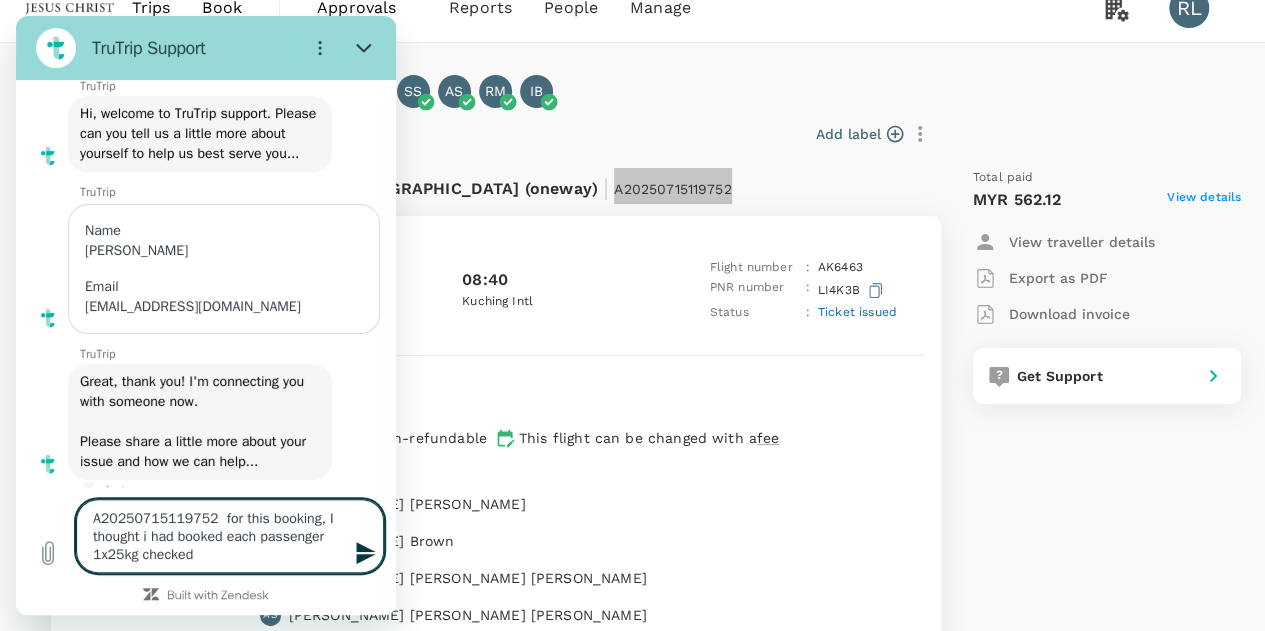 type on "A20250715119752  for this booking, I thought i had booked each passenger 1x25kg checked" 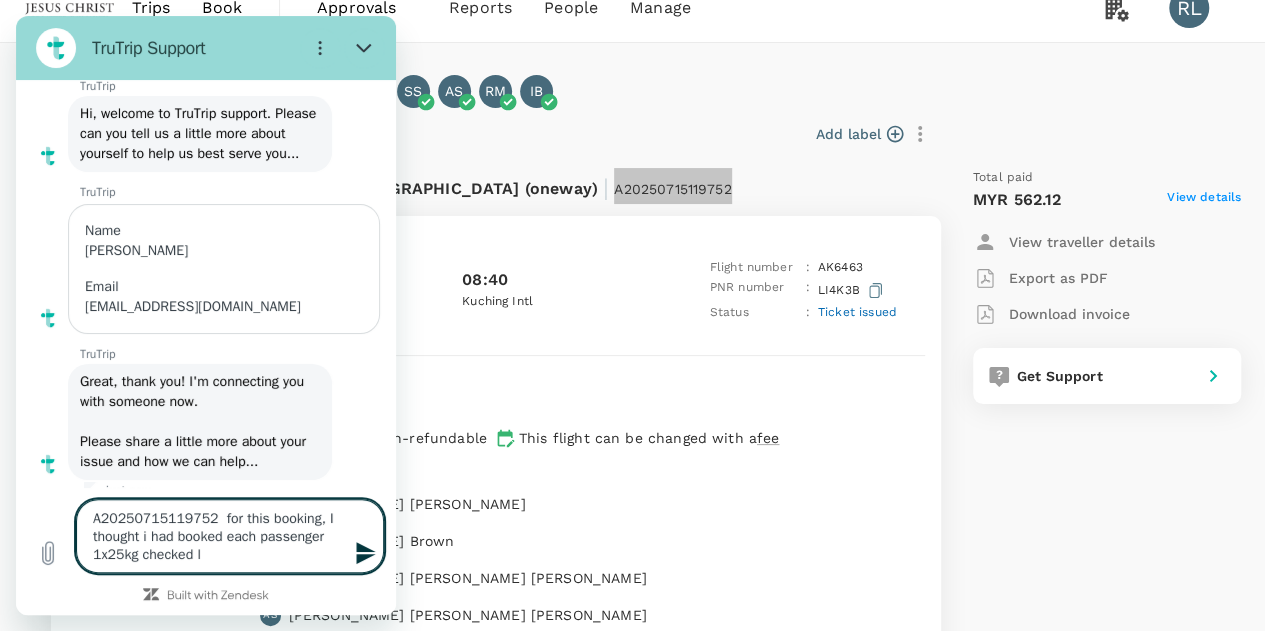 type on "A20250715119752  for this booking, I thought i had booked each passenger 1x25kg checked lu" 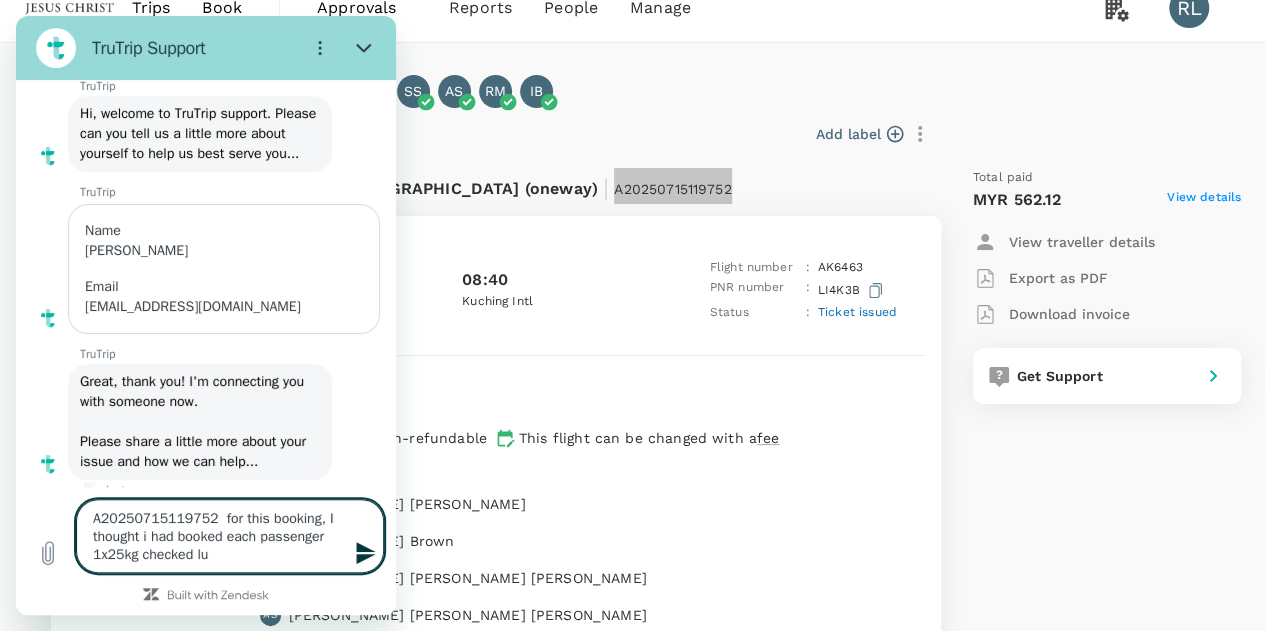 type on "A20250715119752  for this booking, I thought i had booked each passenger 1x25kg checked lug" 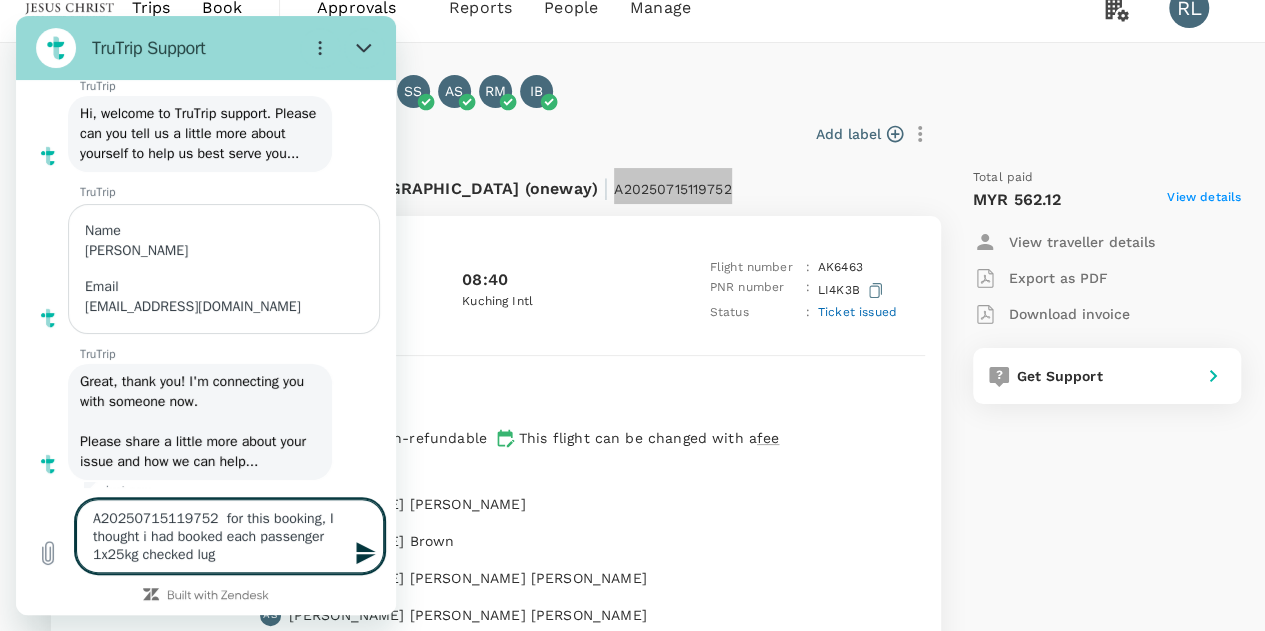 type on "A20250715119752  for this booking, I thought i had booked each passenger 1x25kg checked lugg" 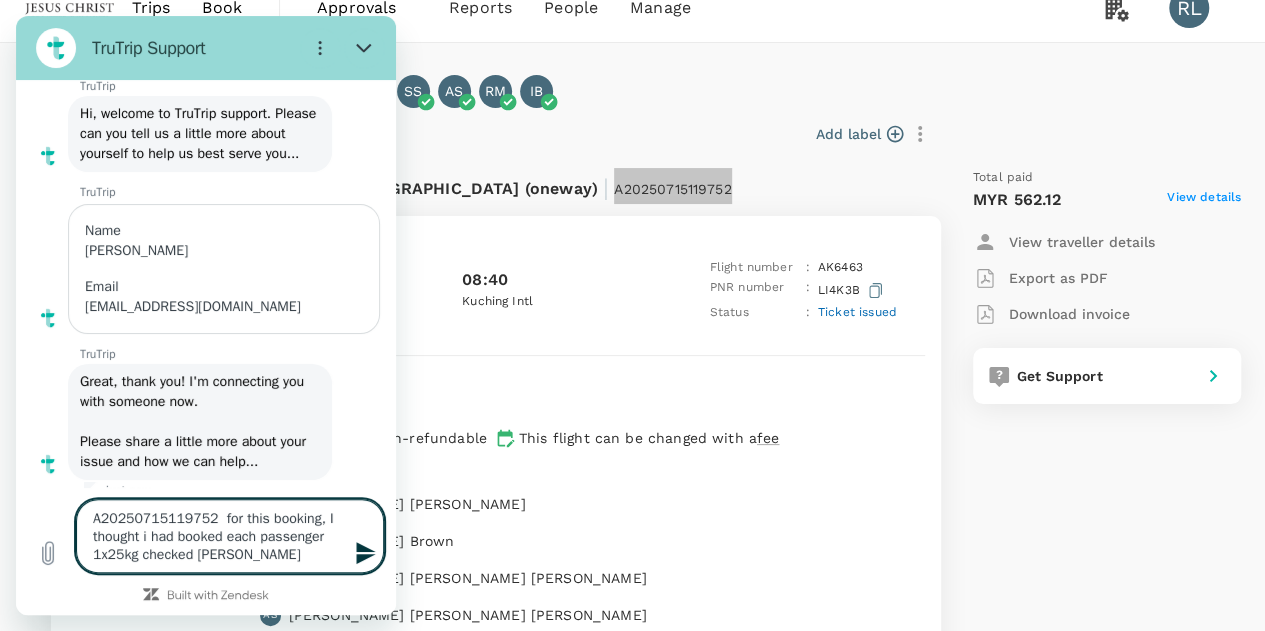type on "x" 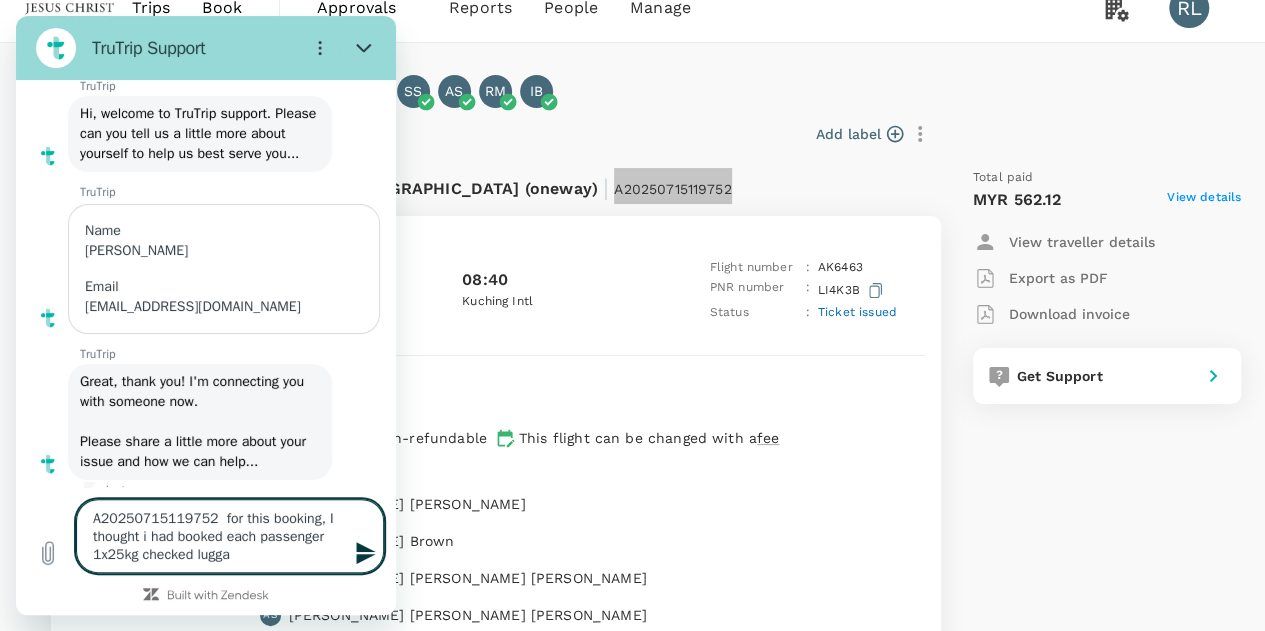 type 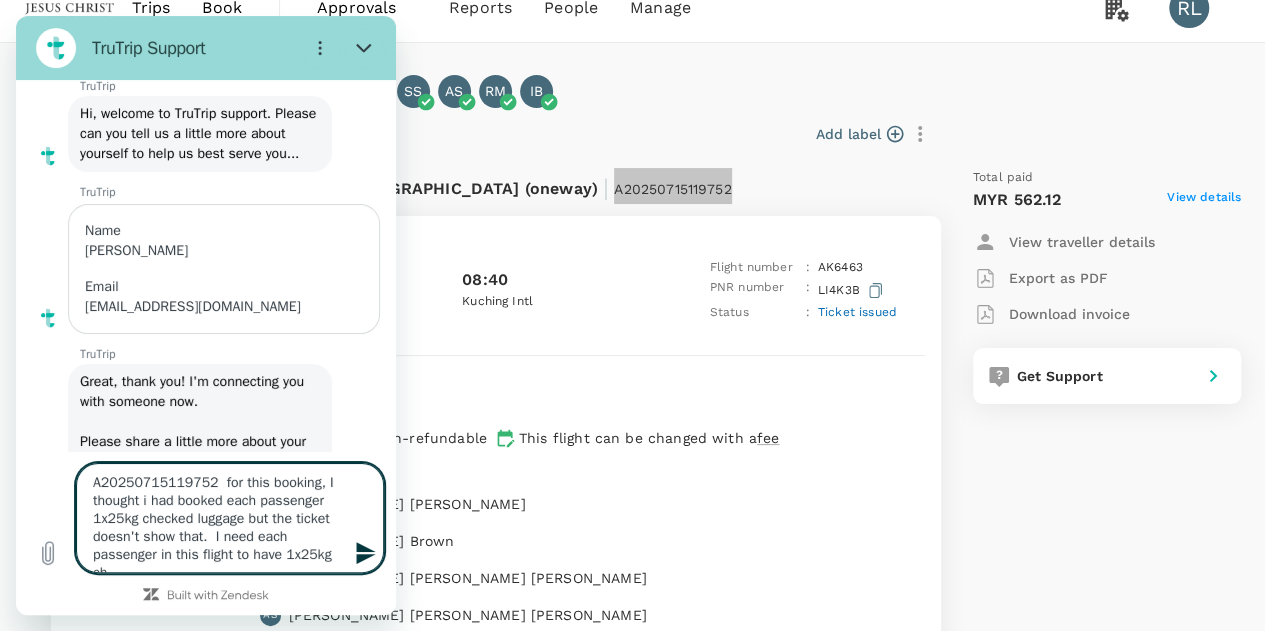 scroll, scrollTop: 4, scrollLeft: 0, axis: vertical 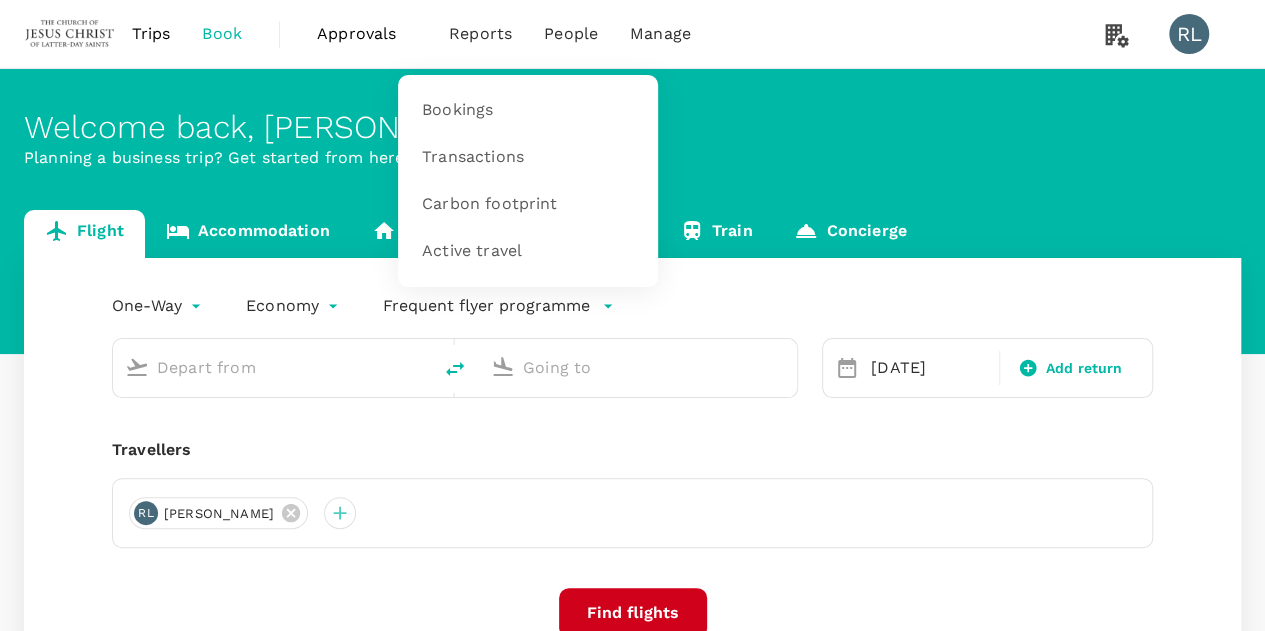 type on "Kota Kinabalu Intl (BKI)" 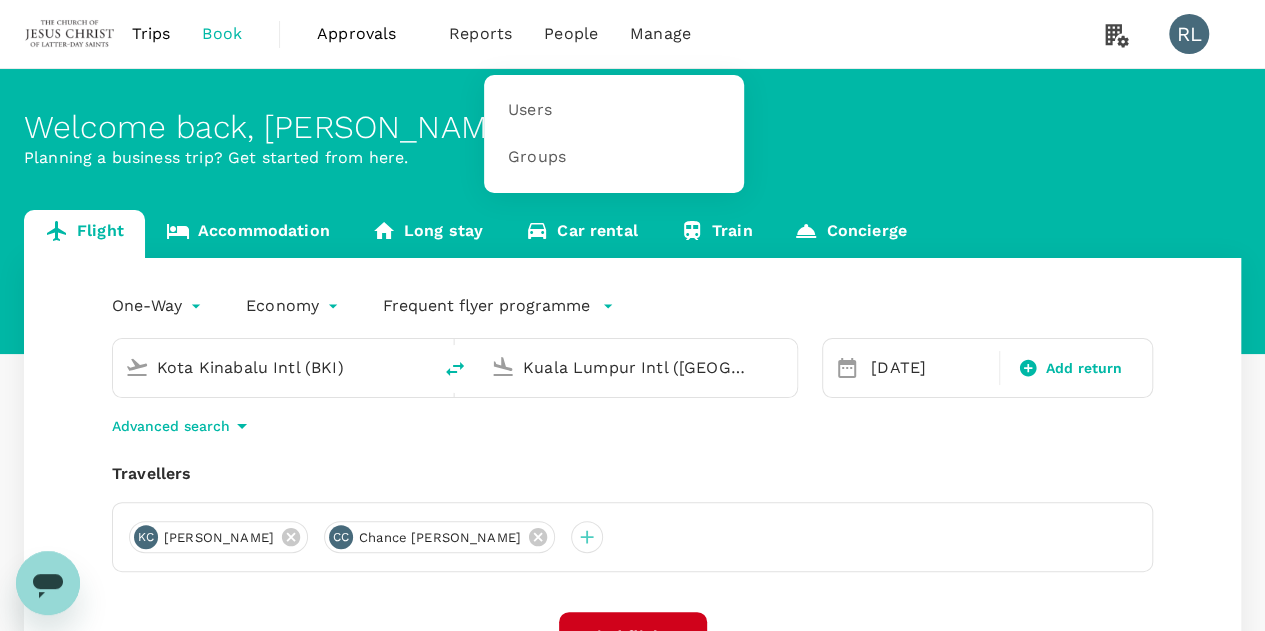 scroll, scrollTop: 0, scrollLeft: 0, axis: both 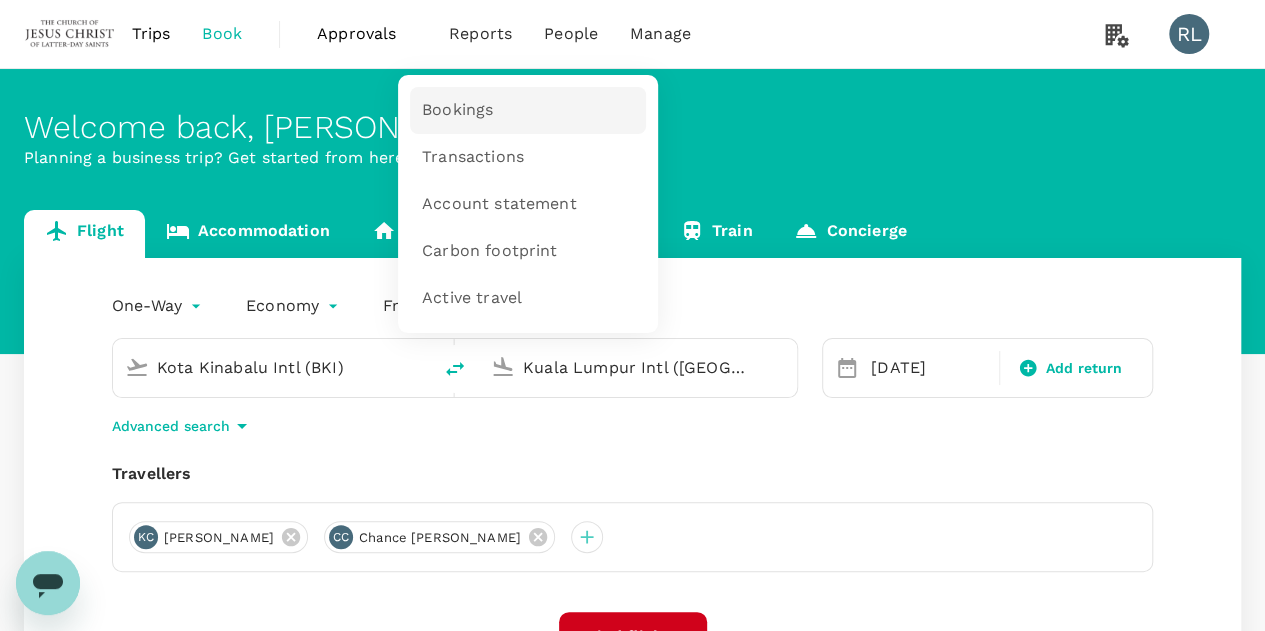 click on "Bookings" at bounding box center [457, 110] 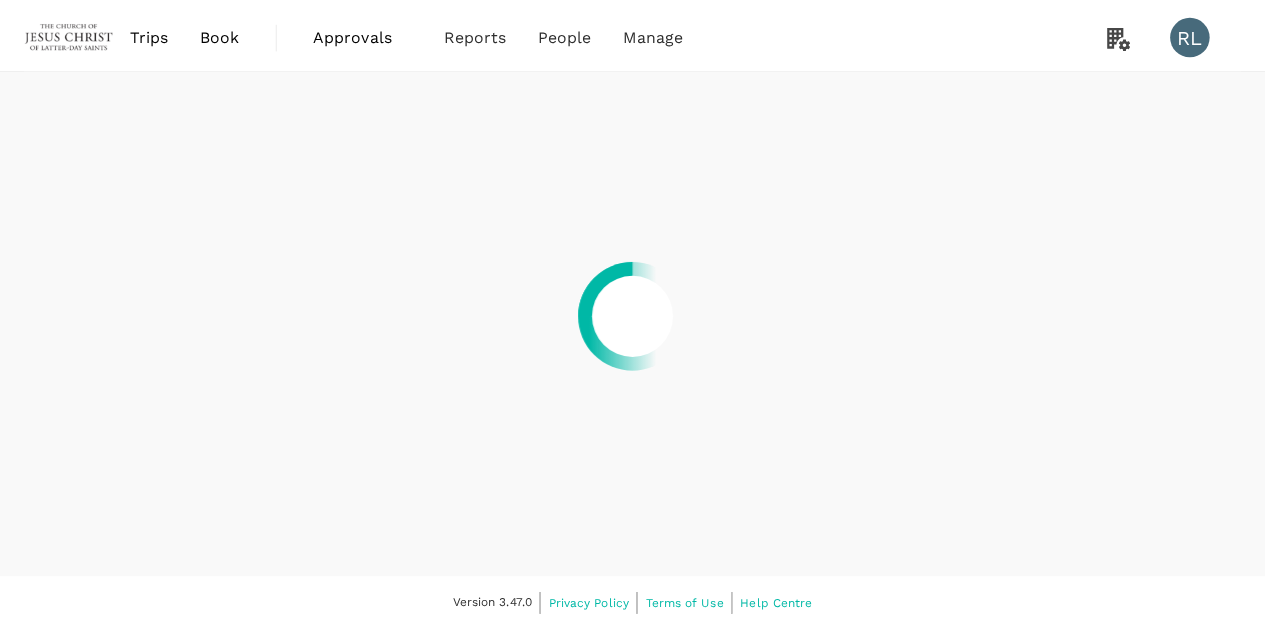 scroll, scrollTop: 0, scrollLeft: 0, axis: both 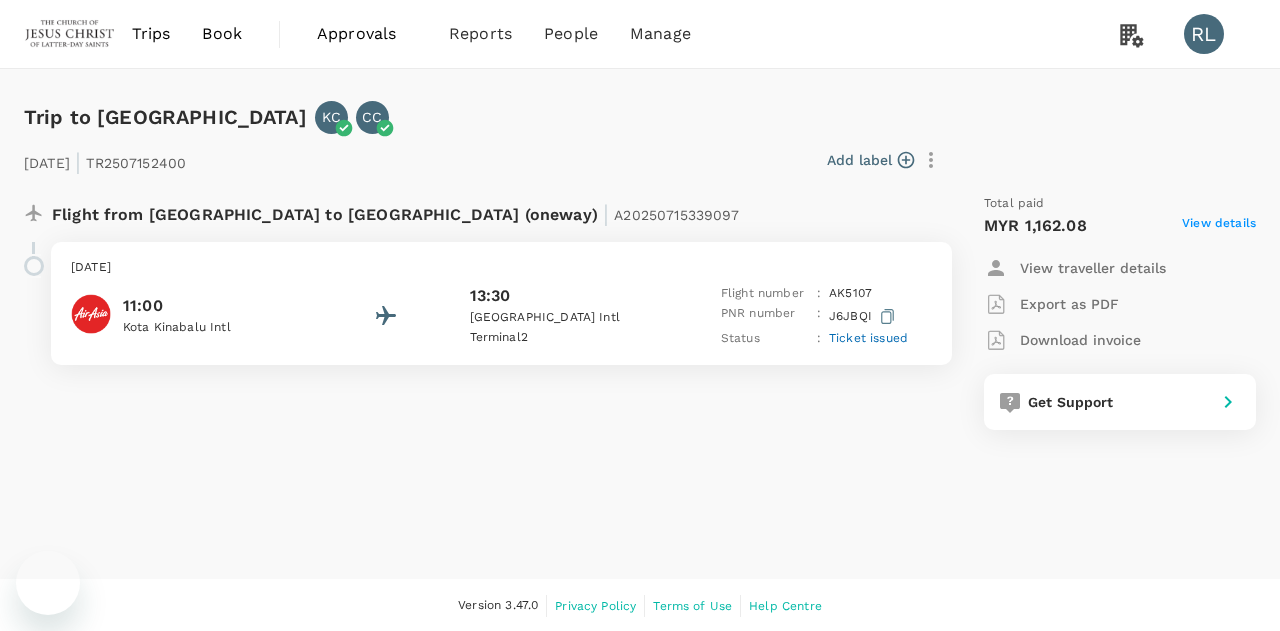 click on "Ticket issued" at bounding box center [868, 338] 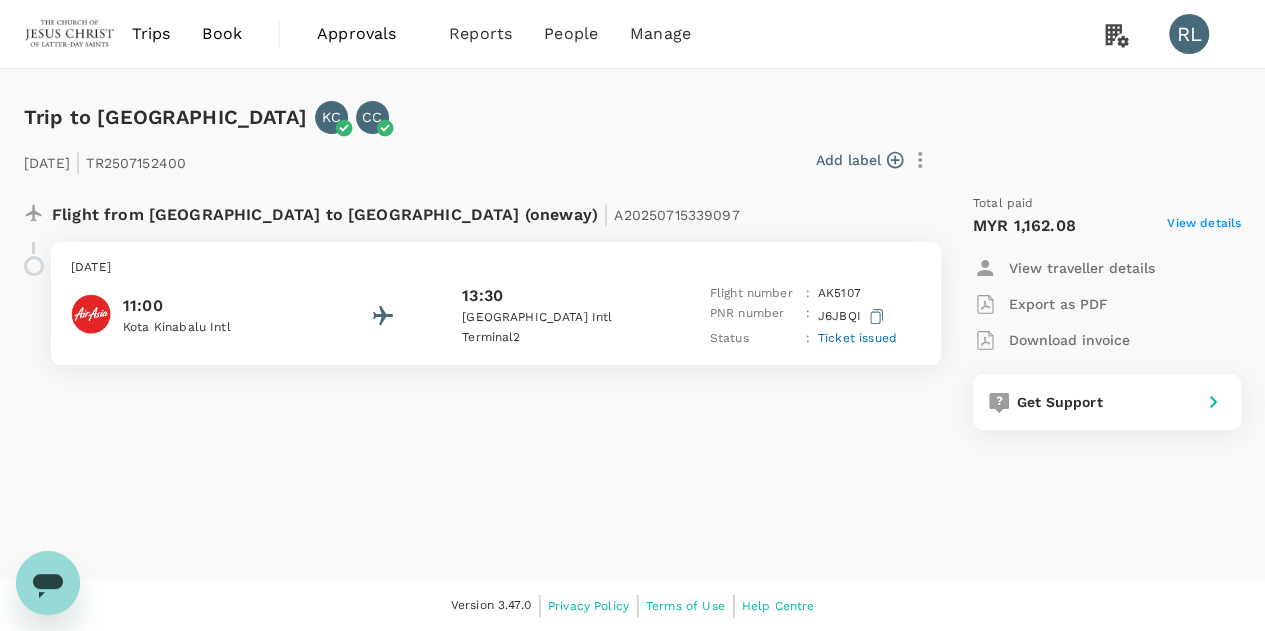 scroll, scrollTop: 0, scrollLeft: 0, axis: both 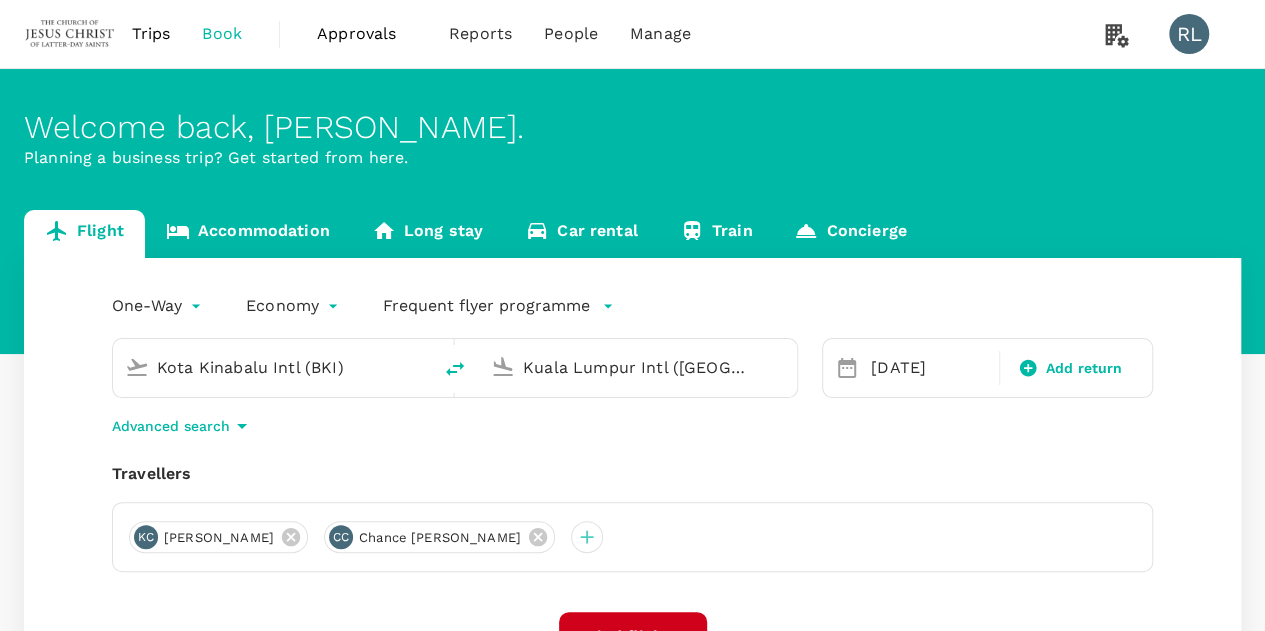 type 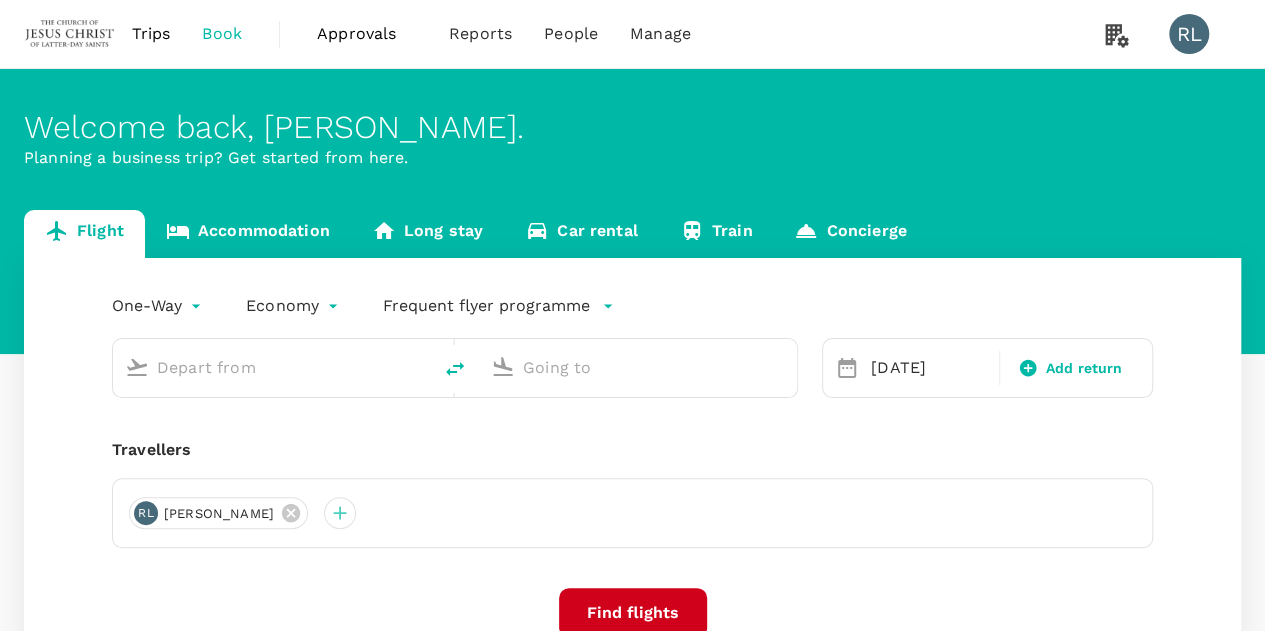 type on "Kota Kinabalu Intl (BKI)" 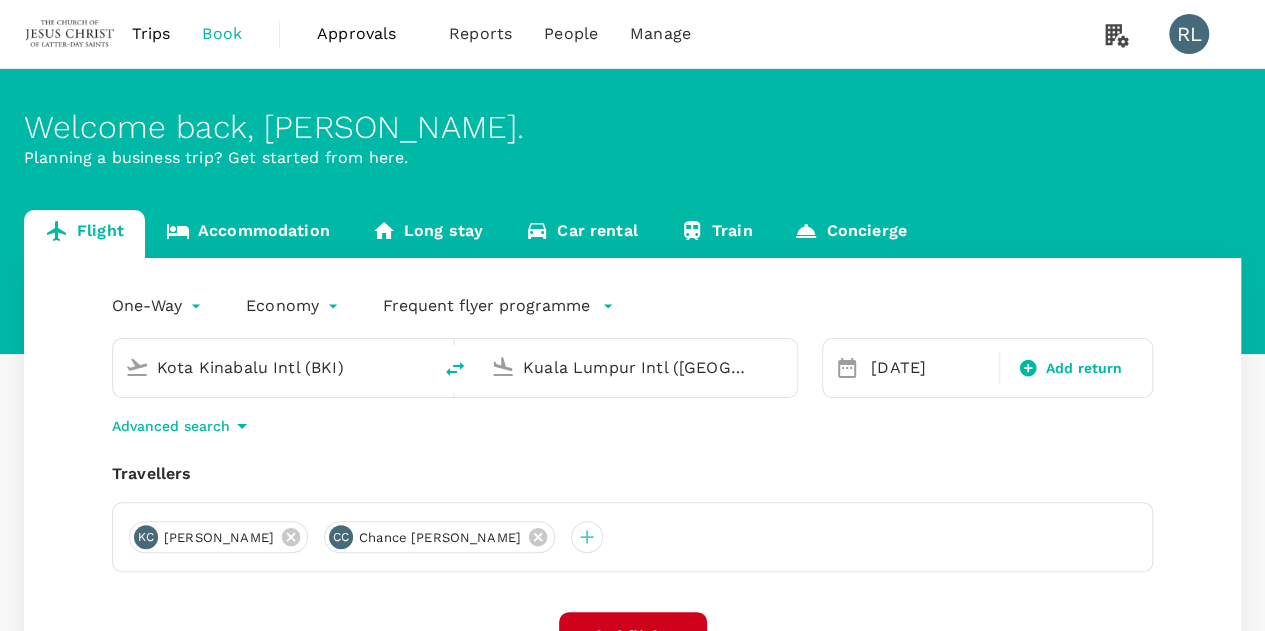 drag, startPoint x: 363, startPoint y: 366, endPoint x: 141, endPoint y: 377, distance: 222.27235 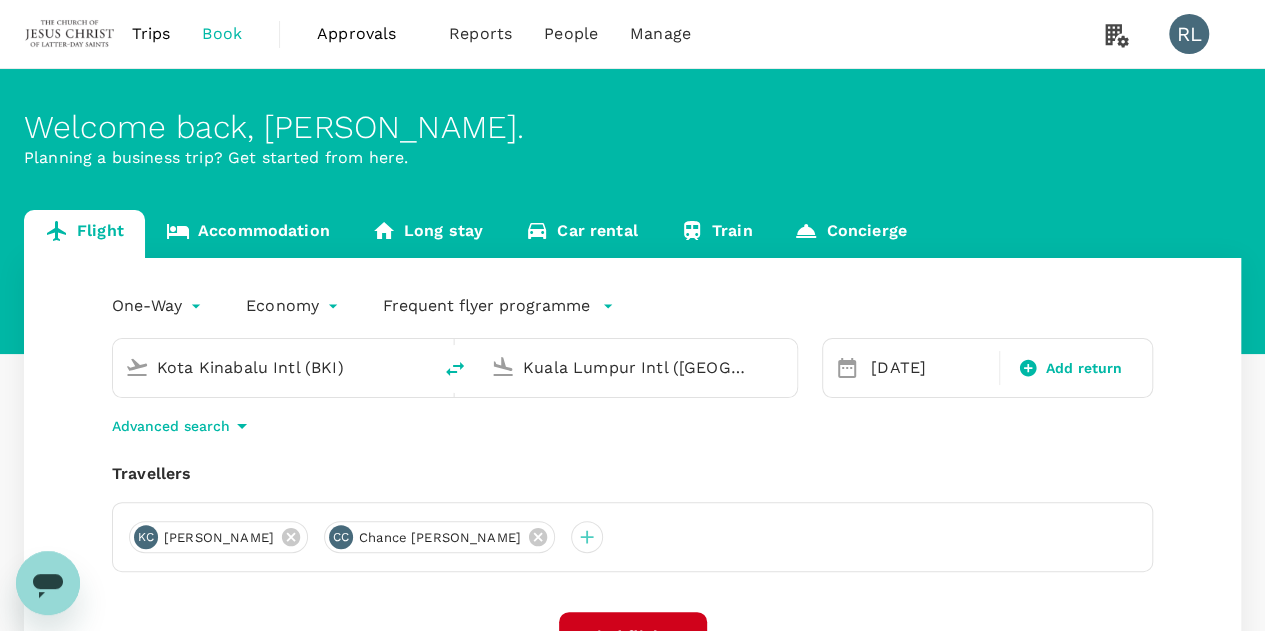 scroll, scrollTop: 0, scrollLeft: 0, axis: both 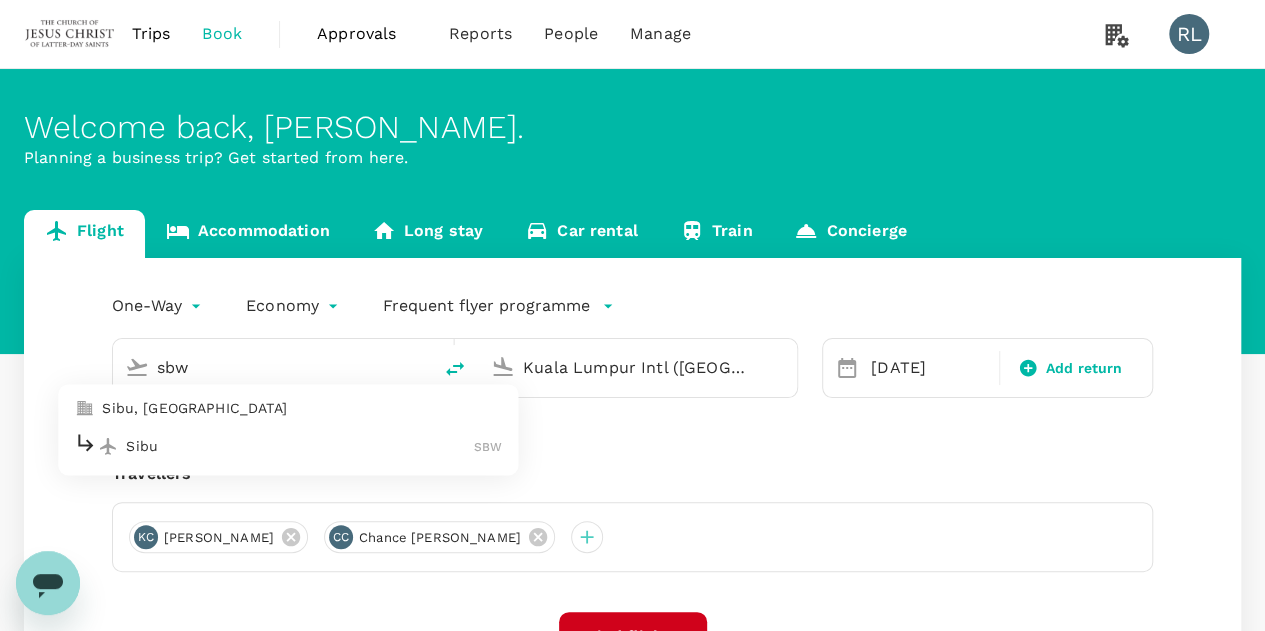 click on "Sibu" at bounding box center (300, 446) 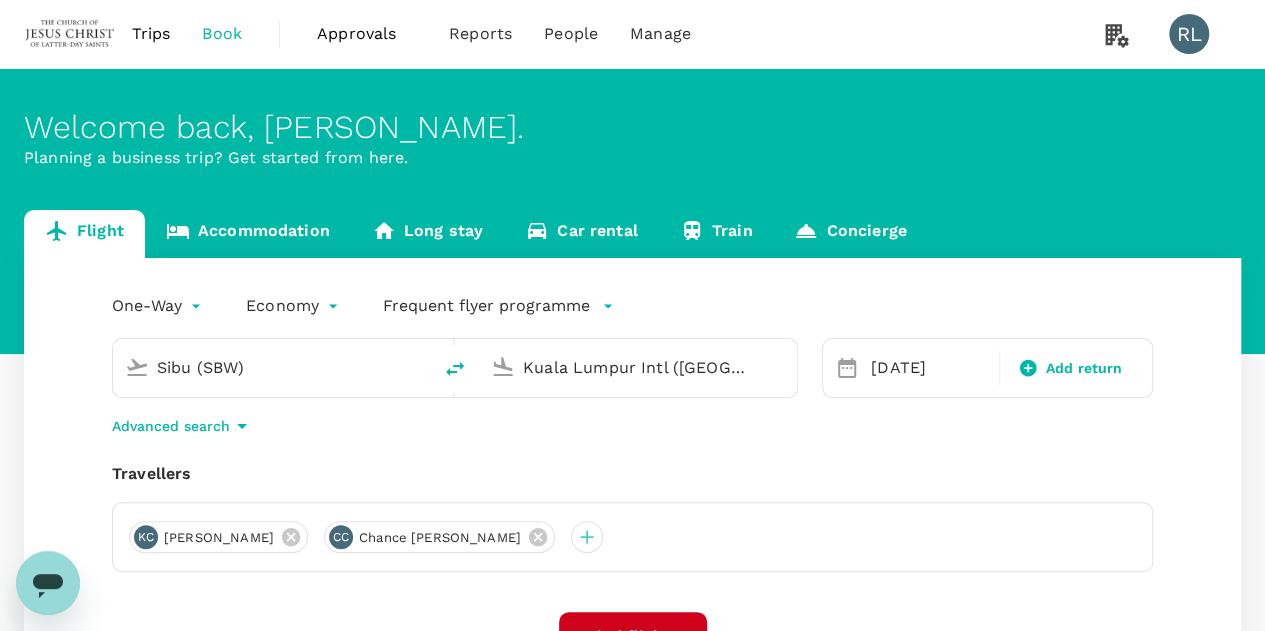 drag, startPoint x: 728, startPoint y: 361, endPoint x: 410, endPoint y: 319, distance: 320.7616 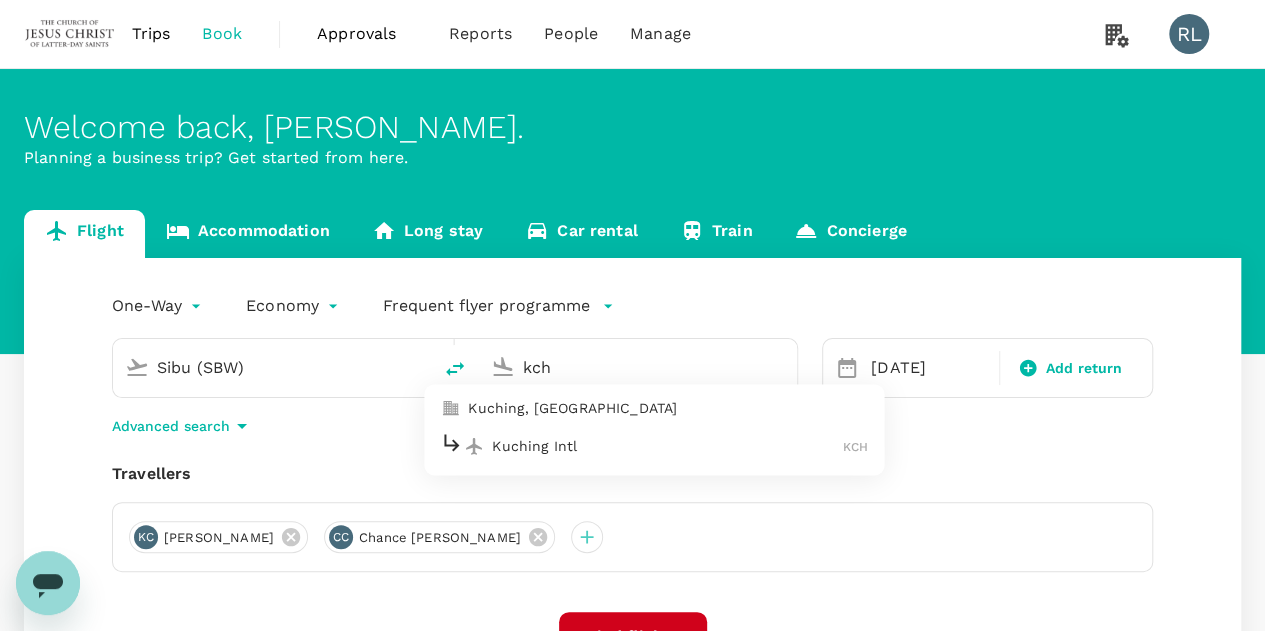click on "Kuching Intl" at bounding box center [667, 446] 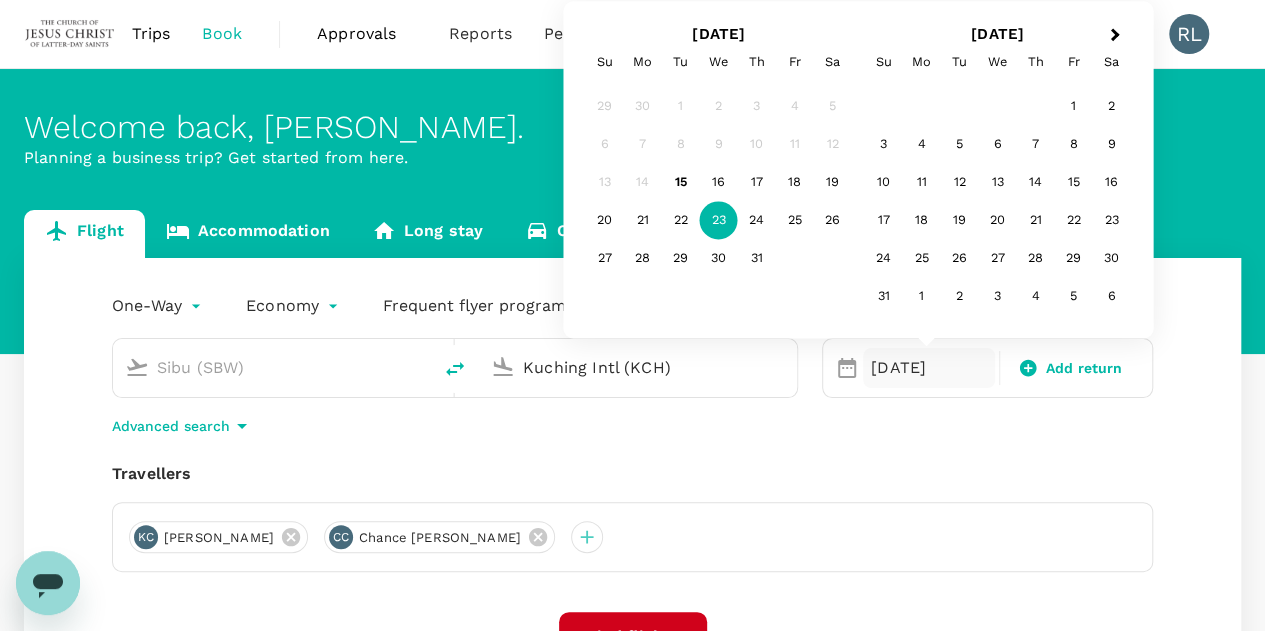 type on "Kuching Intl (KCH)" 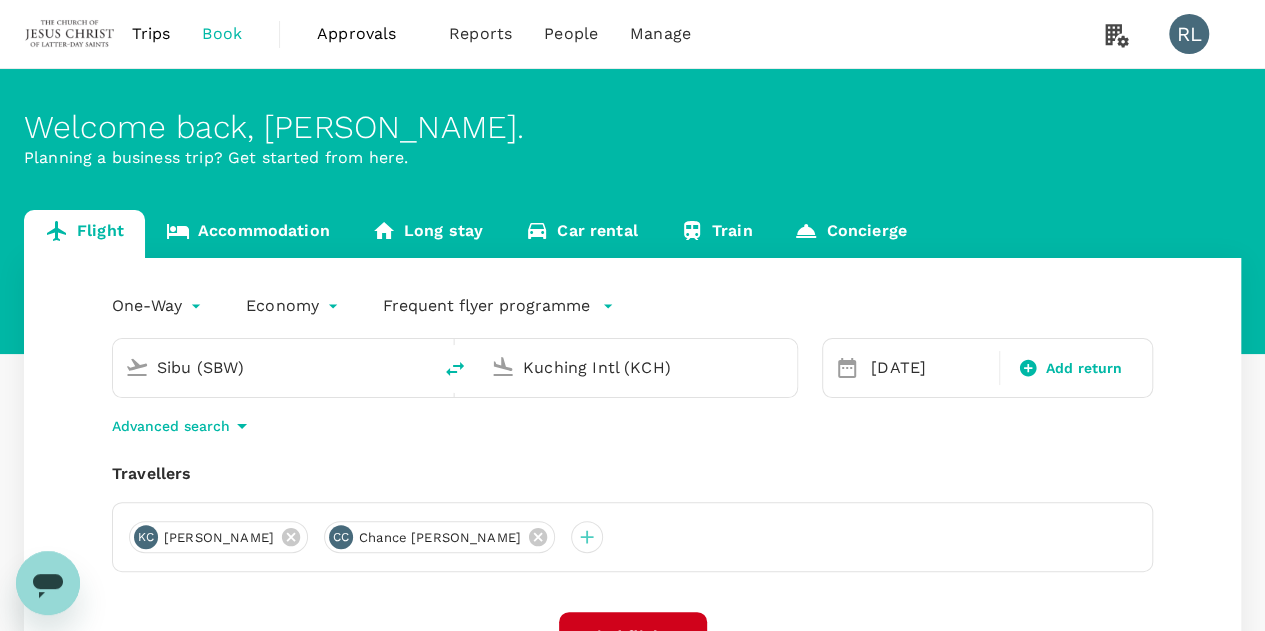 click on "Travellers" at bounding box center [632, 474] 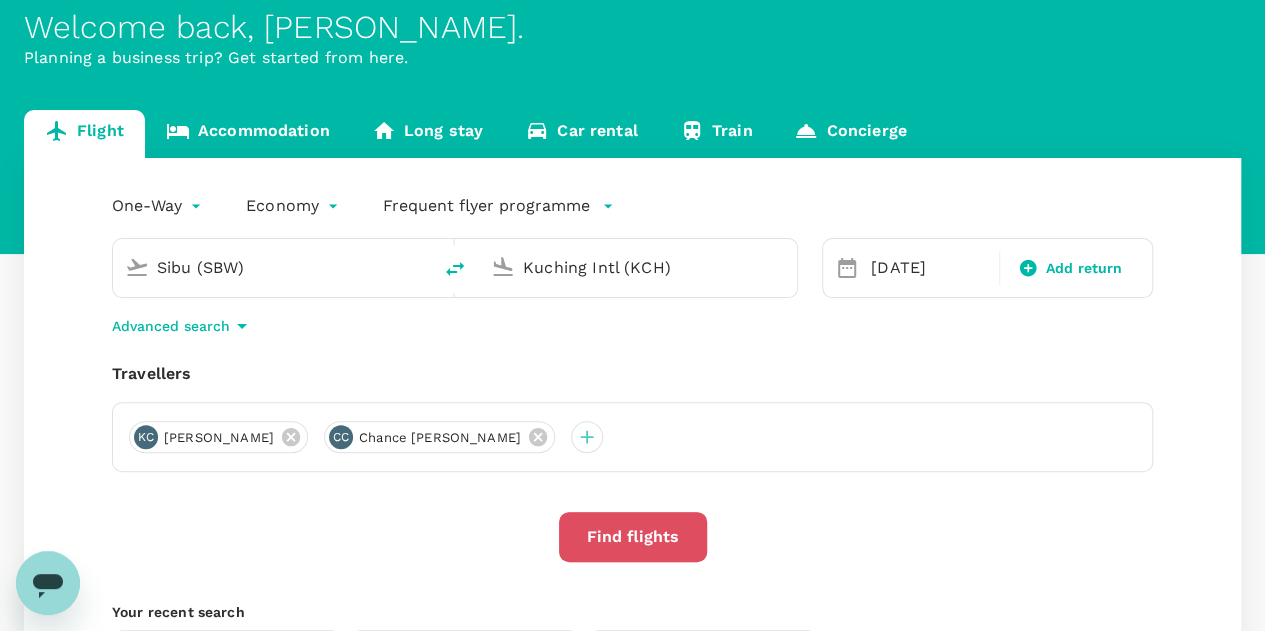 click on "Find flights" at bounding box center (633, 537) 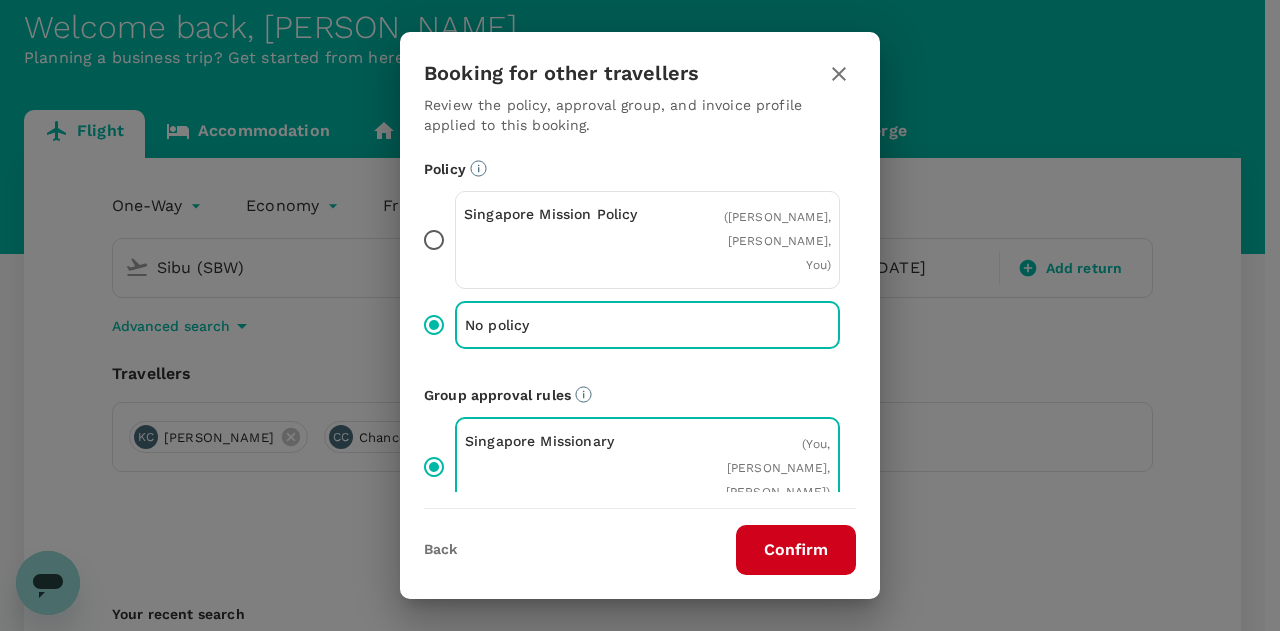 click on "Confirm" at bounding box center (796, 550) 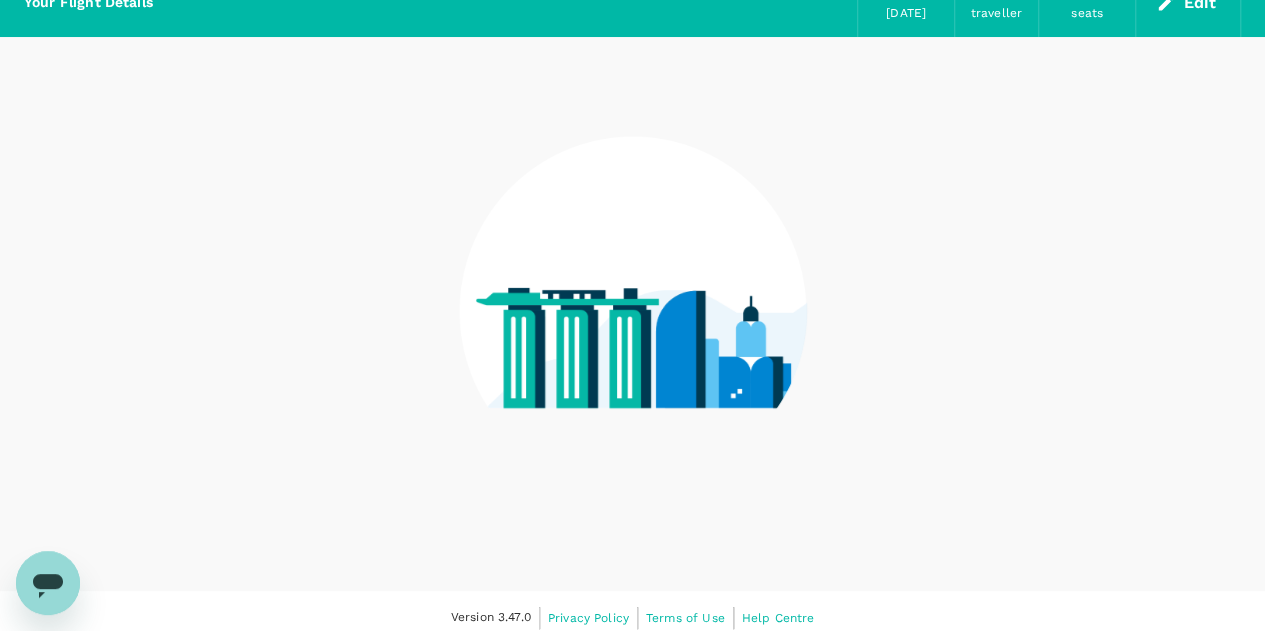 scroll, scrollTop: 0, scrollLeft: 0, axis: both 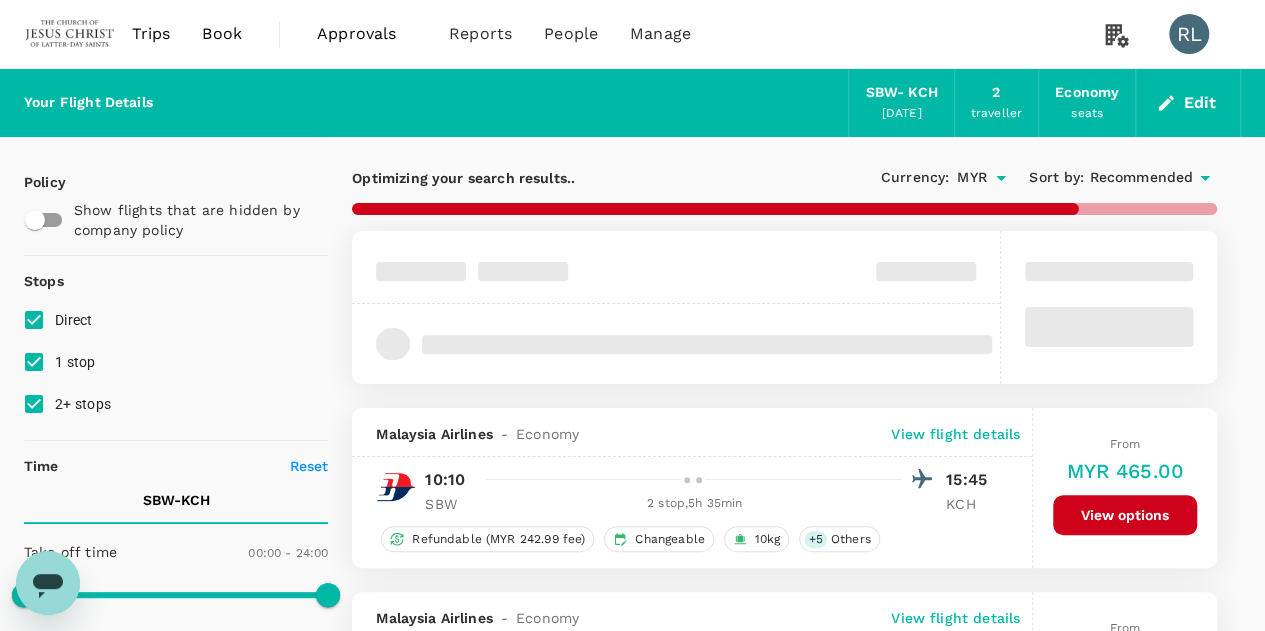 click on "Recommended" at bounding box center (1141, 178) 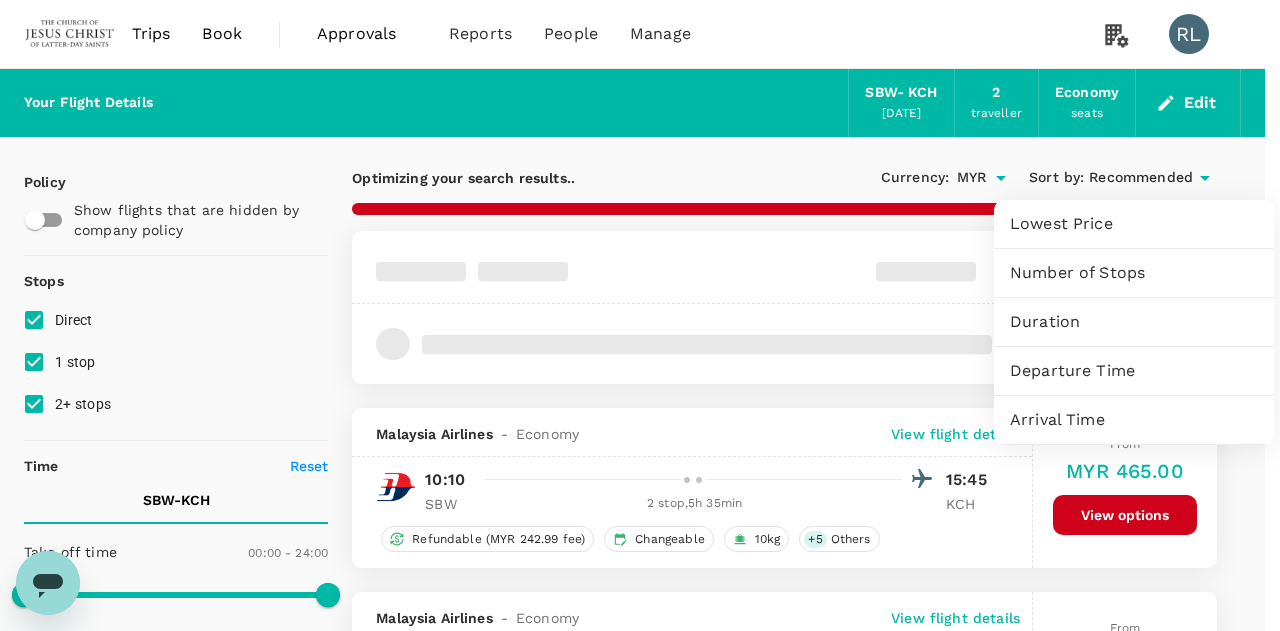 click on "Departure Time" at bounding box center (1134, 371) 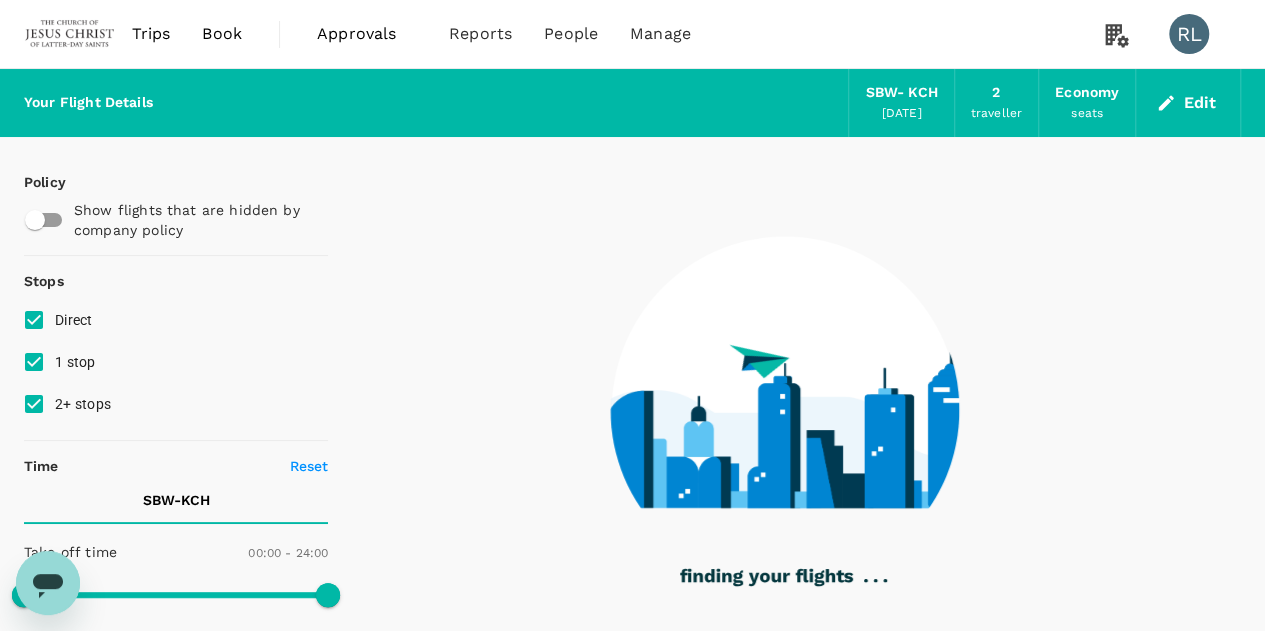type on "1030" 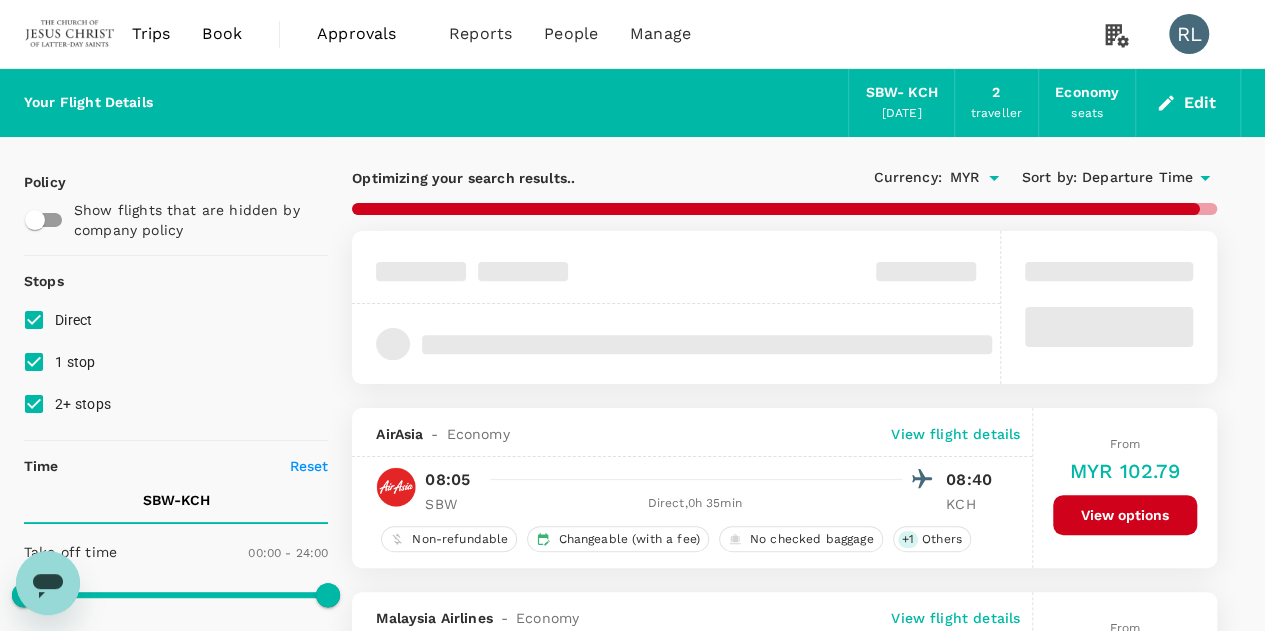 click on "View options" at bounding box center (1125, 515) 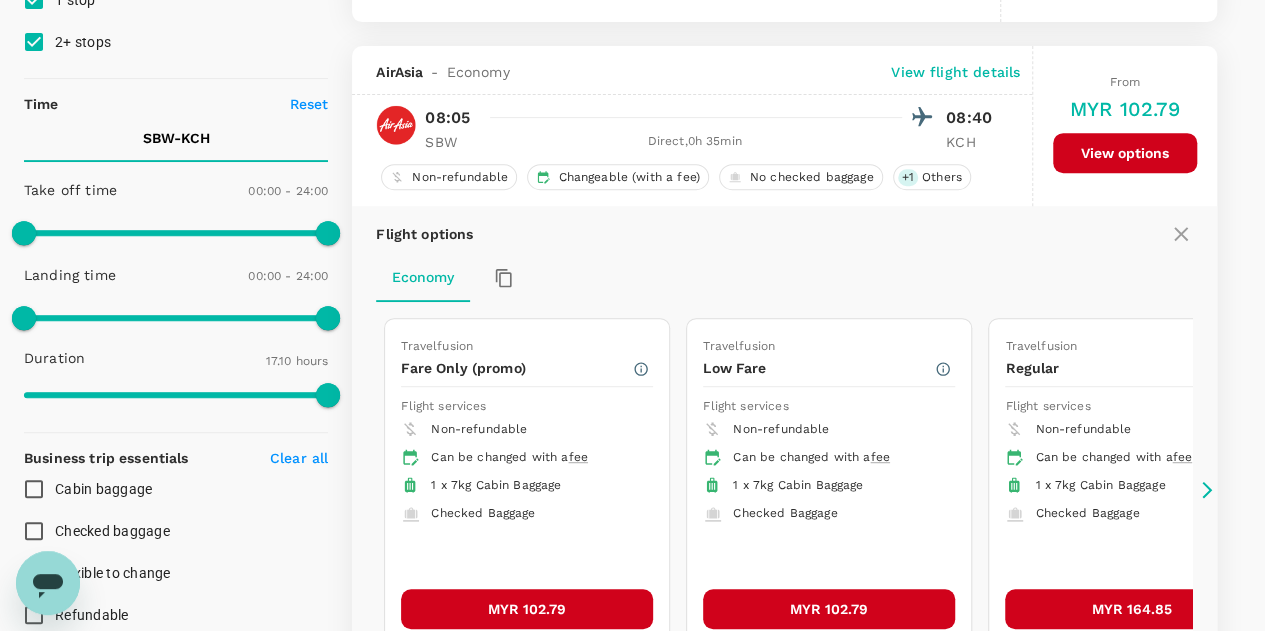 scroll, scrollTop: 407, scrollLeft: 0, axis: vertical 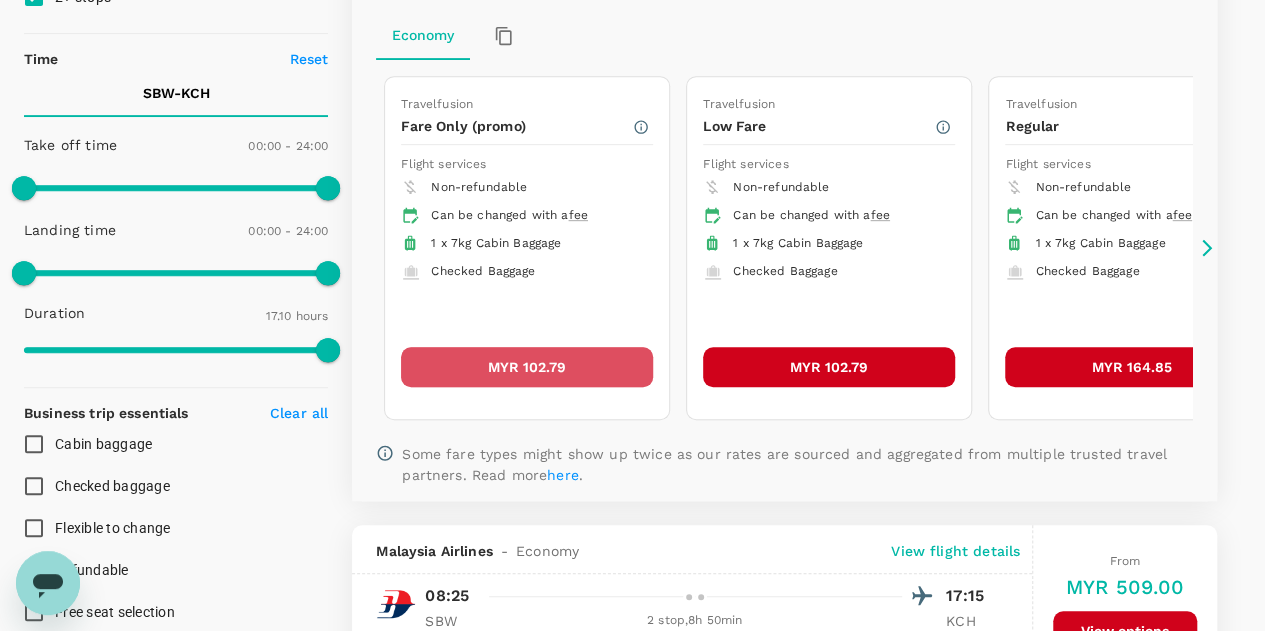click on "MYR 102.79" at bounding box center (527, 367) 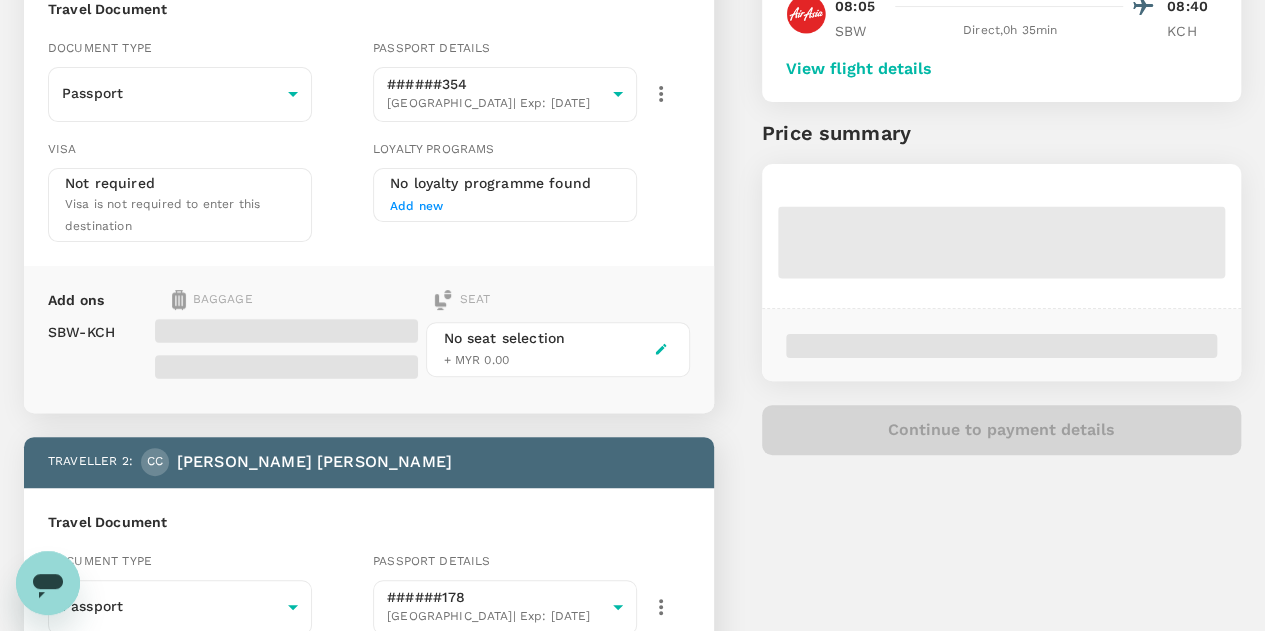 scroll, scrollTop: 200, scrollLeft: 0, axis: vertical 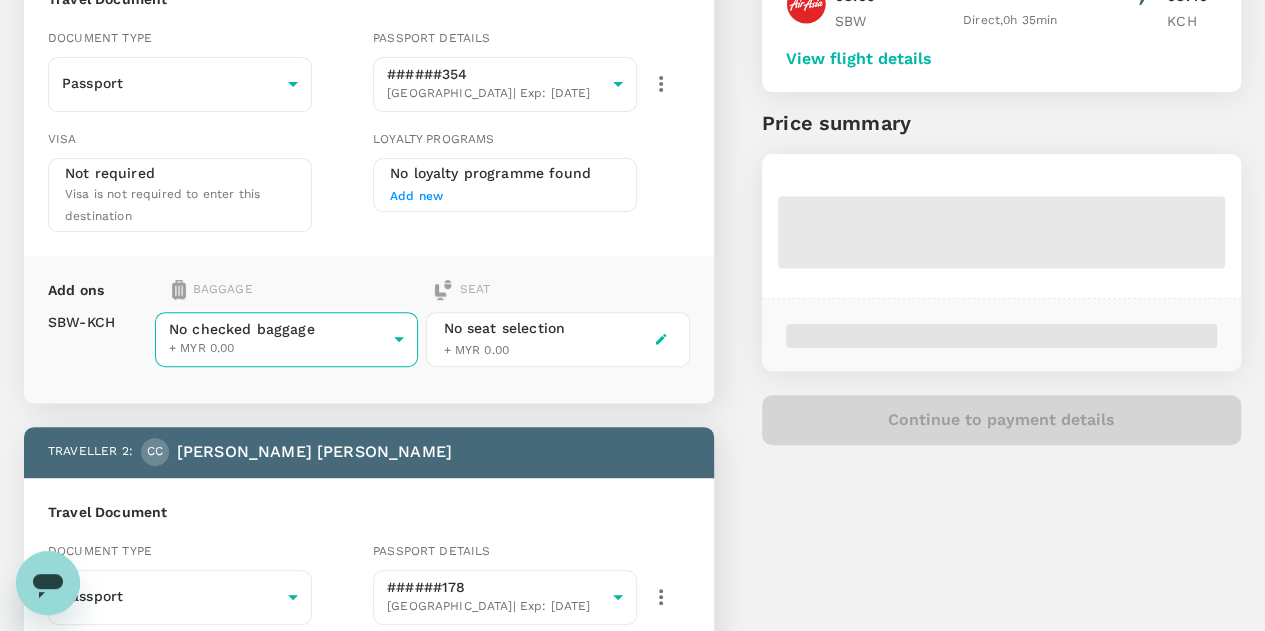 click on "Back to flight results Flight review Traveller(s) Traveller   1 : [PERSON_NAME] Jing-[PERSON_NAME] Travel Document Document type Passport Passport ​ Passport details ######354 [GEOGRAPHIC_DATA]  | Exp:   [DATE] 1404f55e-c01f-4e2d-95bf-8b90d3e5f946 ​ Visa Not required Visa is not required to enter this destination Loyalty programs No loyalty programme found Add new Add ons Baggage Seat SBW  -  KCH No checked baggage + MYR 0.00 ​ No seat selection + MYR 0.00 Traveller   2 : CC Chance [PERSON_NAME] Travel Document Document type Passport Passport ​ Passport details ######178 [GEOGRAPHIC_DATA]  | Exp:   [DATE] f3927bf4-db54-4757-b244-2adc53b07c05 ​ Visa Not required Visa is not required to enter this destination Loyalty programs No loyalty programme found Add new Add ons Baggage Seat SBW  -  KCH No checked baggage + MYR 0.00 ​ No seat selection + MYR 0.00 Special request Add any special requests here. Our support team will attend to it and reach out to you as soon as possible. Add request 08:05 08:40 ," at bounding box center [632, 495] 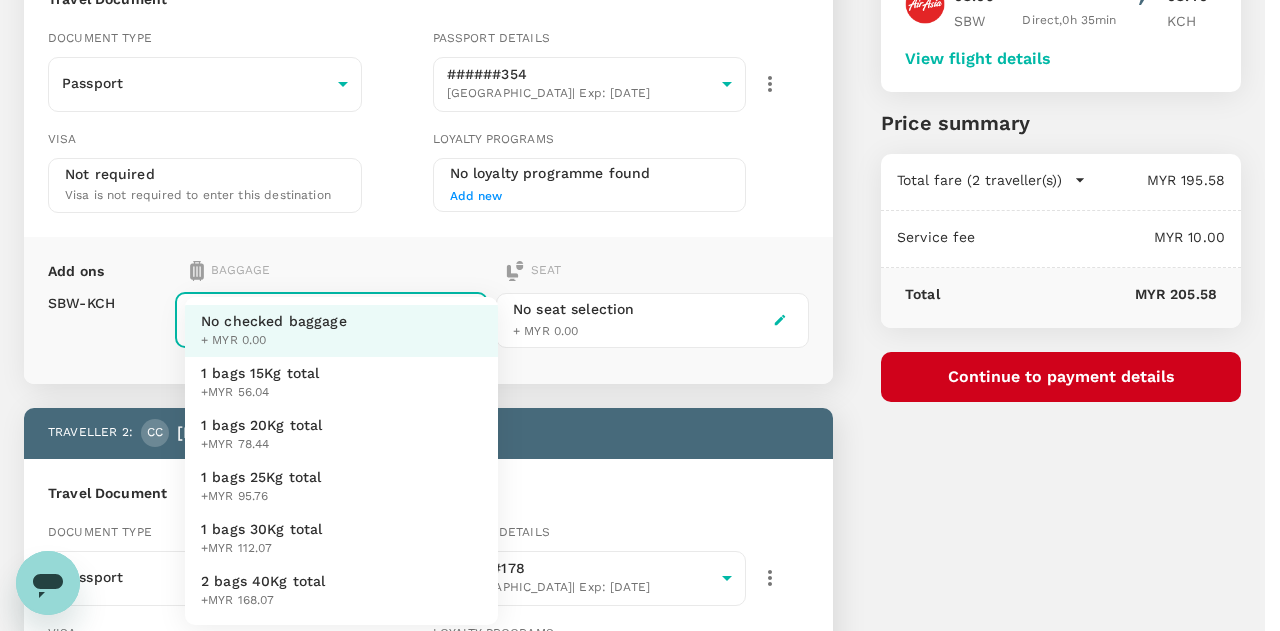 click on "1 bags 25Kg total" at bounding box center (261, 477) 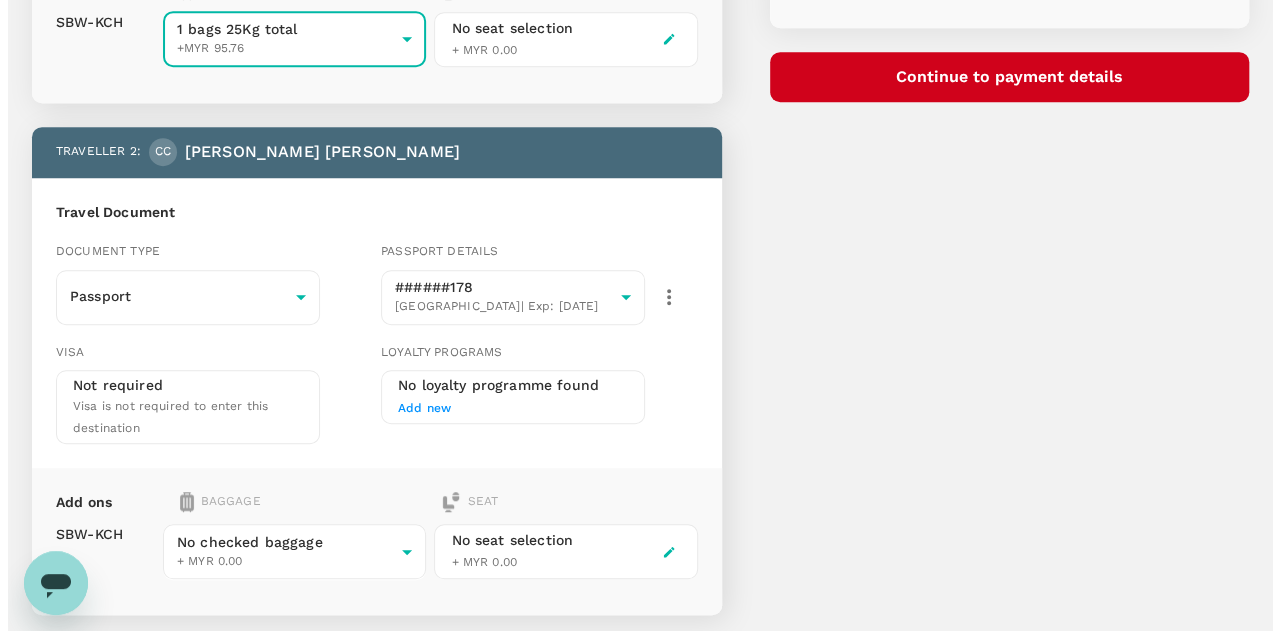 scroll, scrollTop: 695, scrollLeft: 0, axis: vertical 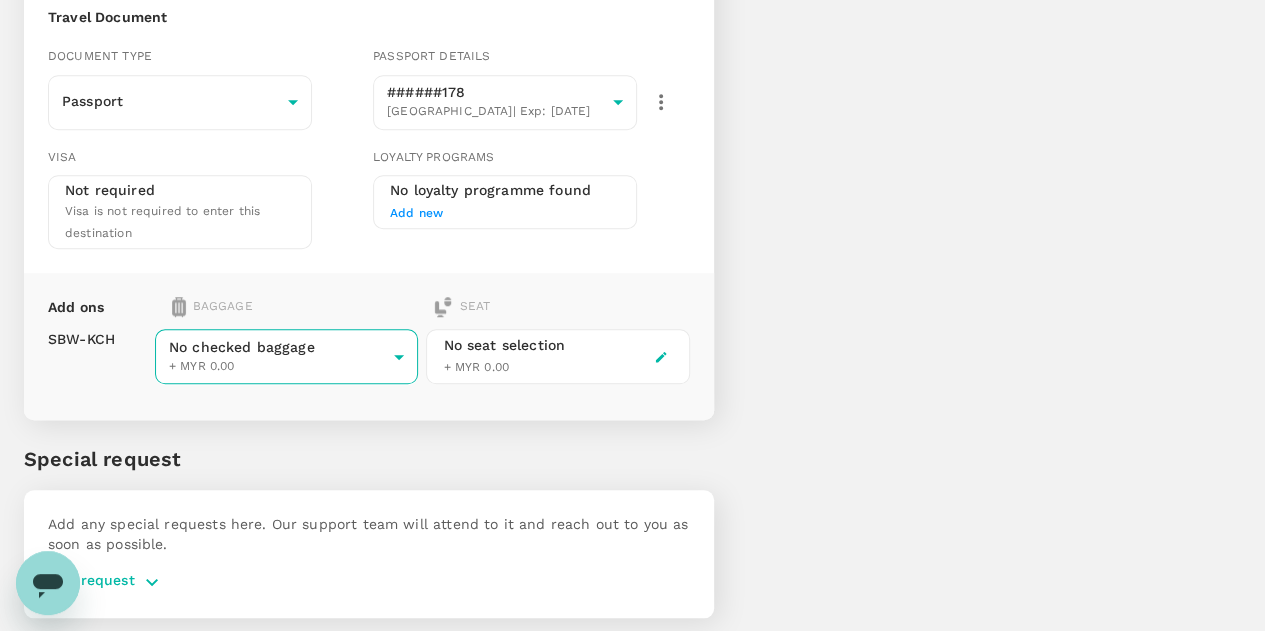 click on "Back to flight results Flight review Traveller(s) Traveller   1 : [PERSON_NAME] Jing-[PERSON_NAME] Travel Document Document type Passport Passport ​ Passport details ######354 [GEOGRAPHIC_DATA]  | Exp:   [DATE] 1404f55e-c01f-4e2d-95bf-8b90d3e5f946 ​ Visa Not required Visa is not required to enter this destination Loyalty programs No loyalty programme found Add new Add ons Baggage Seat SBW  -  KCH 1 bags 25Kg total +MYR 95.76 3 - 95.76 ​ No seat selection + MYR 0.00 Traveller   2 : CC Chance [PERSON_NAME] Travel Document Document type Passport Passport ​ Passport details ######178 [GEOGRAPHIC_DATA]  | Exp:   [DATE] f3927bf4-db54-4757-b244-2adc53b07c05 ​ Visa Not required Visa is not required to enter this destination Loyalty programs No loyalty programme found Add new Add ons Baggage Seat SBW  -  KCH No checked baggage + MYR 0.00 ​ No seat selection + MYR 0.00 Special request Add any special requests here. Our support team will attend to it and reach out to you as soon as possible. Add request 08:05" at bounding box center [632, 0] 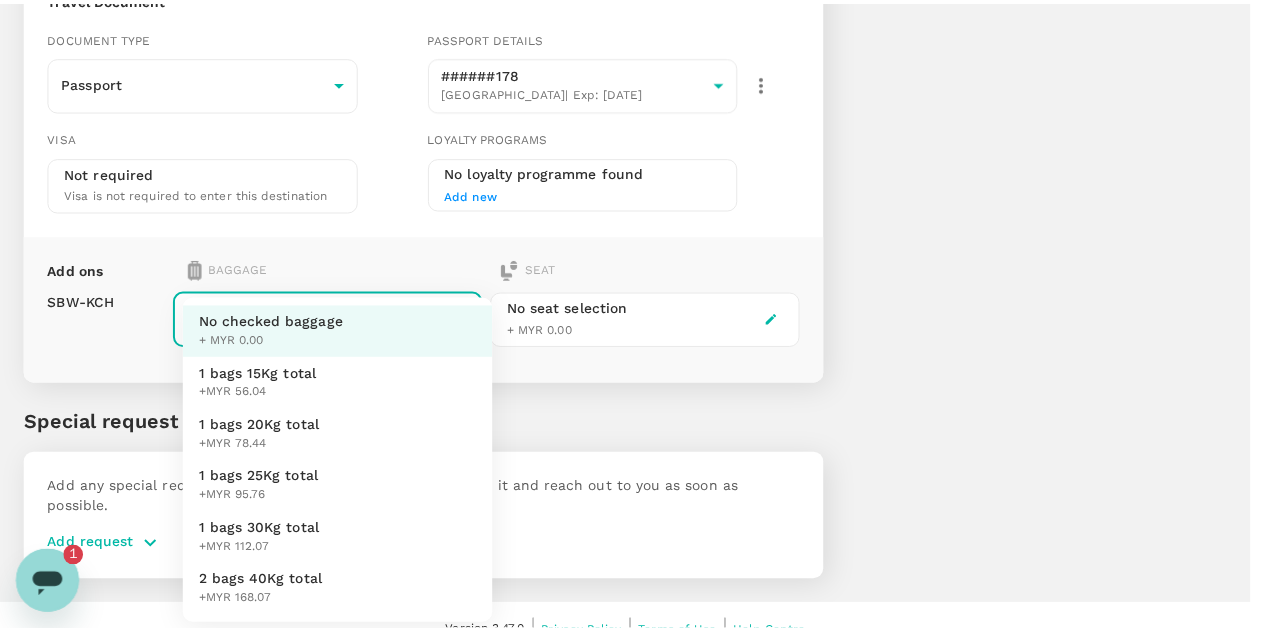 scroll, scrollTop: 0, scrollLeft: 0, axis: both 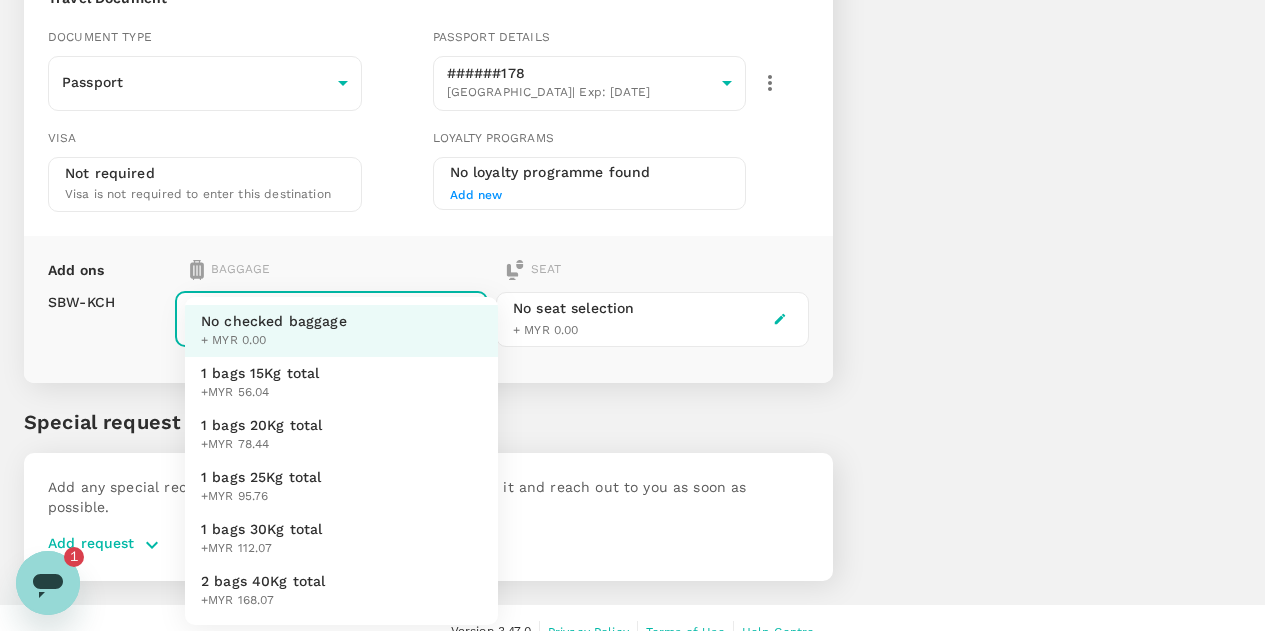 click on "1 bags 25Kg total" at bounding box center (261, 477) 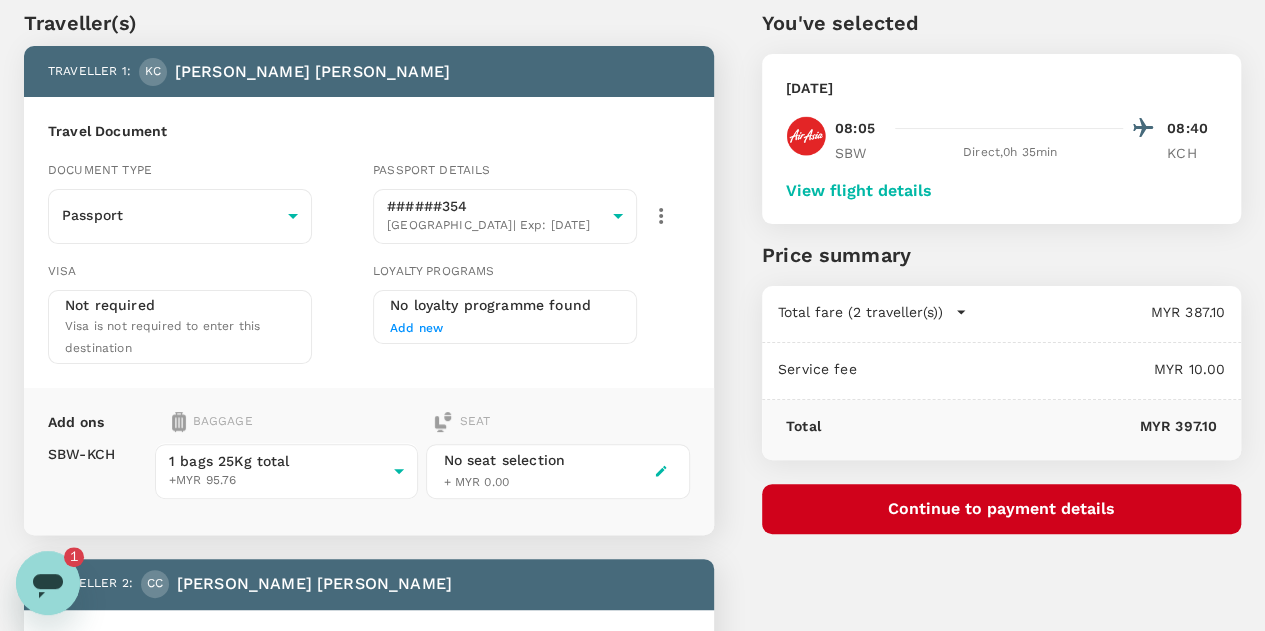 scroll, scrollTop: 100, scrollLeft: 0, axis: vertical 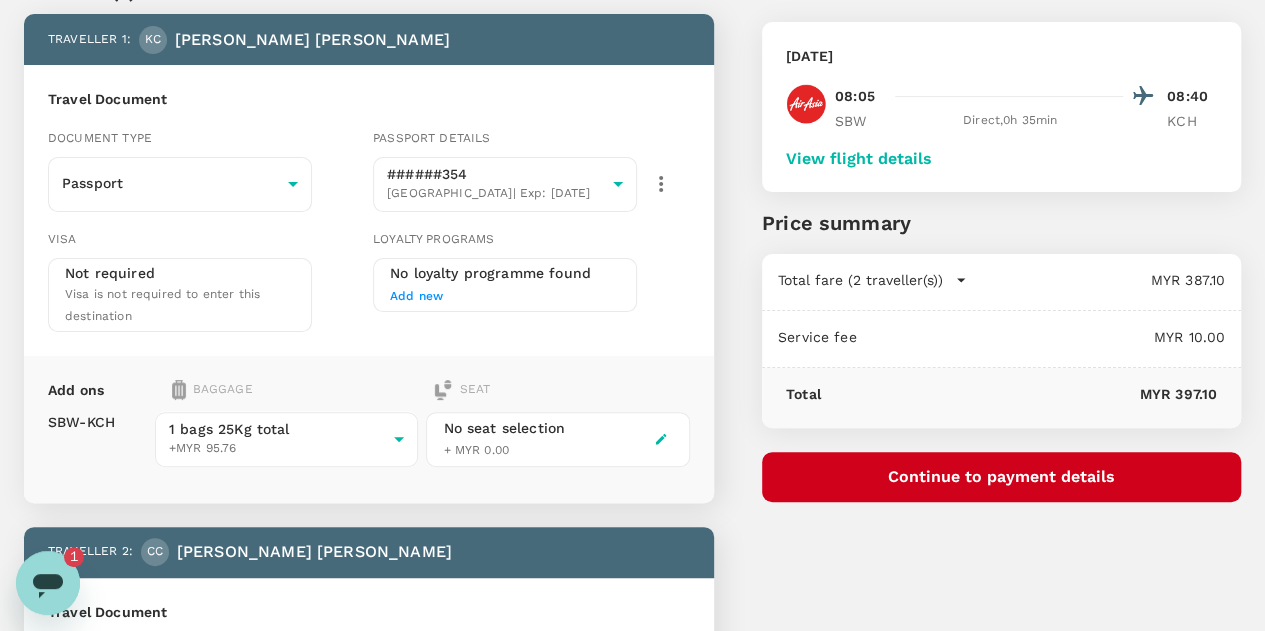 click 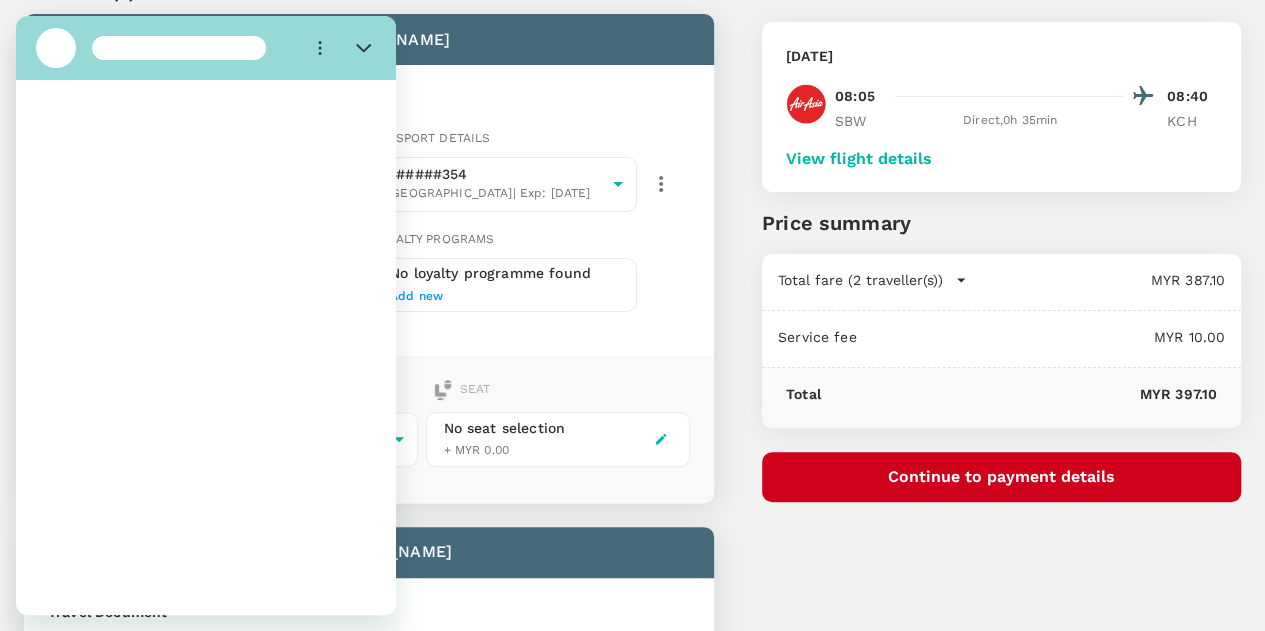scroll, scrollTop: 0, scrollLeft: 0, axis: both 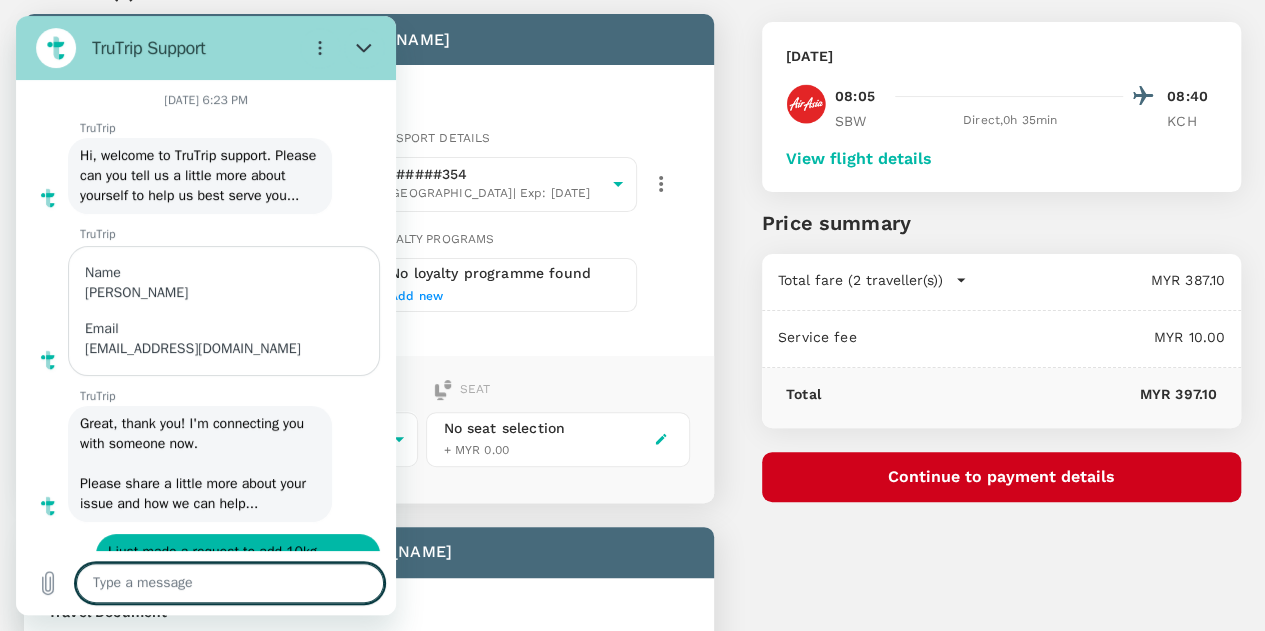 type on "x" 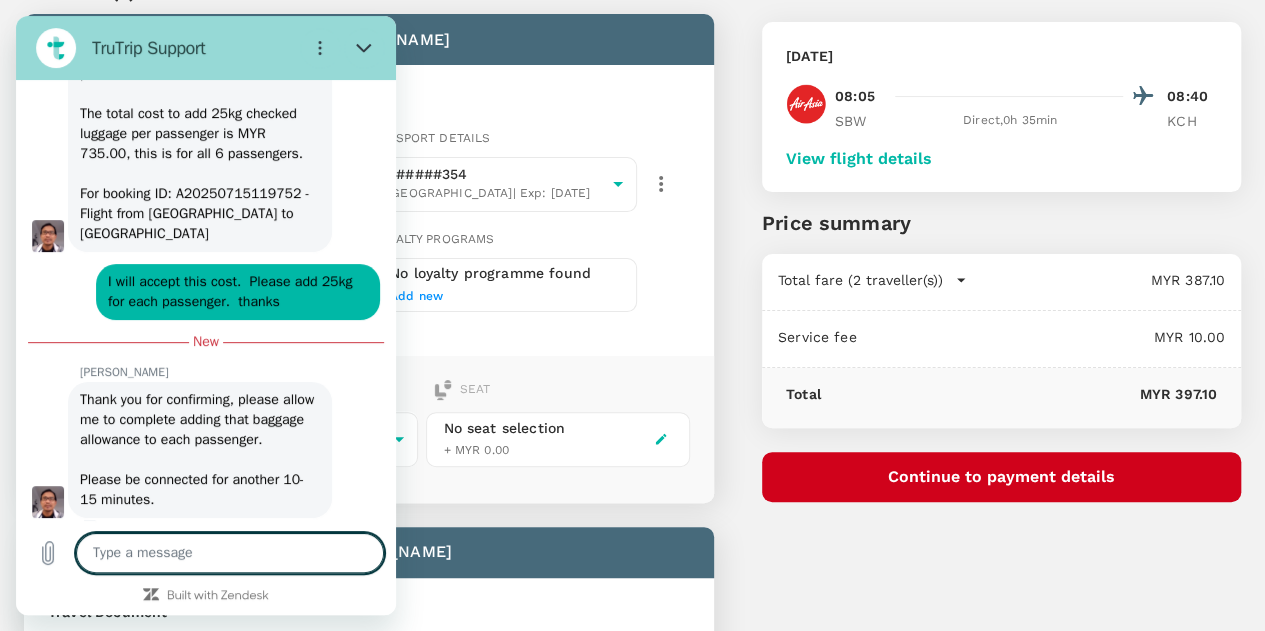 scroll, scrollTop: 4294, scrollLeft: 0, axis: vertical 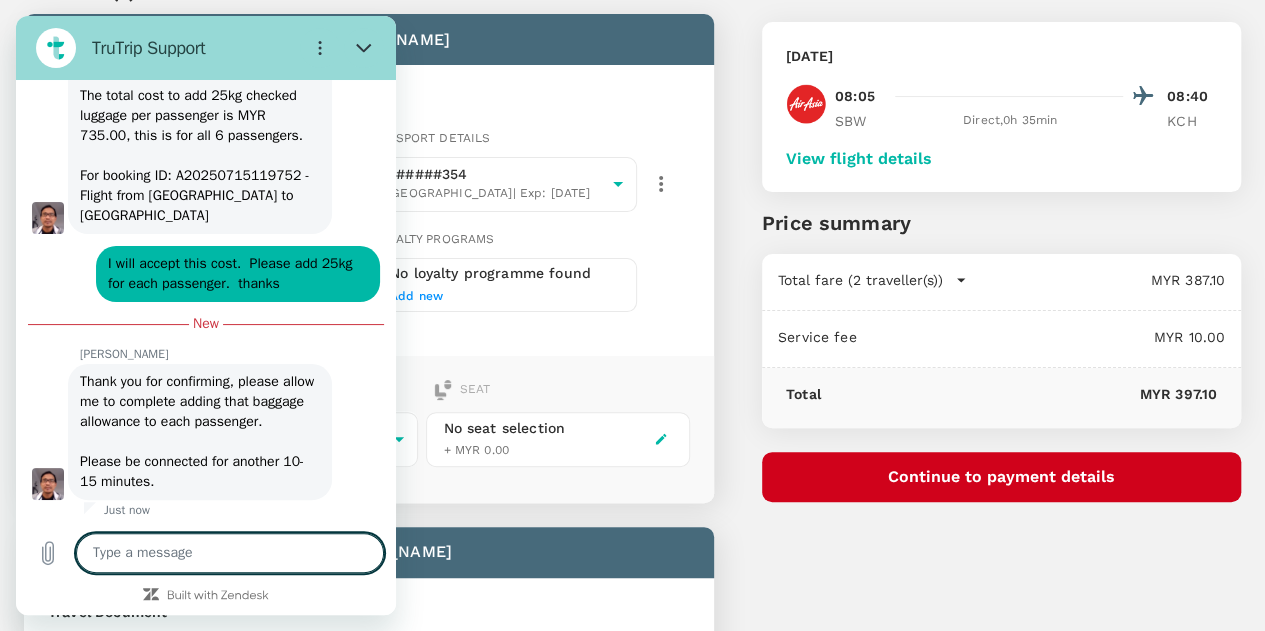 type on "o" 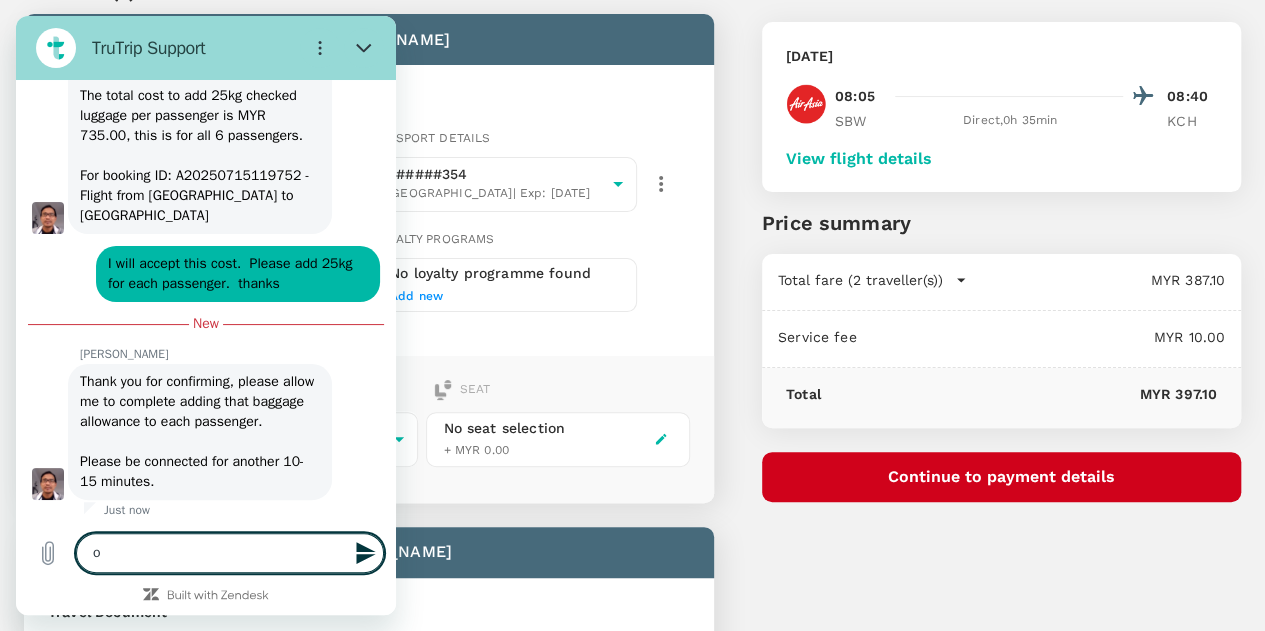 type on "ok" 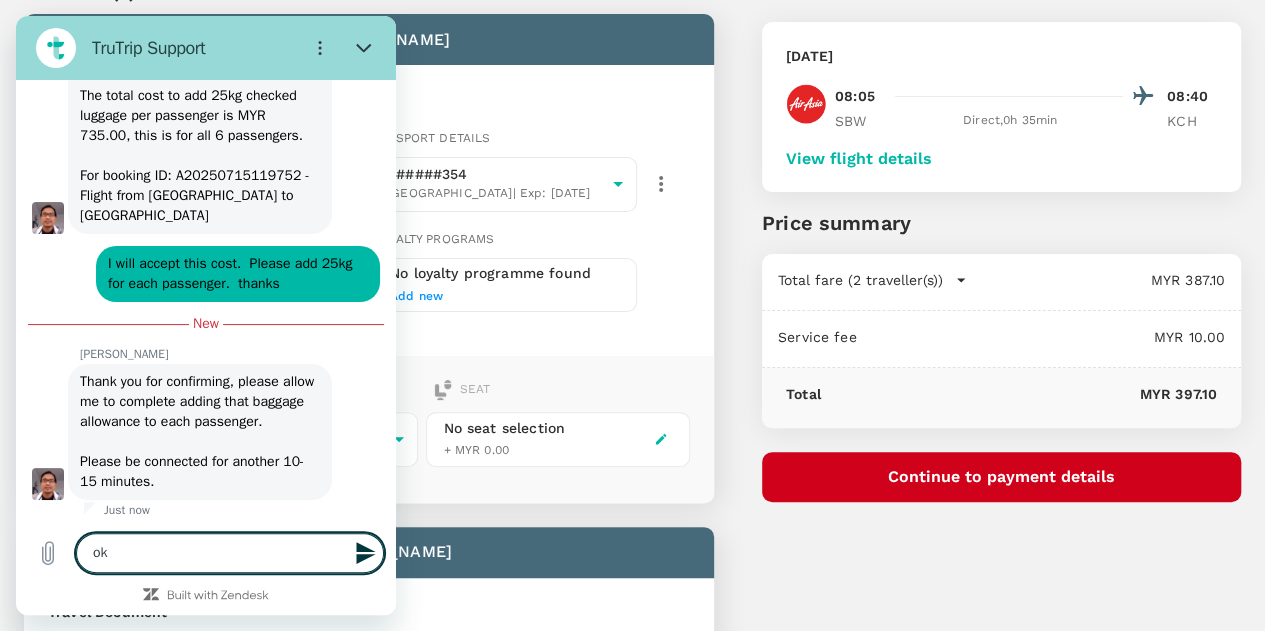 type 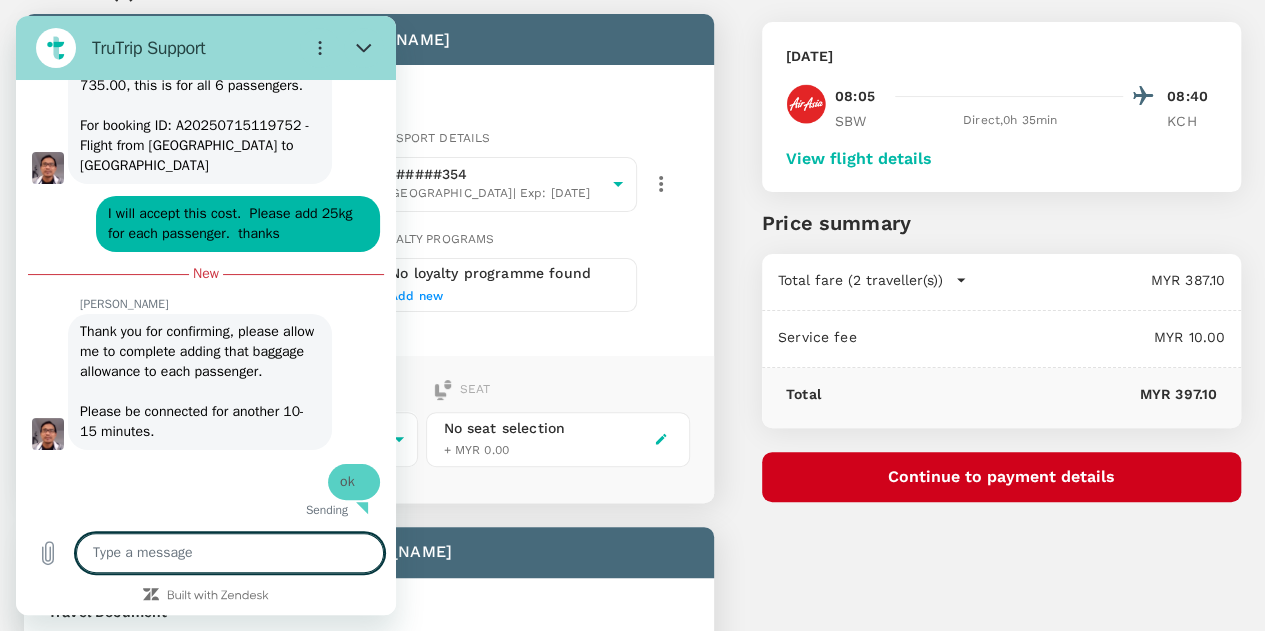scroll, scrollTop: 4342, scrollLeft: 0, axis: vertical 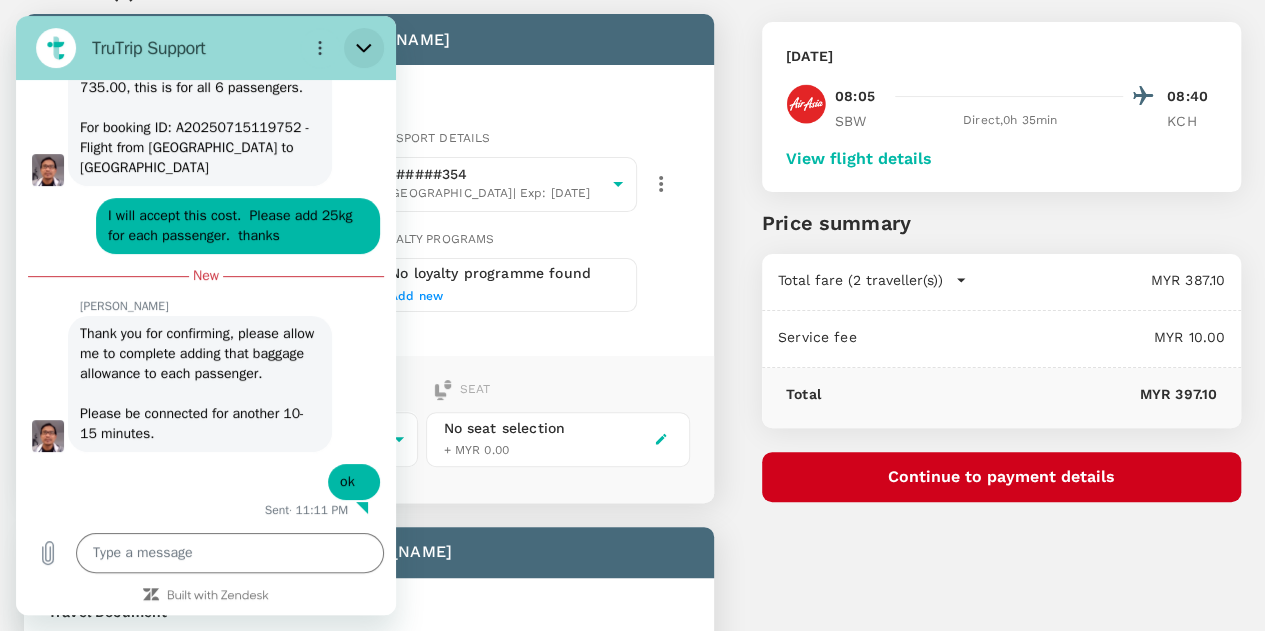 click 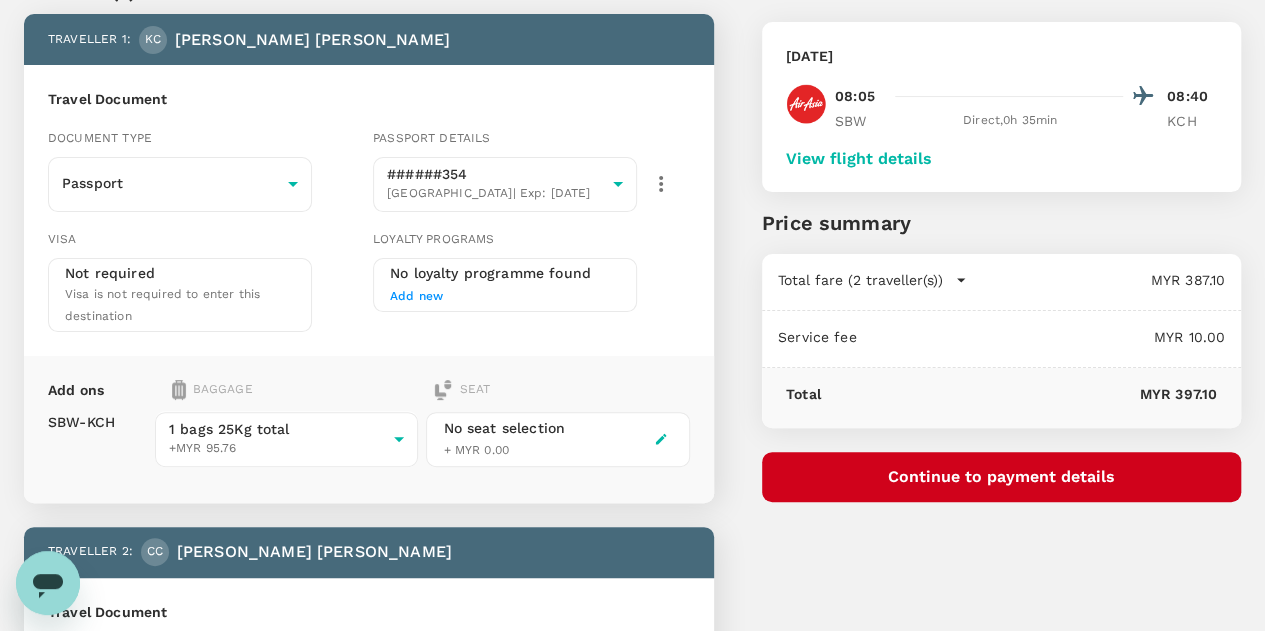 scroll, scrollTop: 4344, scrollLeft: 0, axis: vertical 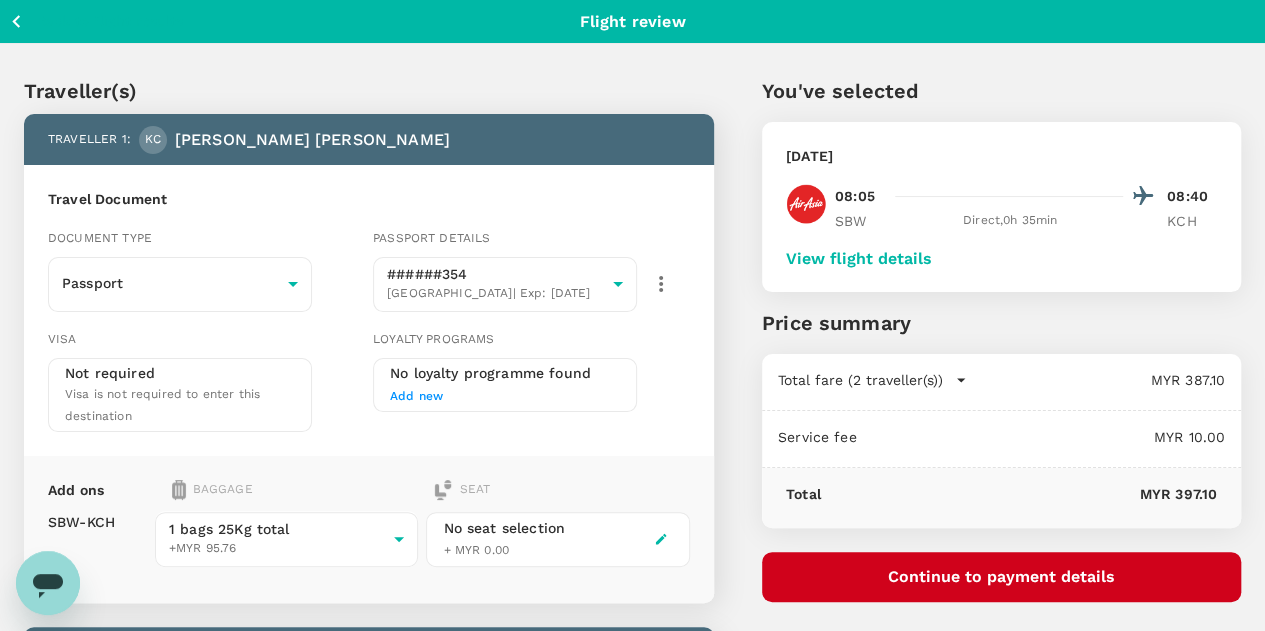 click 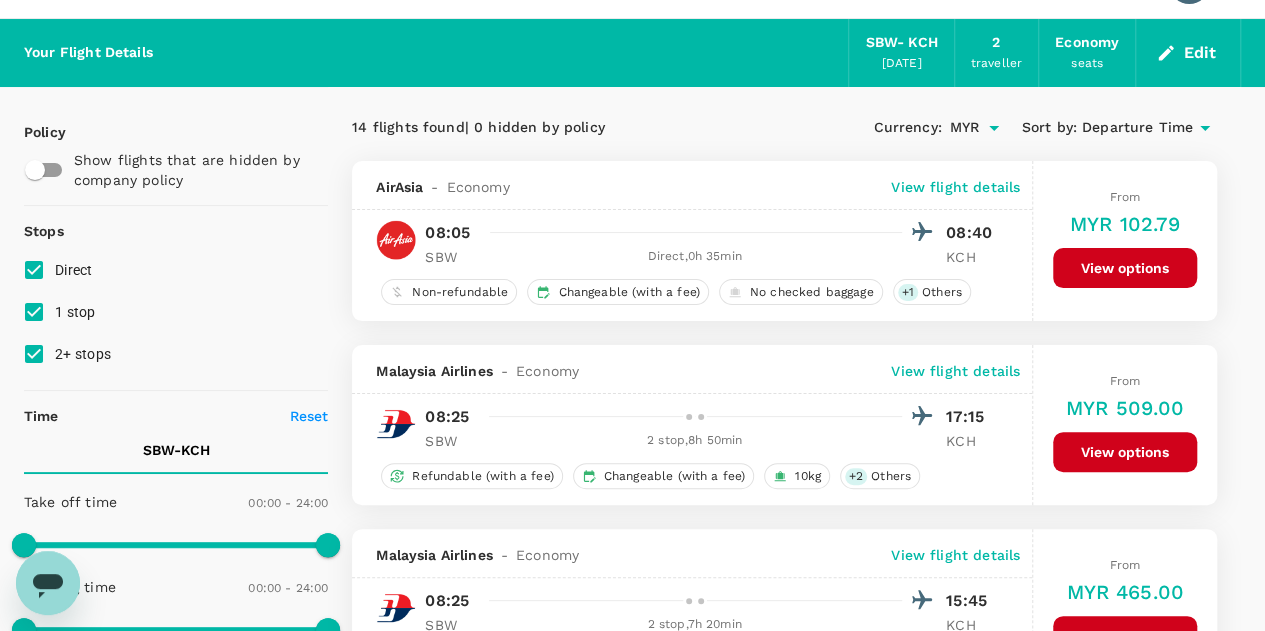 scroll, scrollTop: 0, scrollLeft: 0, axis: both 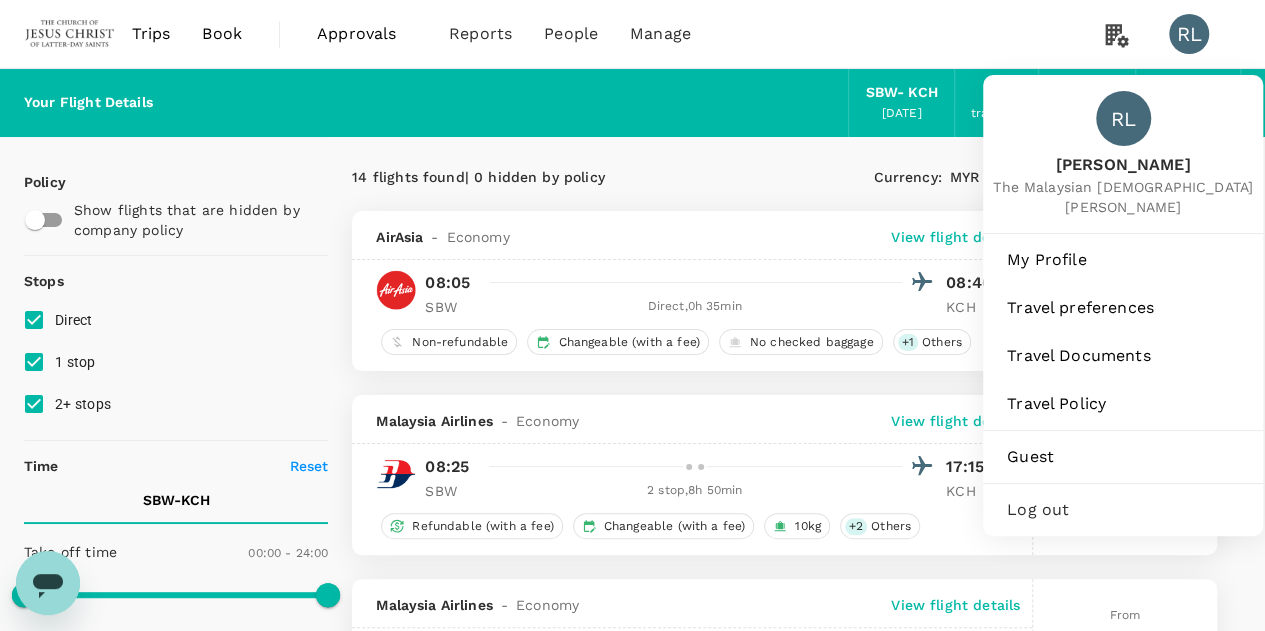 click on "RL" at bounding box center (1189, 34) 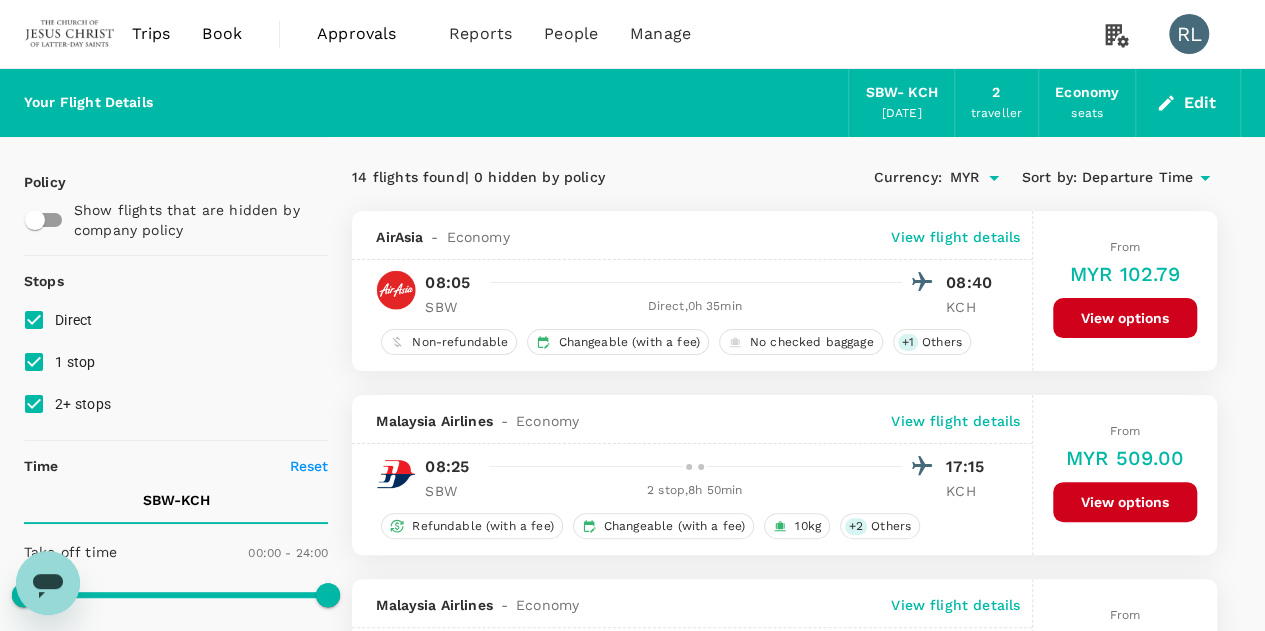 click on "RL" at bounding box center [1189, 34] 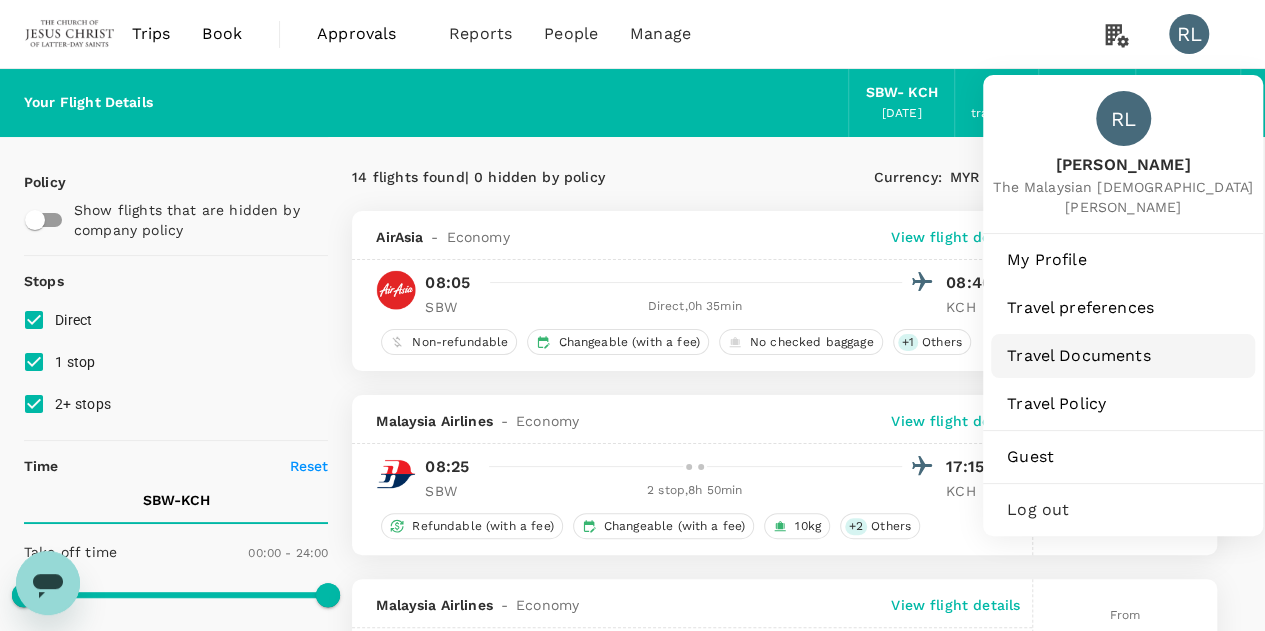 click on "Travel Documents" at bounding box center (1123, 356) 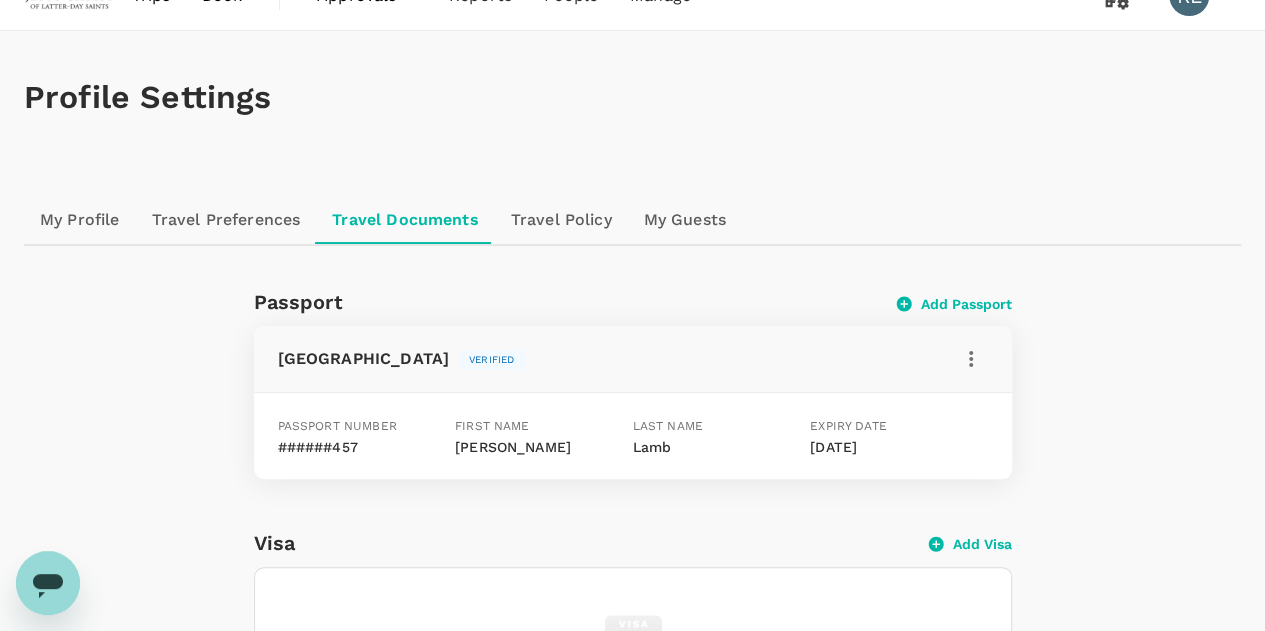 scroll, scrollTop: 0, scrollLeft: 0, axis: both 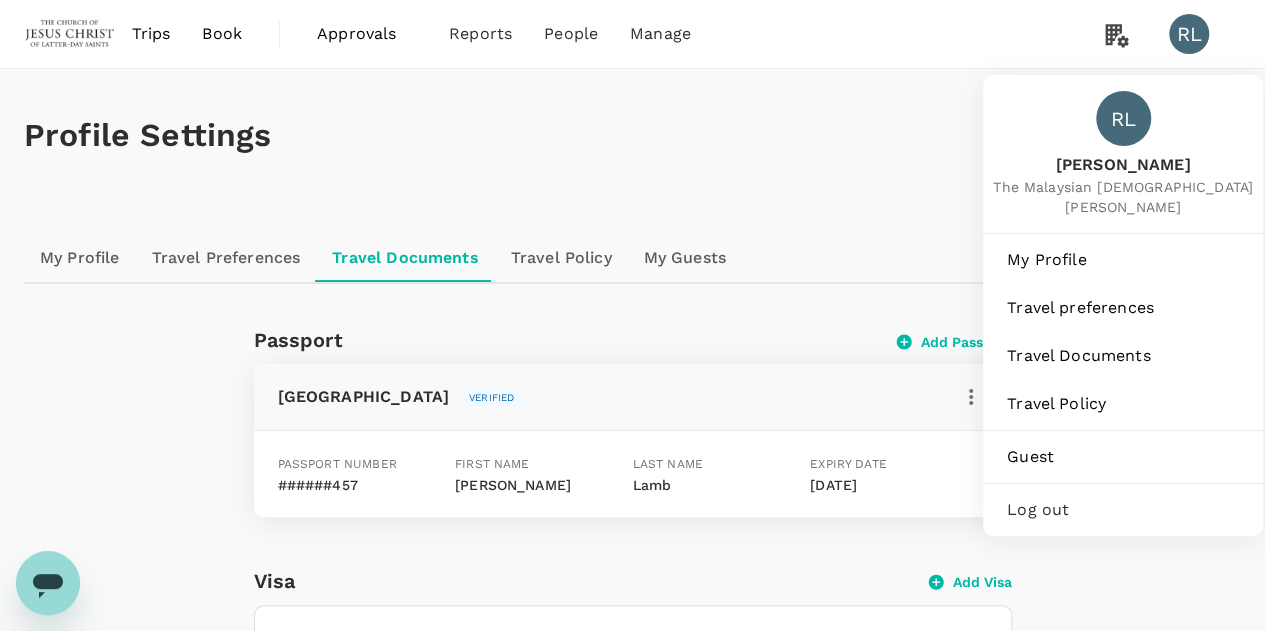 click on "RL" at bounding box center [1189, 34] 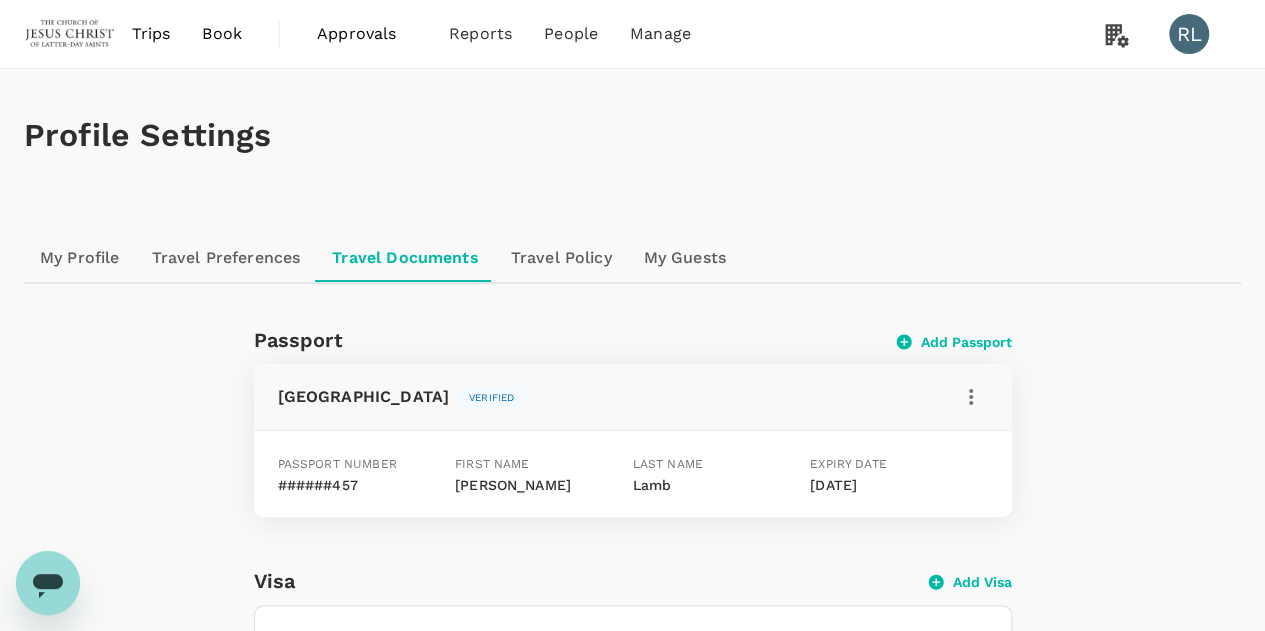 click on "RL" at bounding box center [1189, 34] 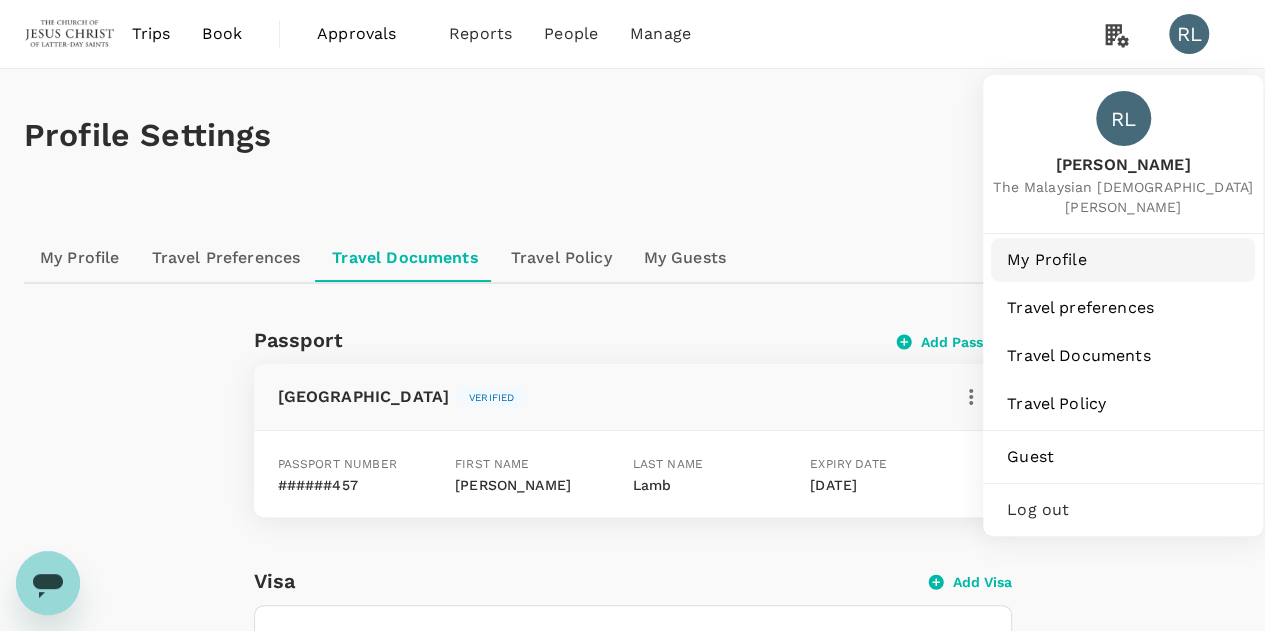click on "My Profile" at bounding box center (1123, 260) 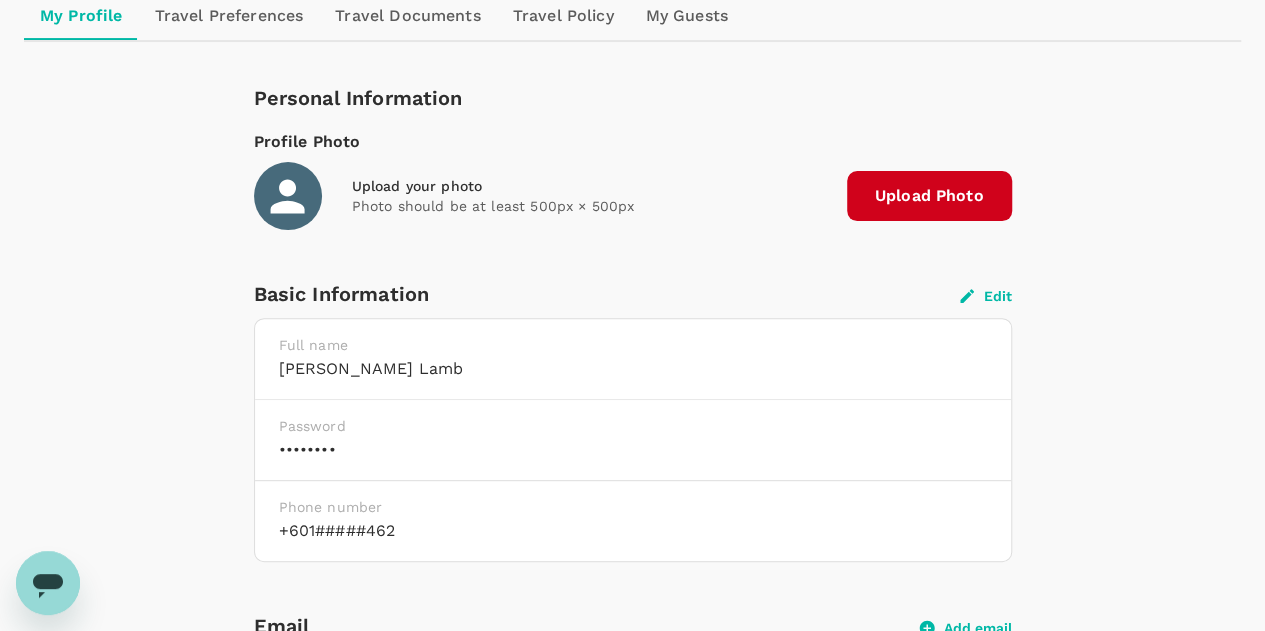 scroll, scrollTop: 0, scrollLeft: 0, axis: both 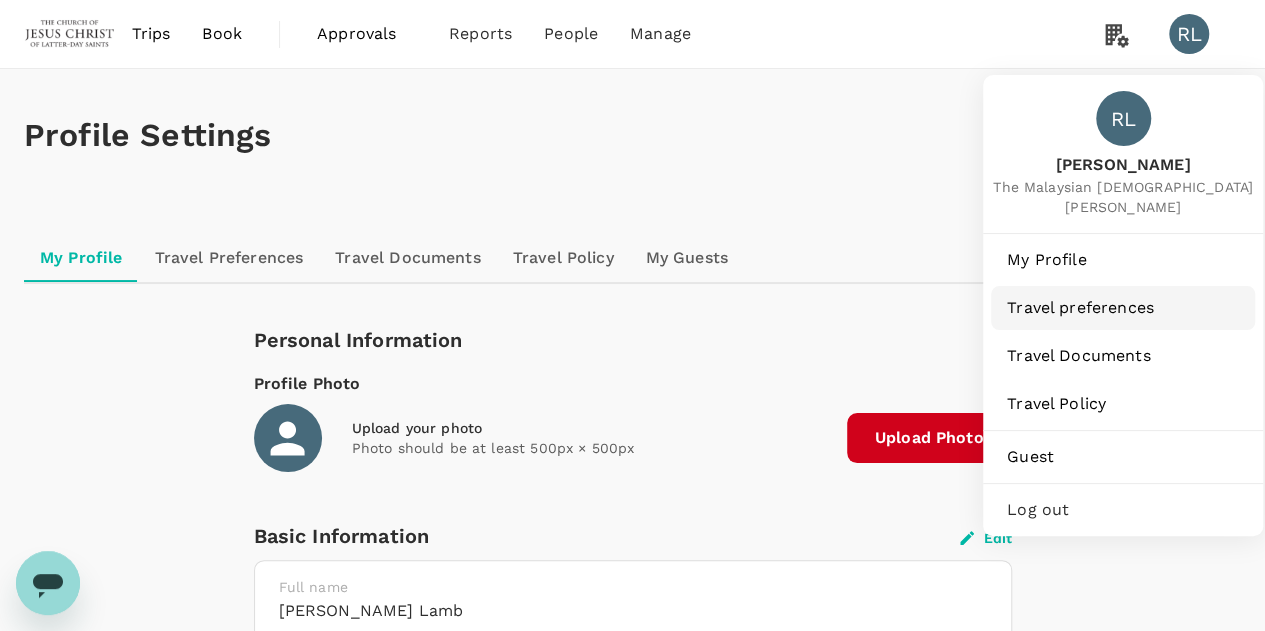 click on "Travel preferences" at bounding box center (1123, 308) 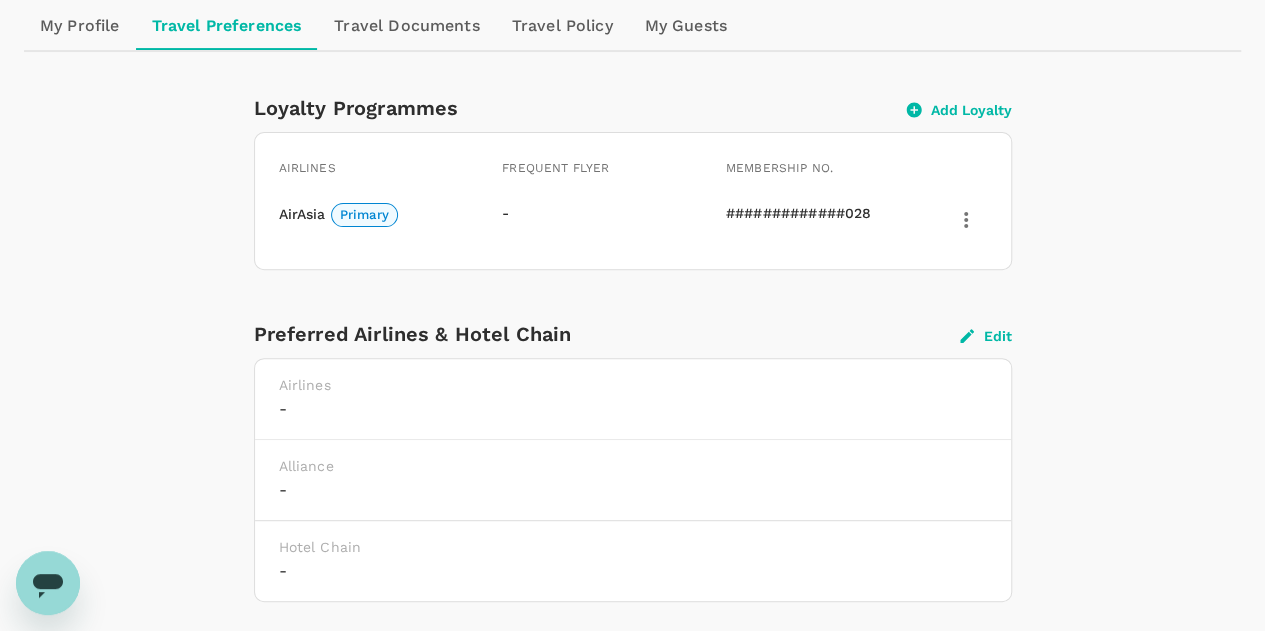 scroll, scrollTop: 0, scrollLeft: 0, axis: both 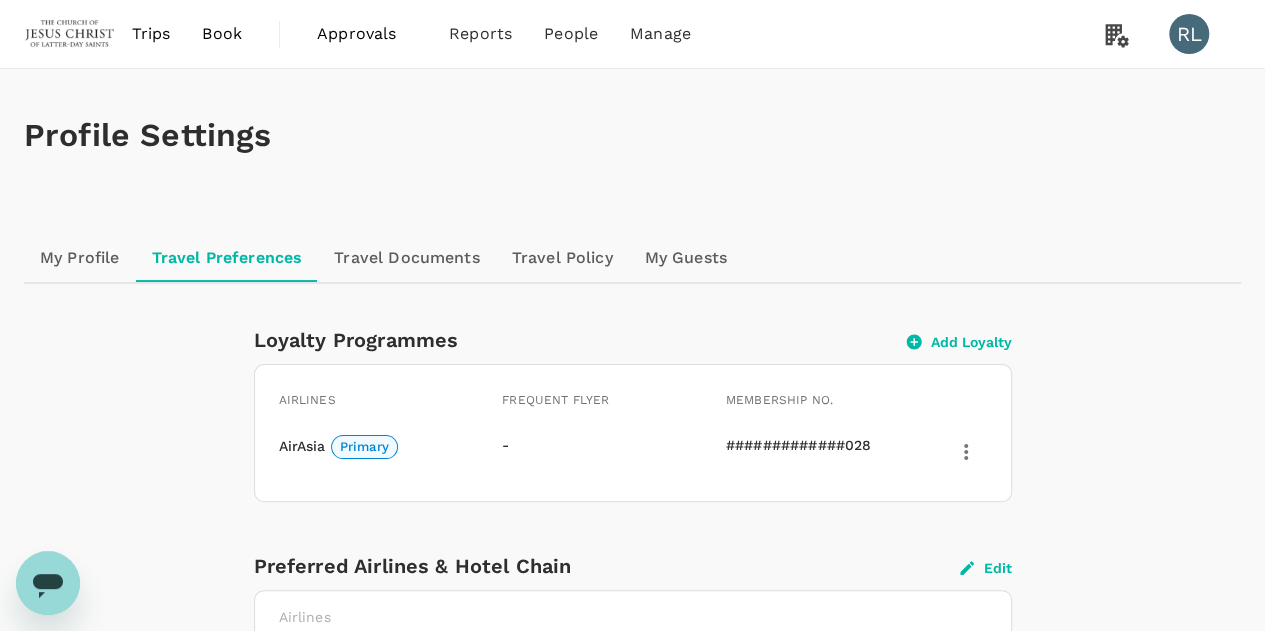 click at bounding box center [48, 583] 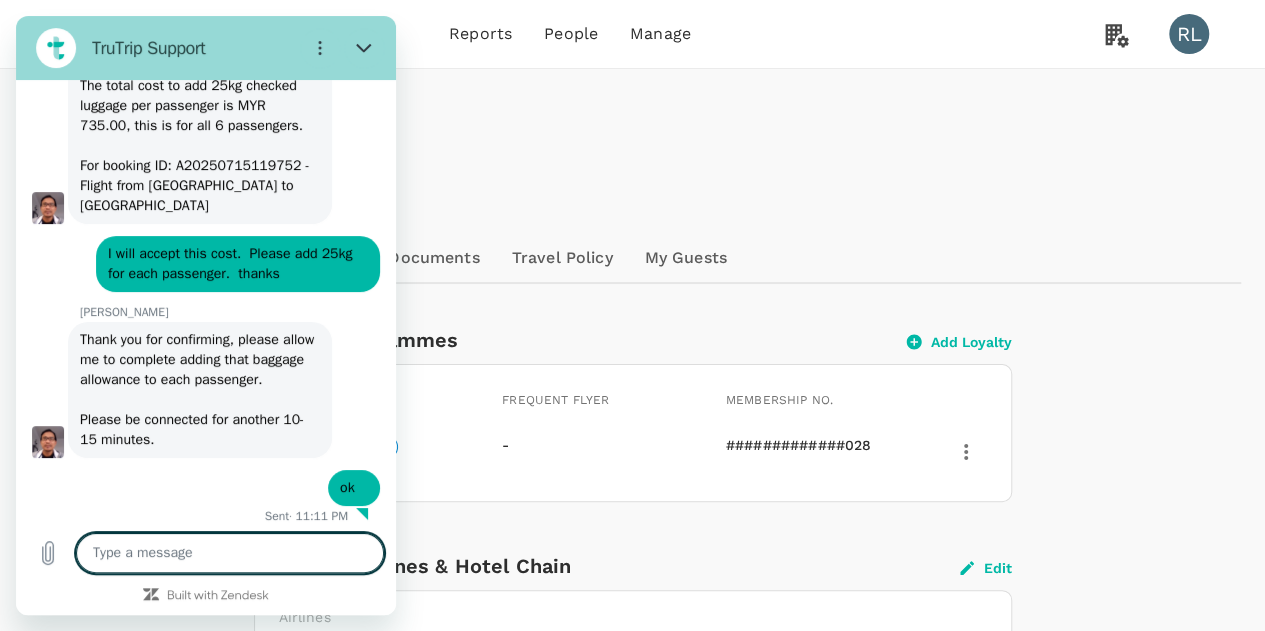 scroll, scrollTop: 4310, scrollLeft: 0, axis: vertical 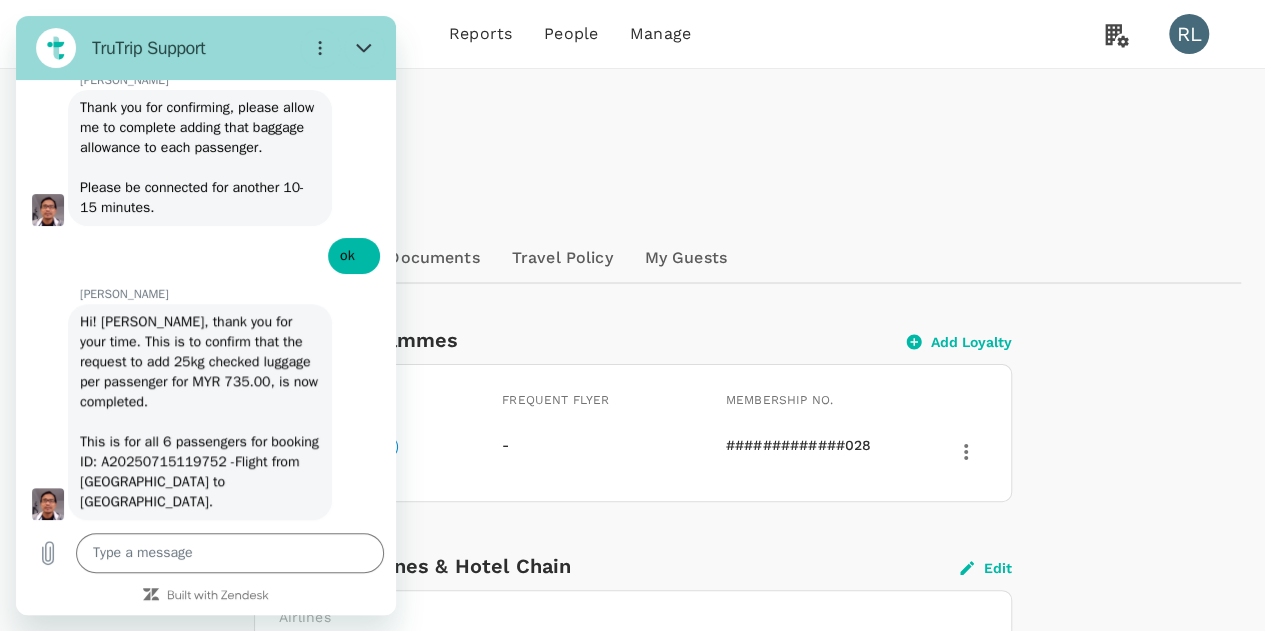 type on "x" 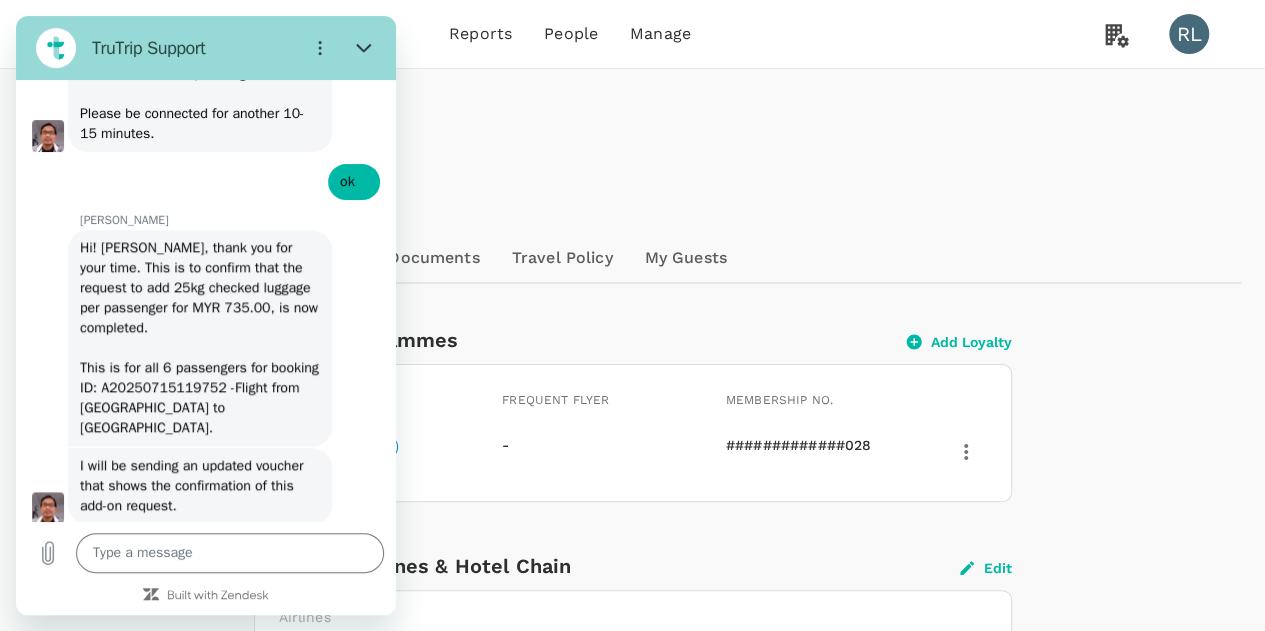 scroll, scrollTop: 4614, scrollLeft: 0, axis: vertical 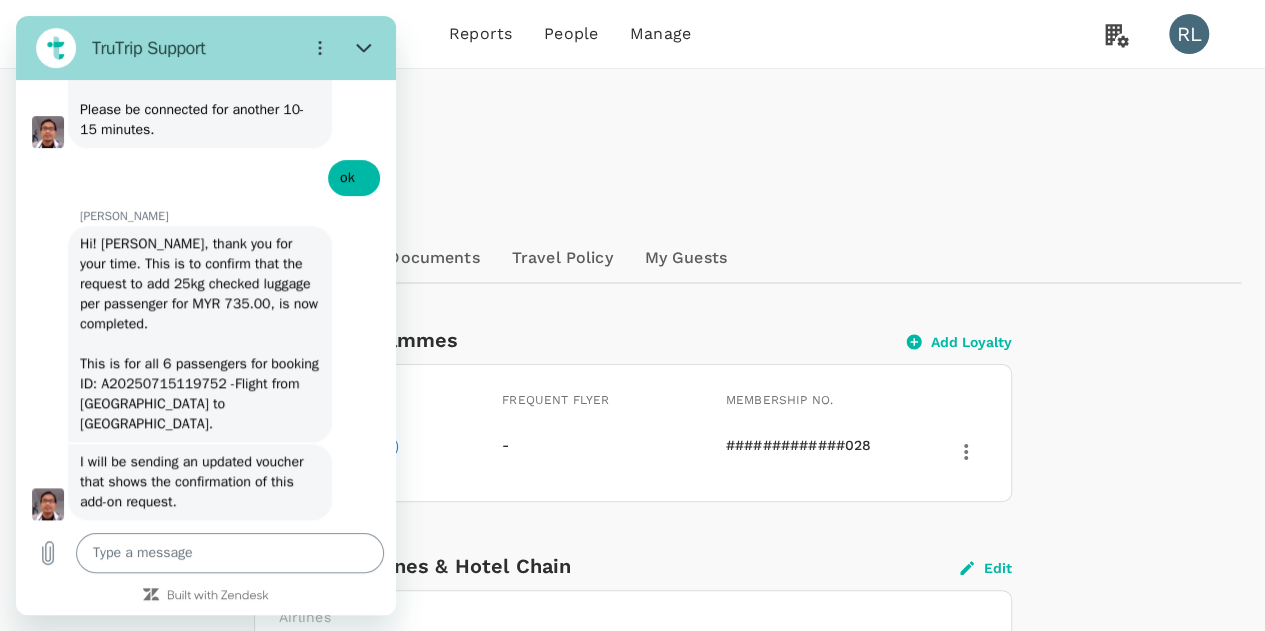 click at bounding box center (230, 553) 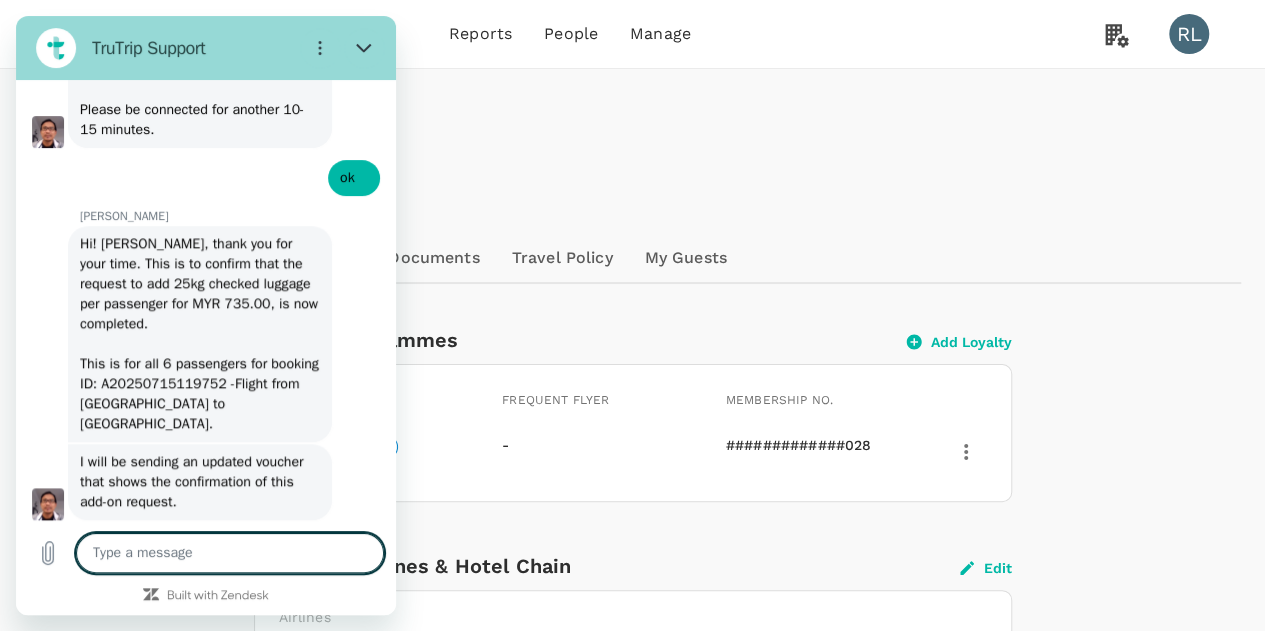 type on "t" 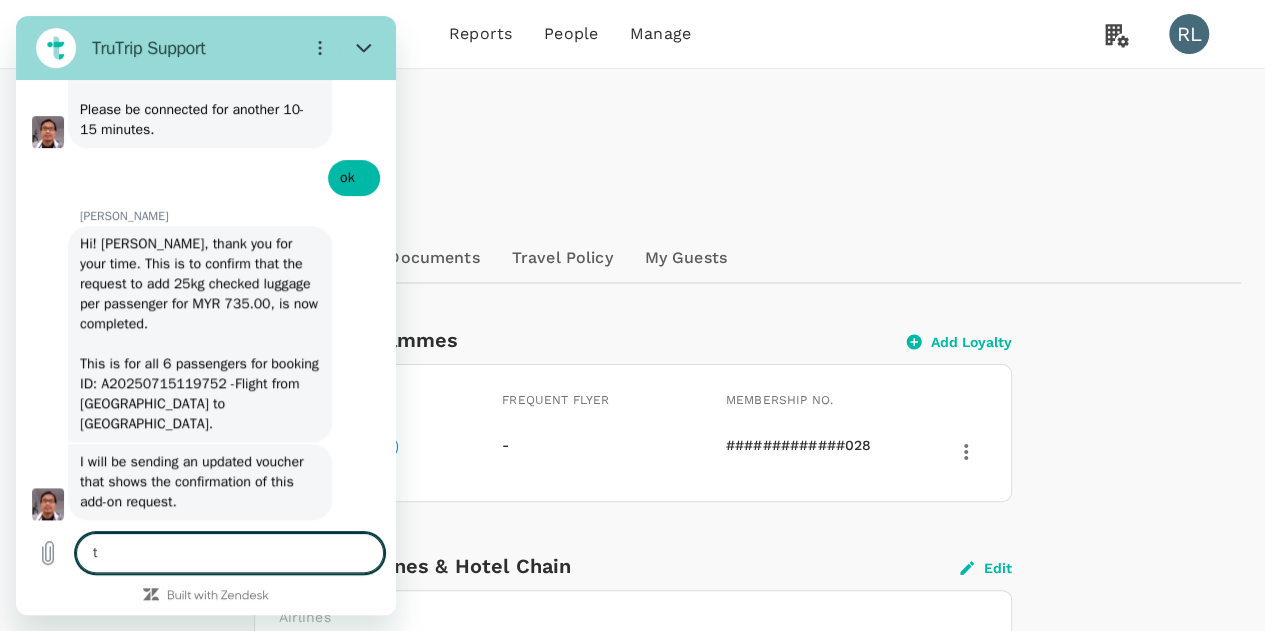 type on "th" 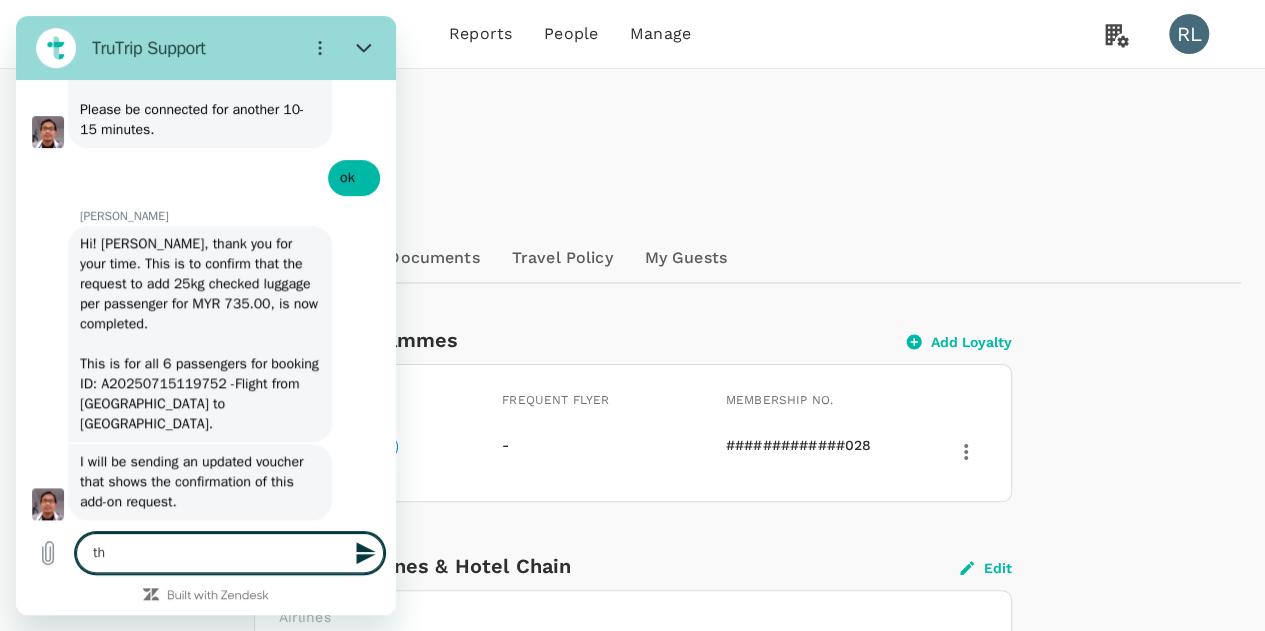 type on "tha" 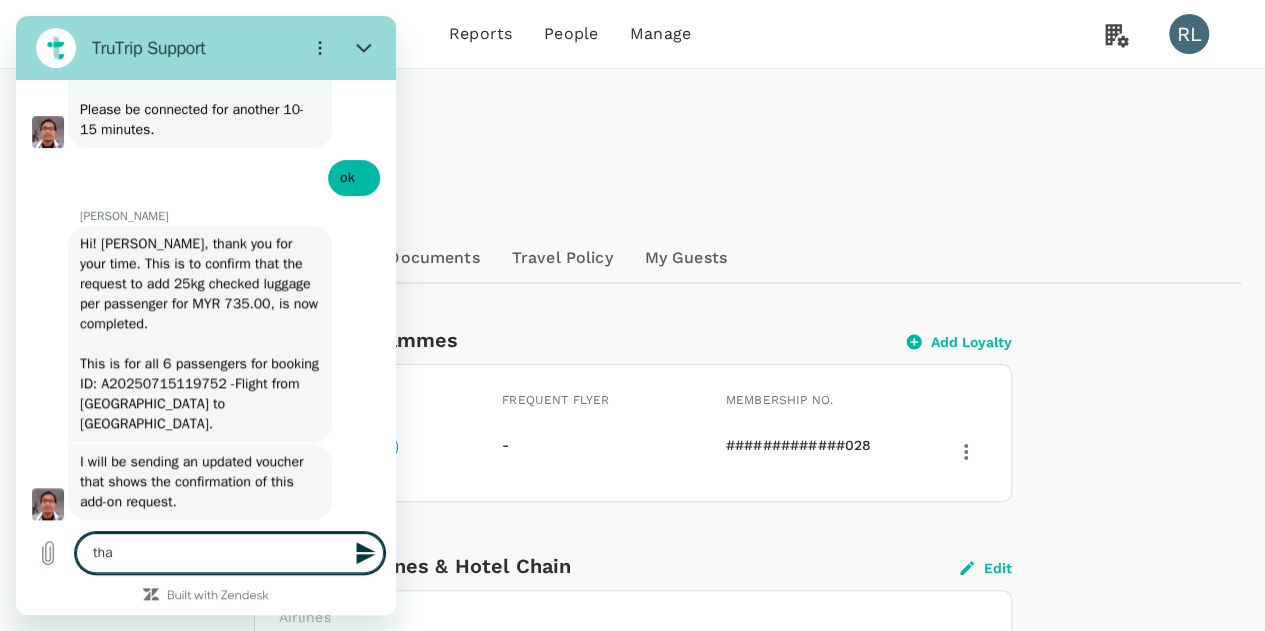 type on "than" 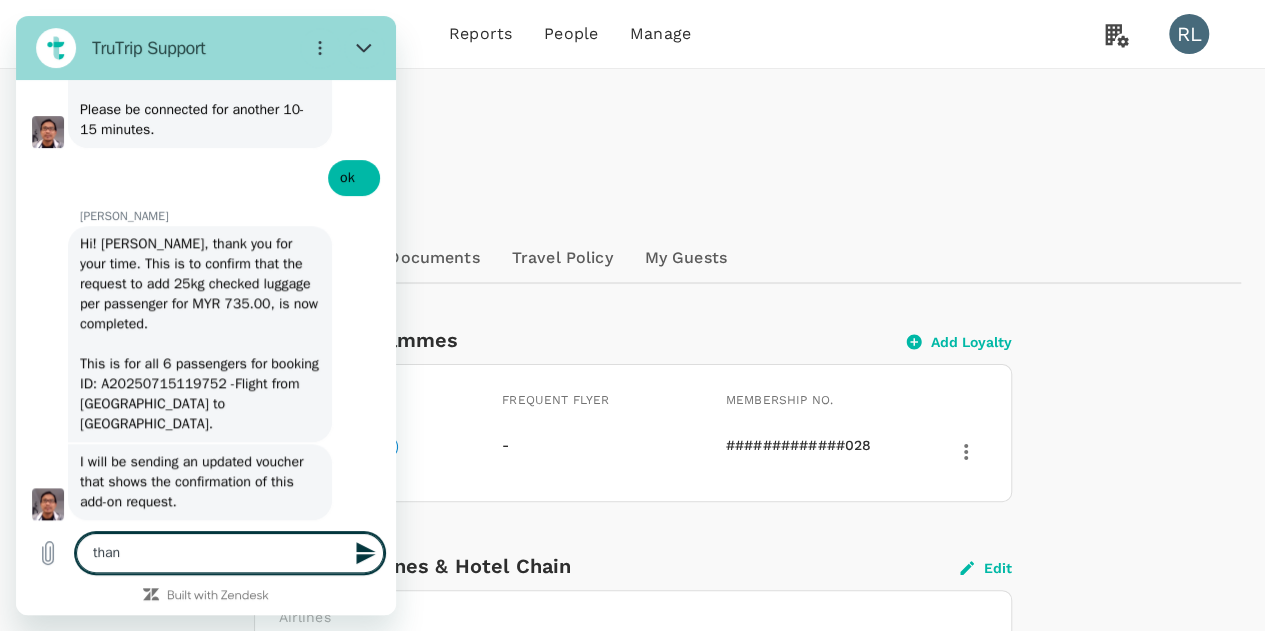 type on "thank" 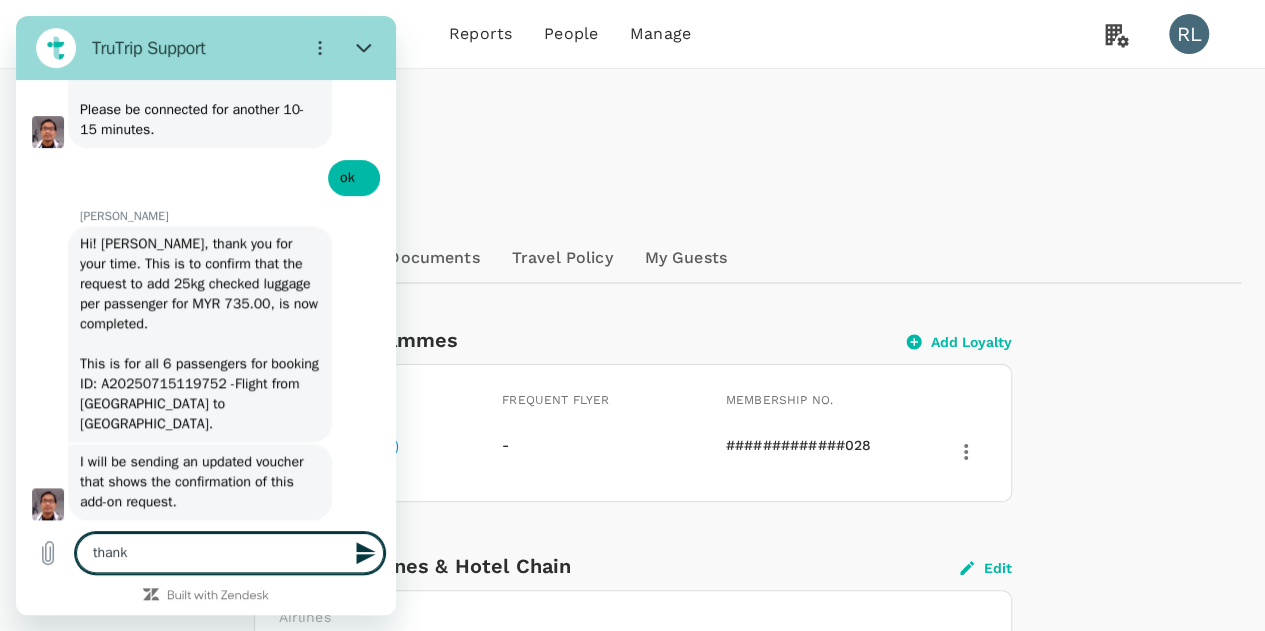 type on "thank" 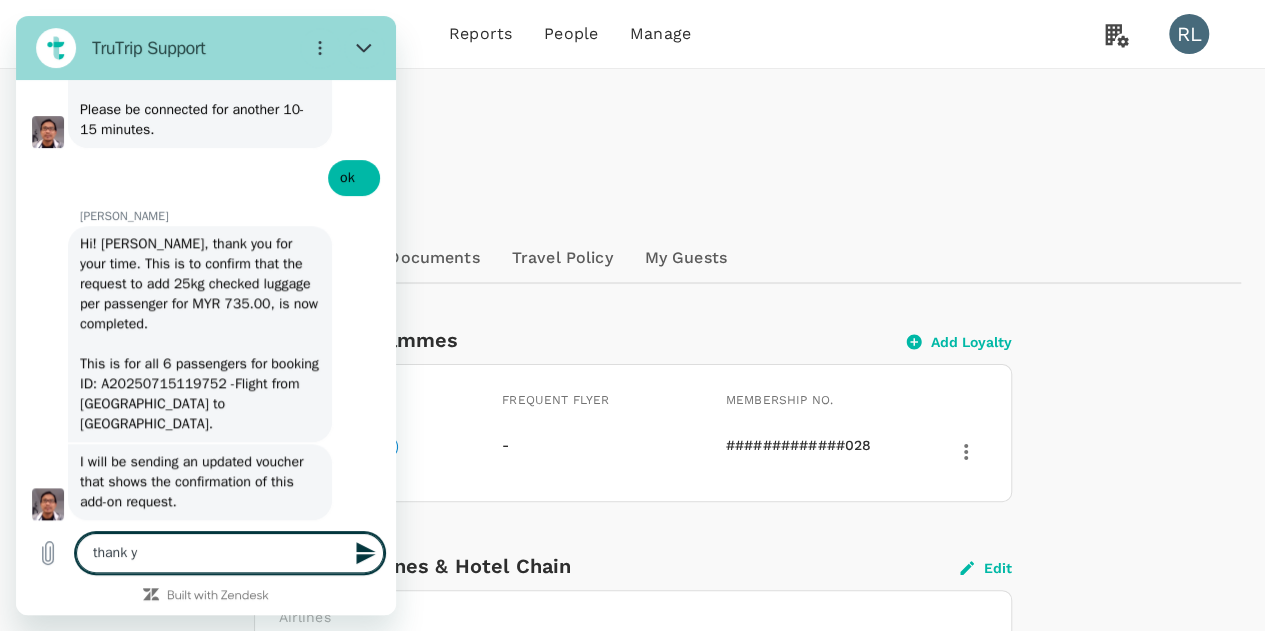 type on "thank yo" 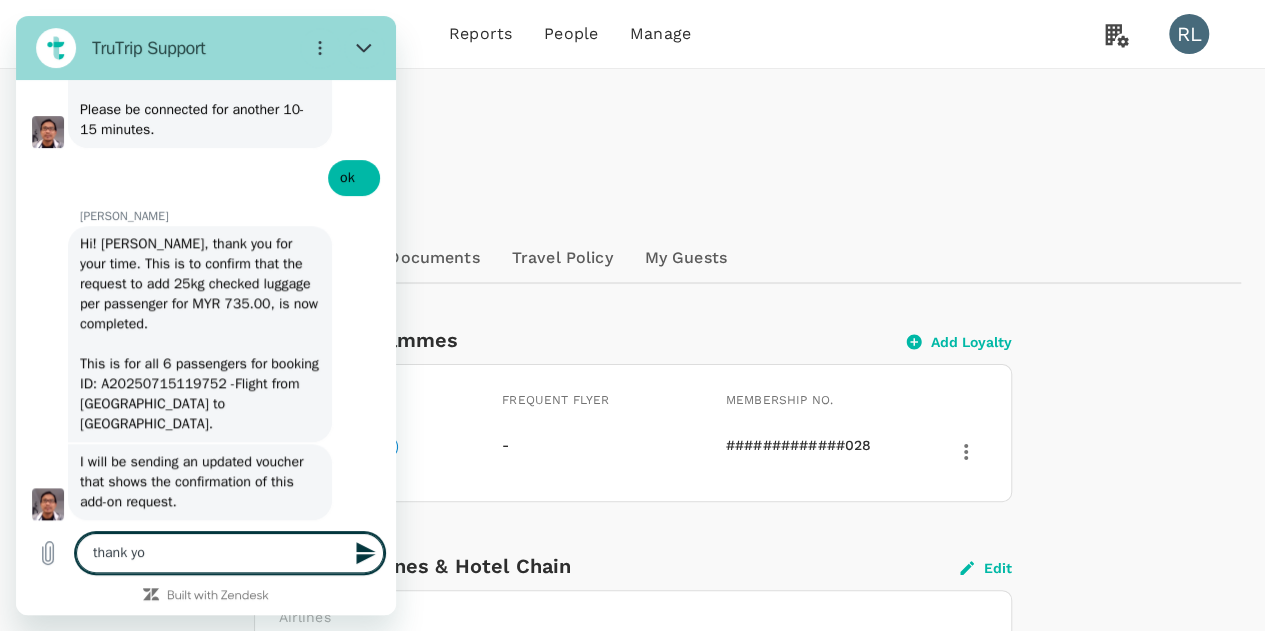type on "thank you" 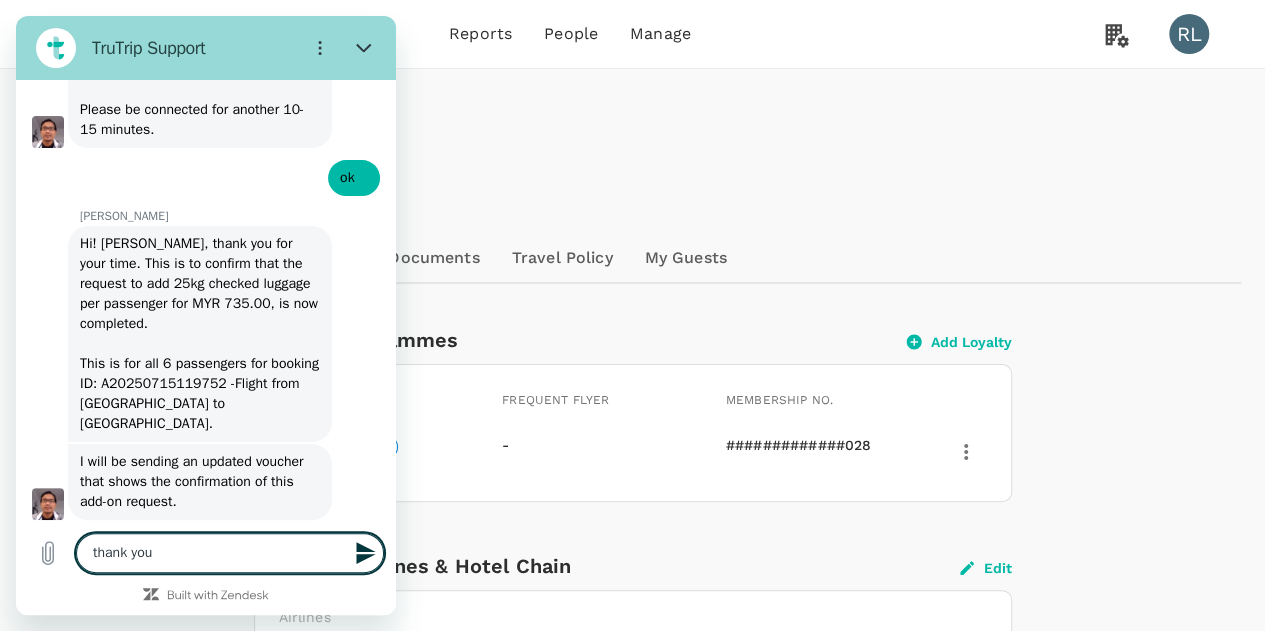 type on "x" 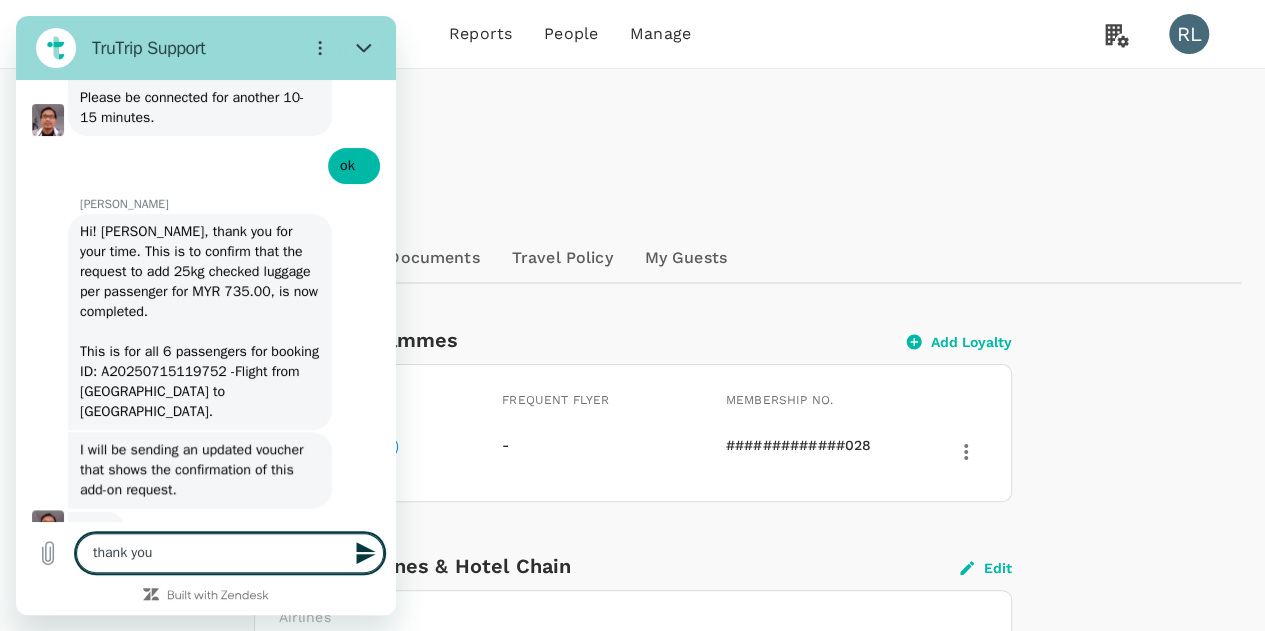 scroll, scrollTop: 4624, scrollLeft: 0, axis: vertical 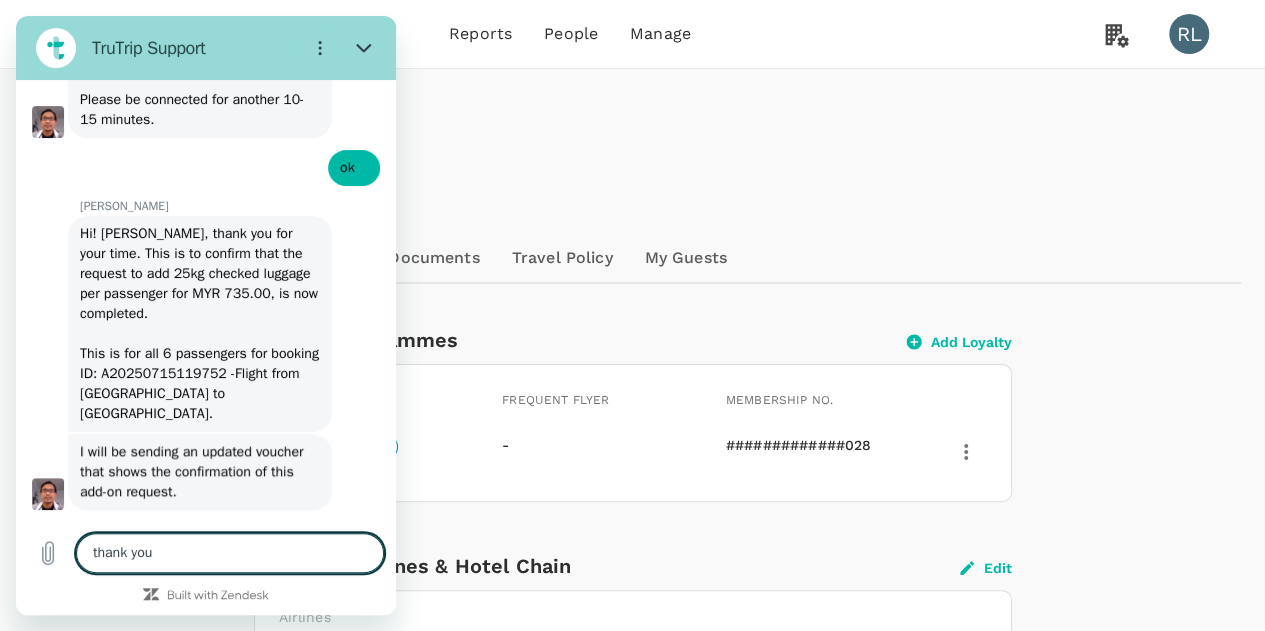 type 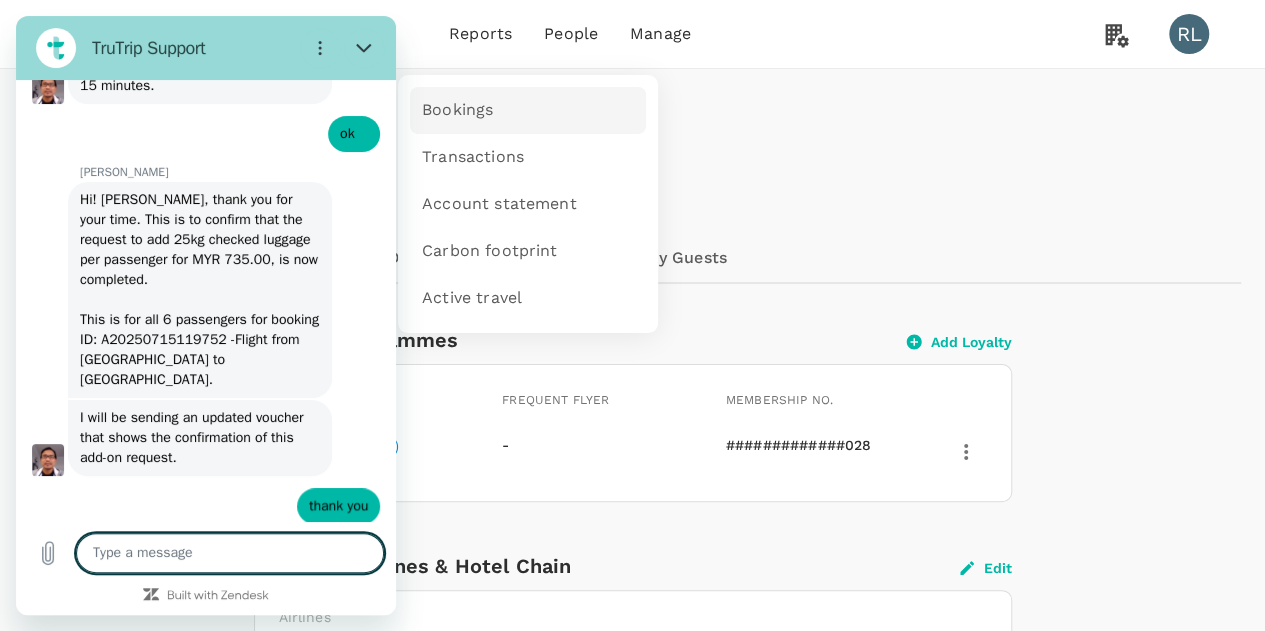 scroll, scrollTop: 4662, scrollLeft: 0, axis: vertical 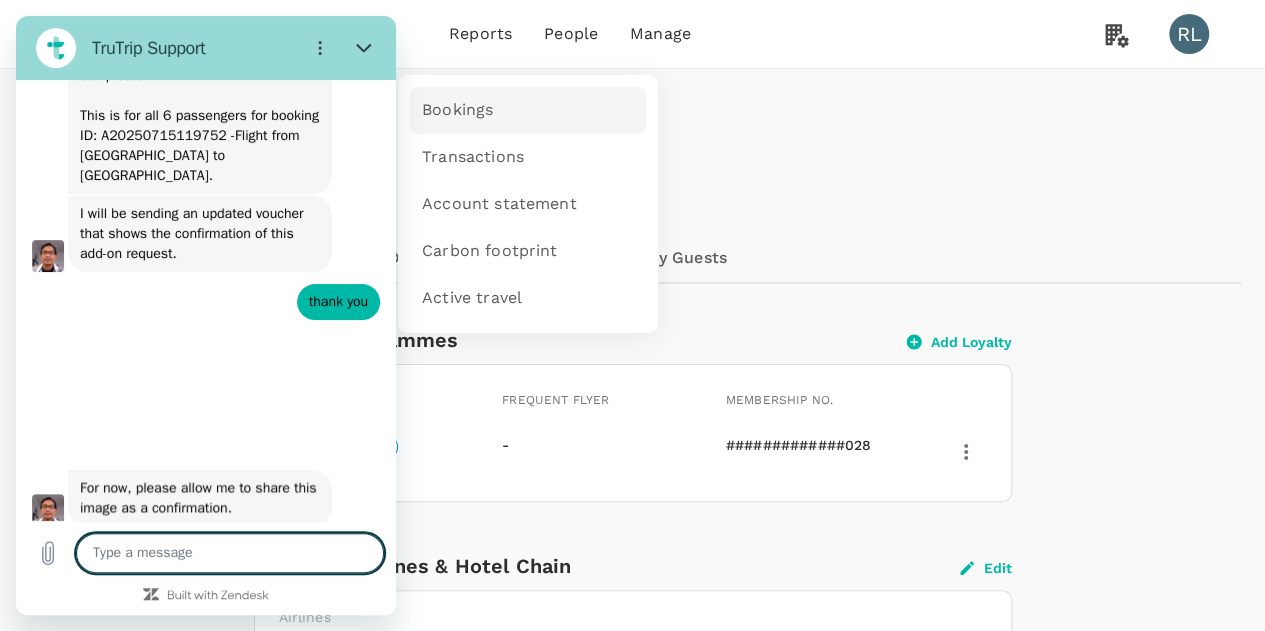 type on "x" 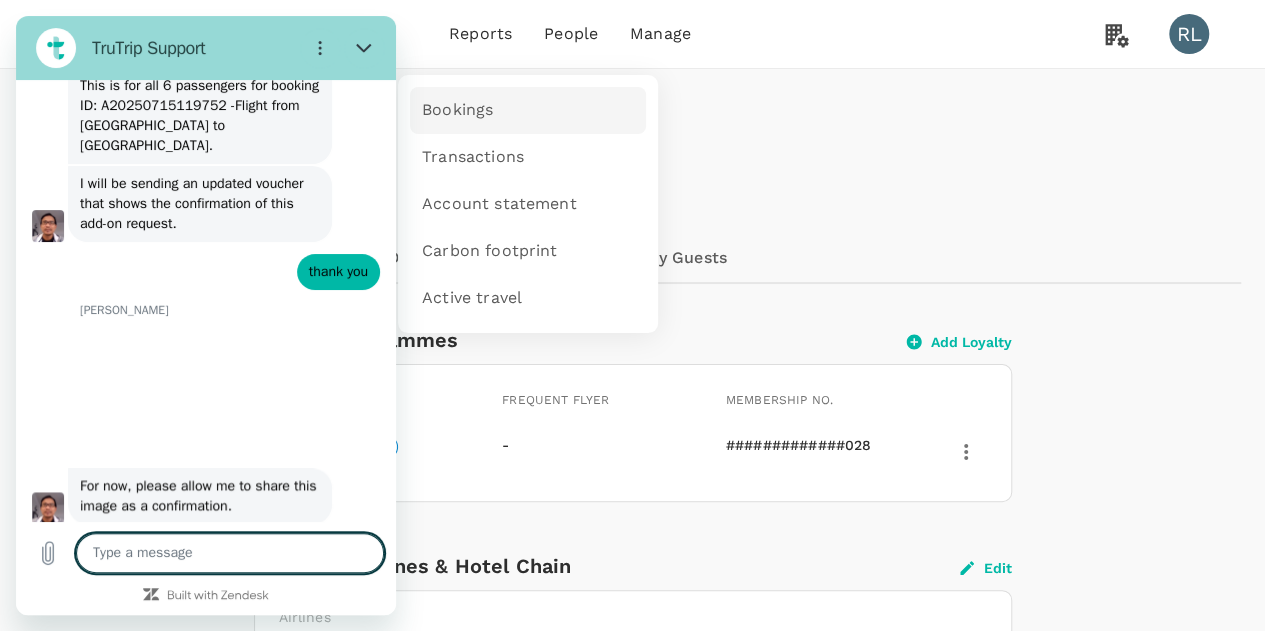scroll, scrollTop: 4896, scrollLeft: 0, axis: vertical 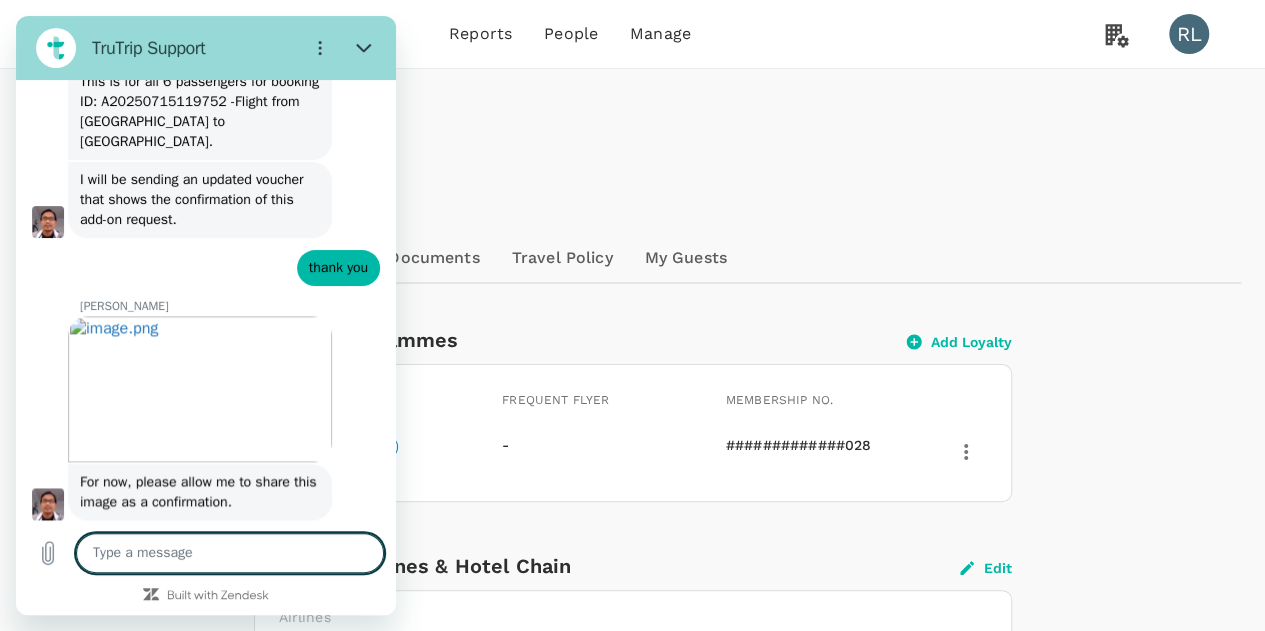 type on "w" 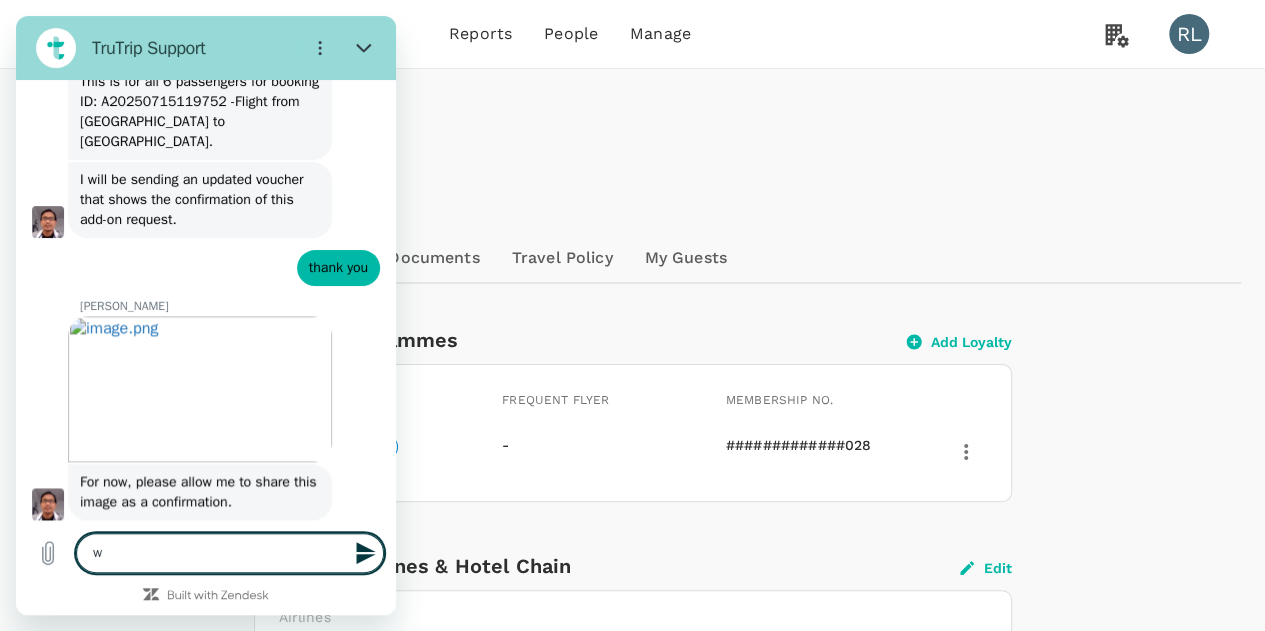 type on "wi" 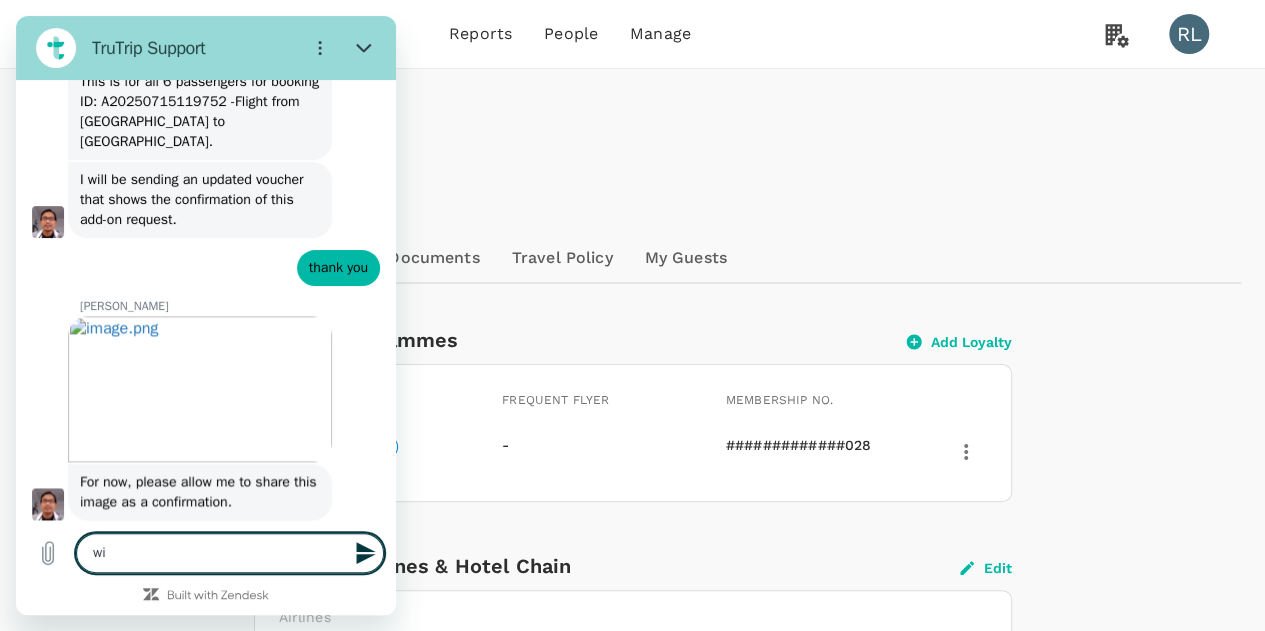 type on "wil" 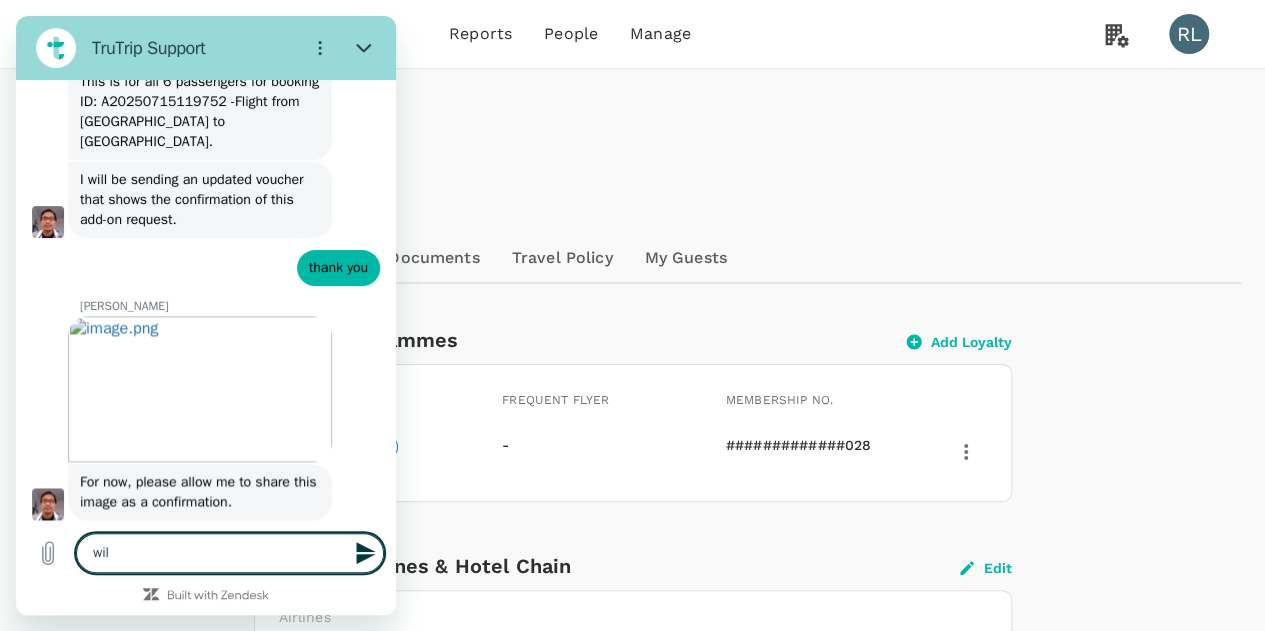 type on "will" 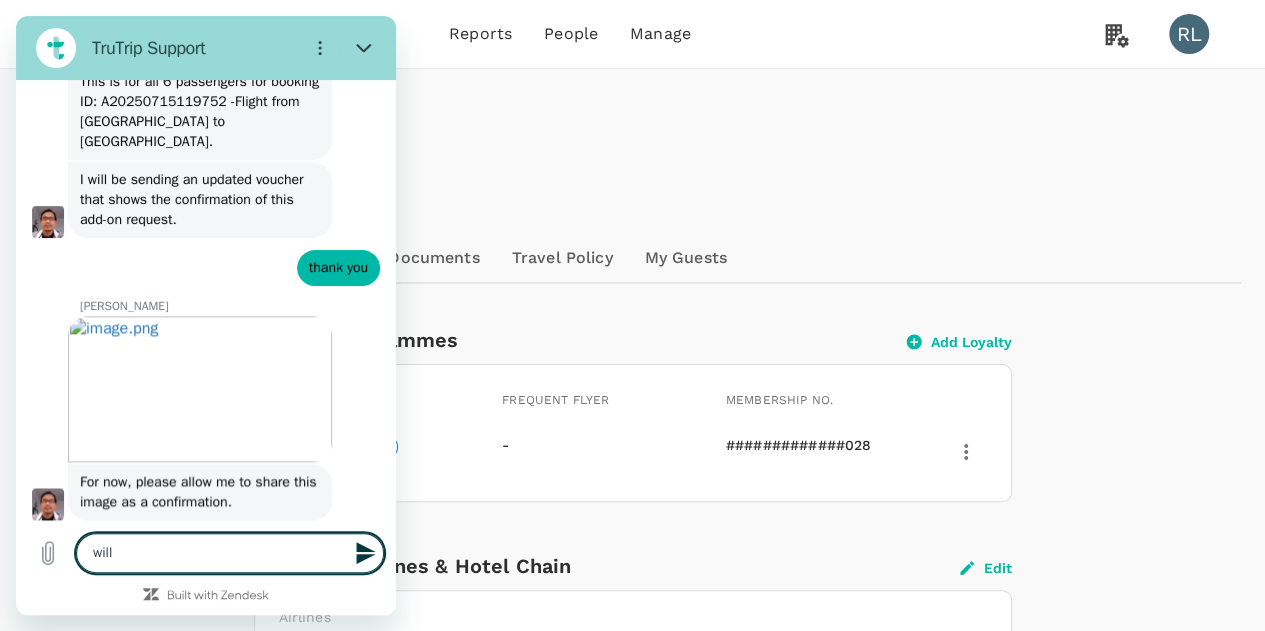 type on "will" 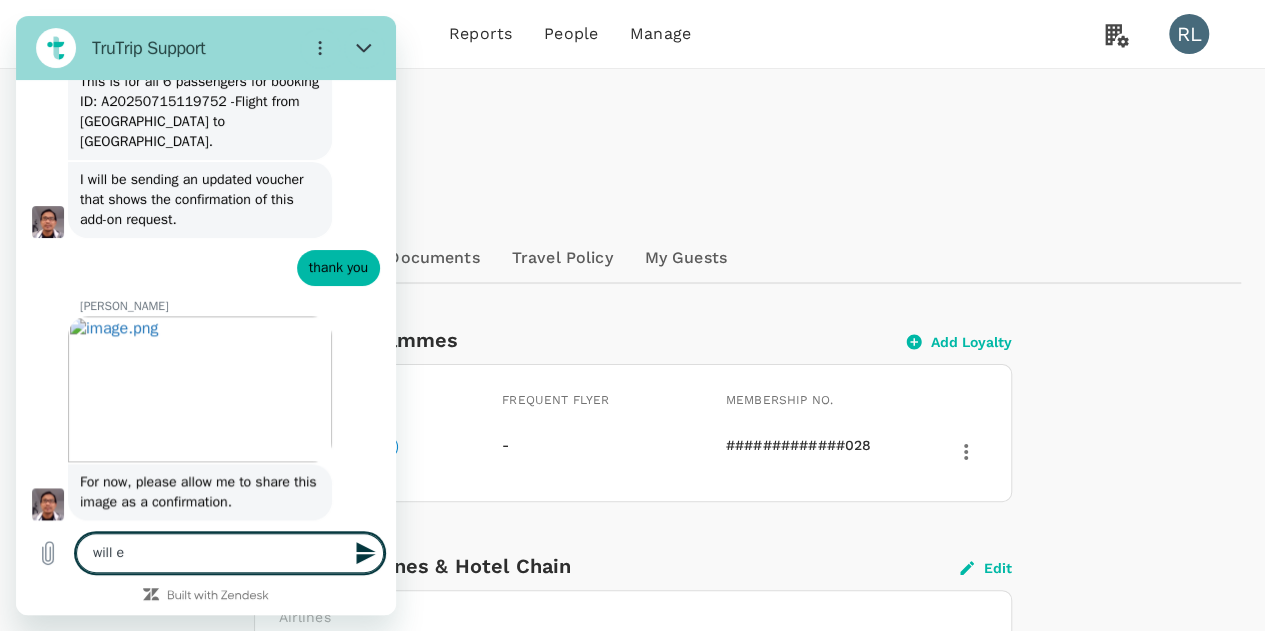 type on "will ea" 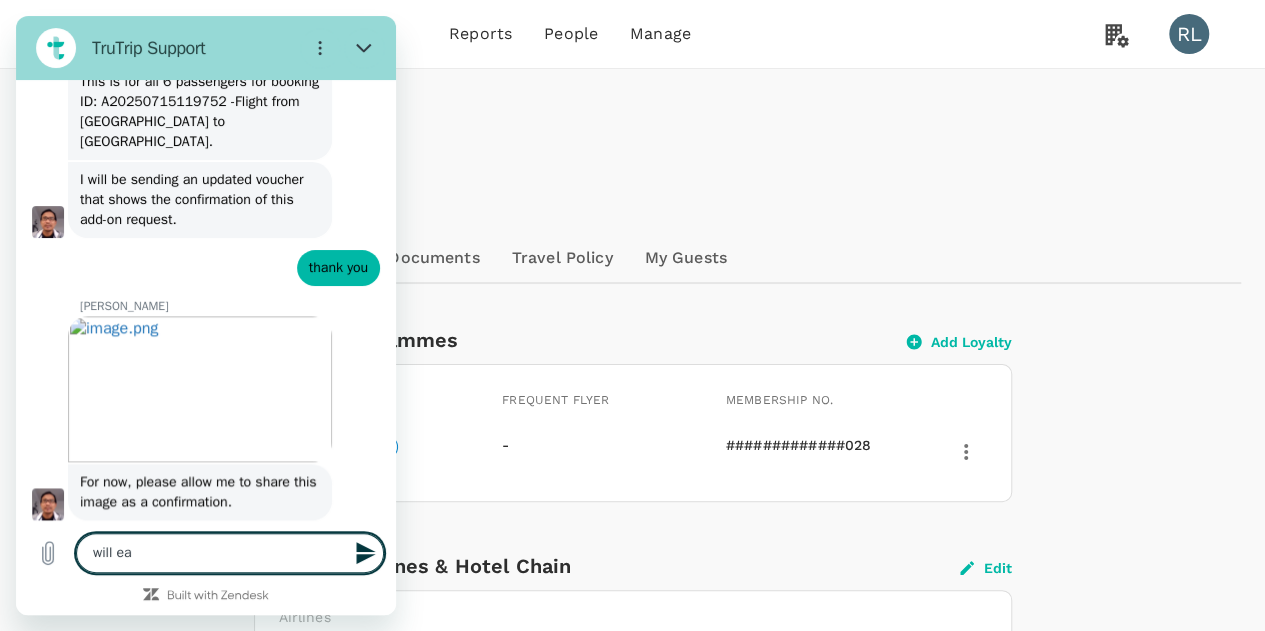 type on "will eac" 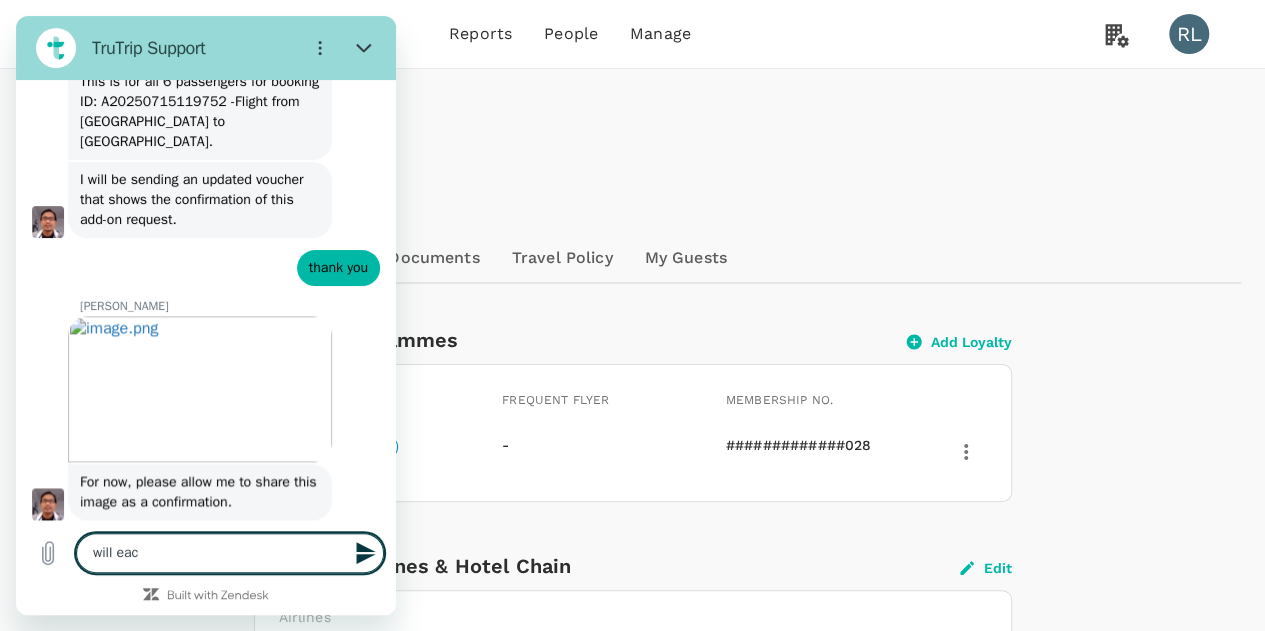 type on "will each" 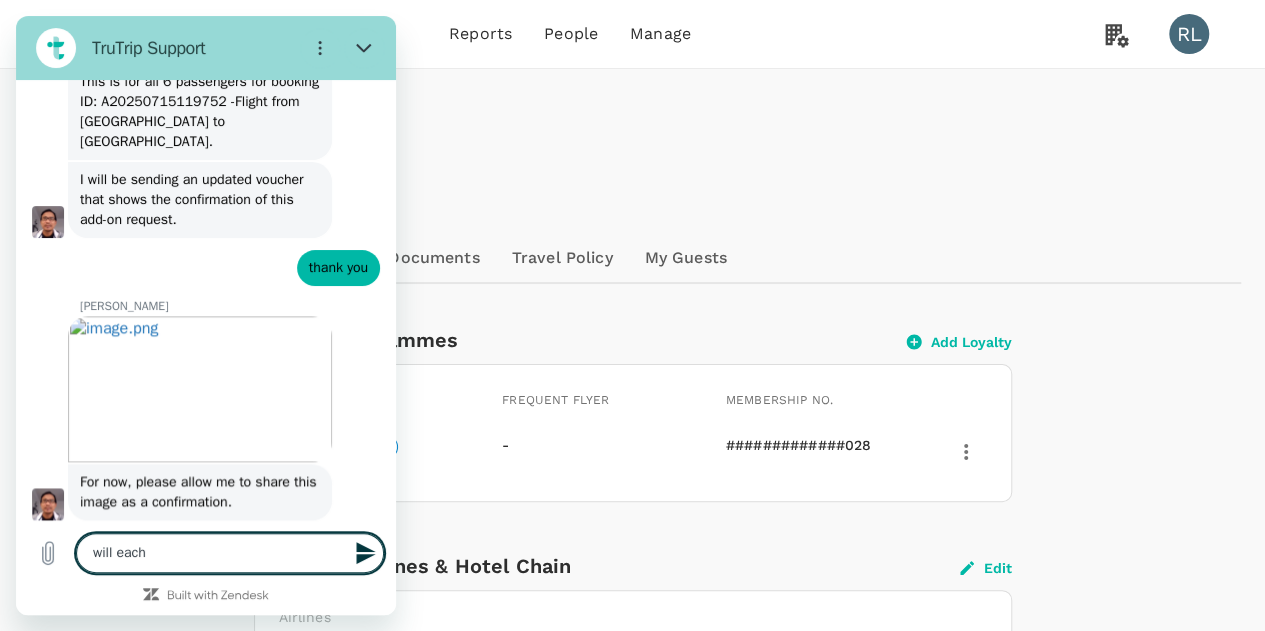 type on "will each" 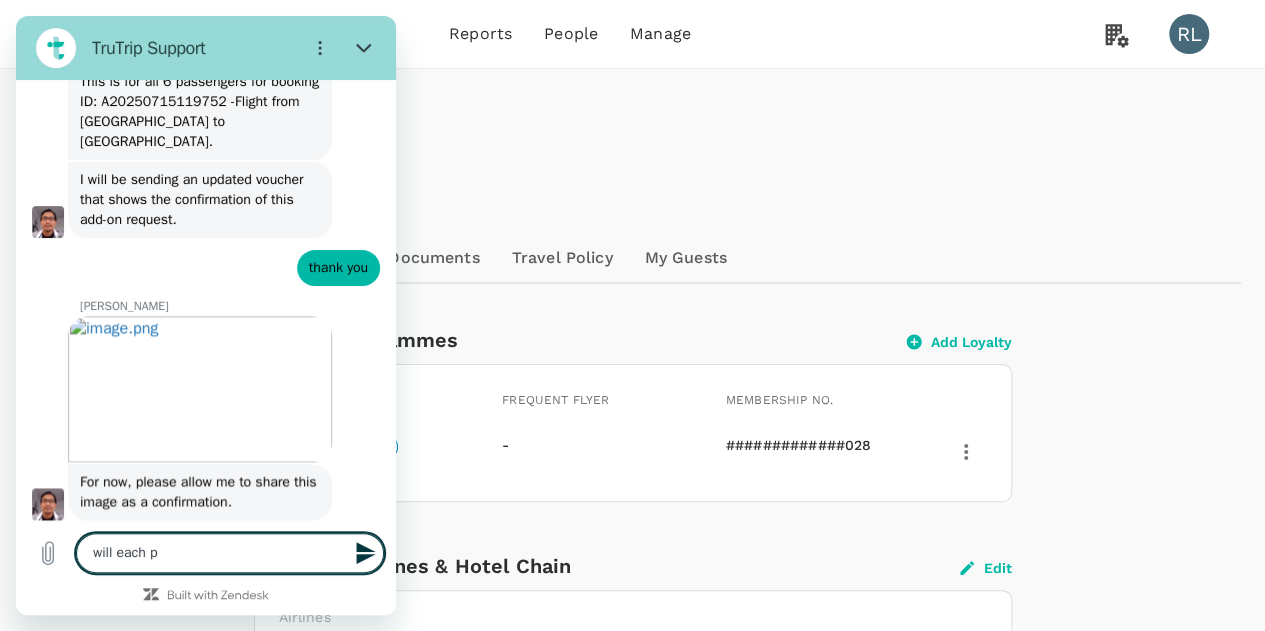 type on "will each pa" 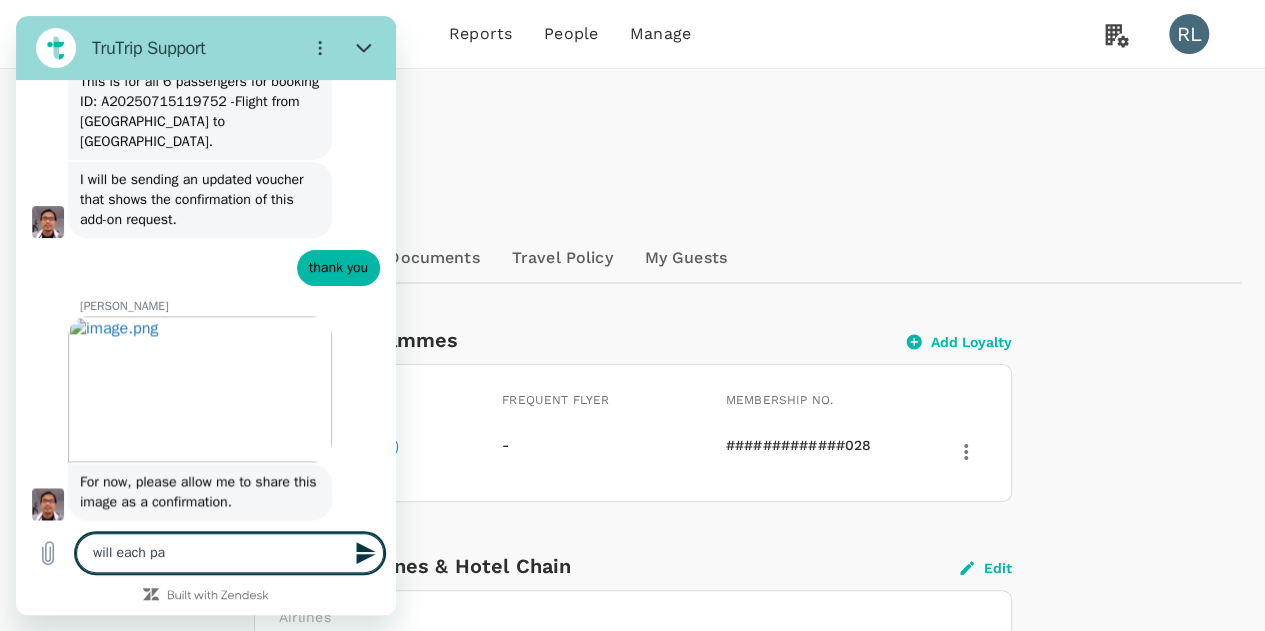 type on "will each pas" 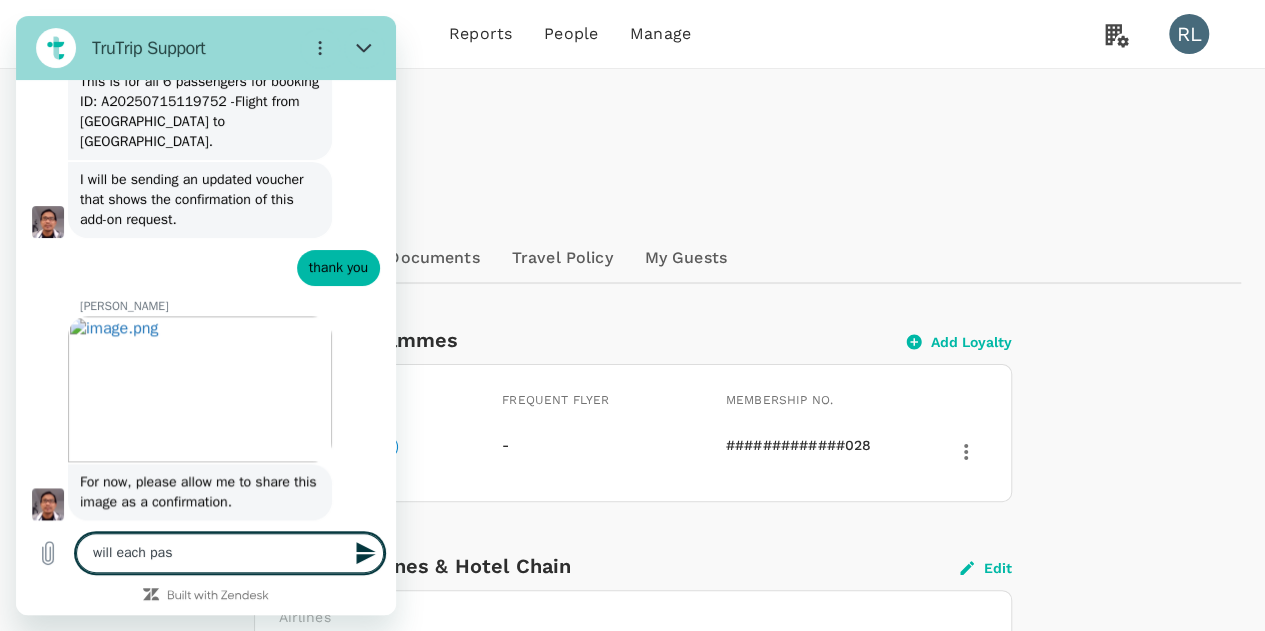 type on "will each pass" 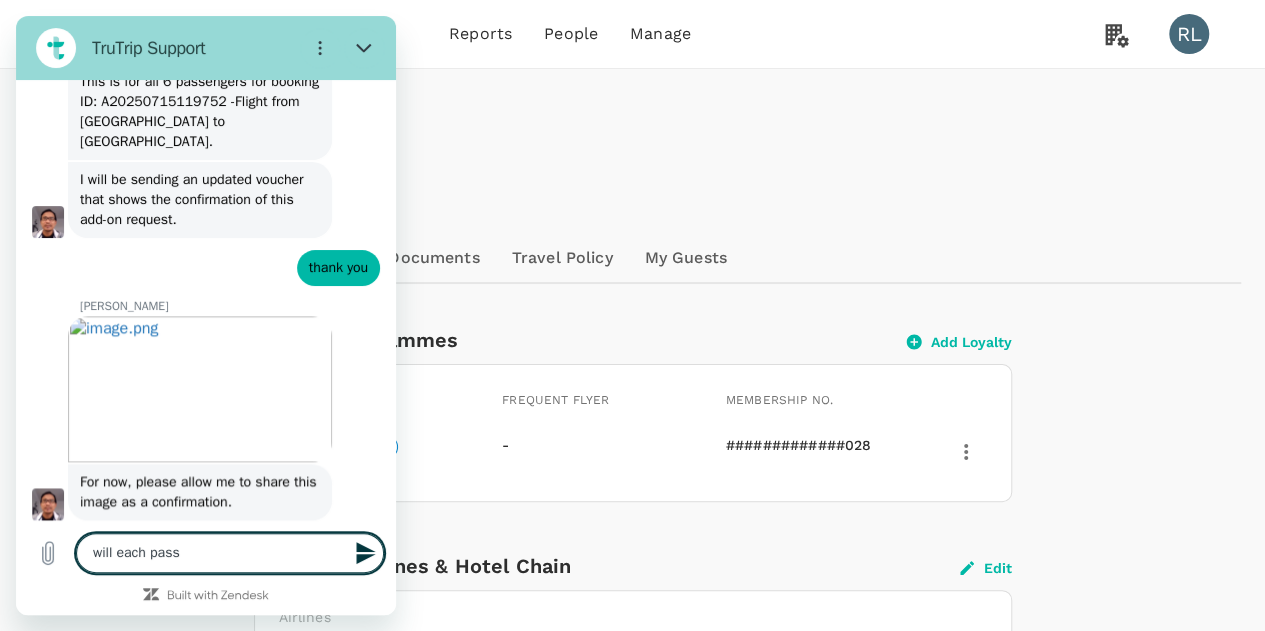 type on "x" 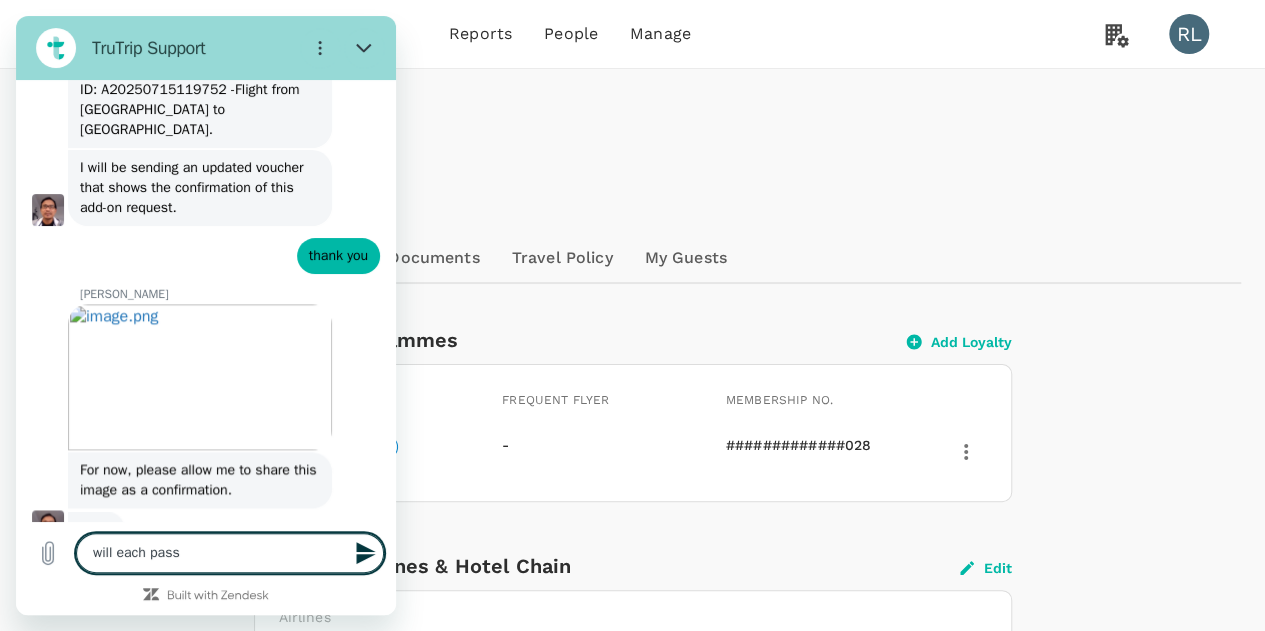 scroll, scrollTop: 4906, scrollLeft: 0, axis: vertical 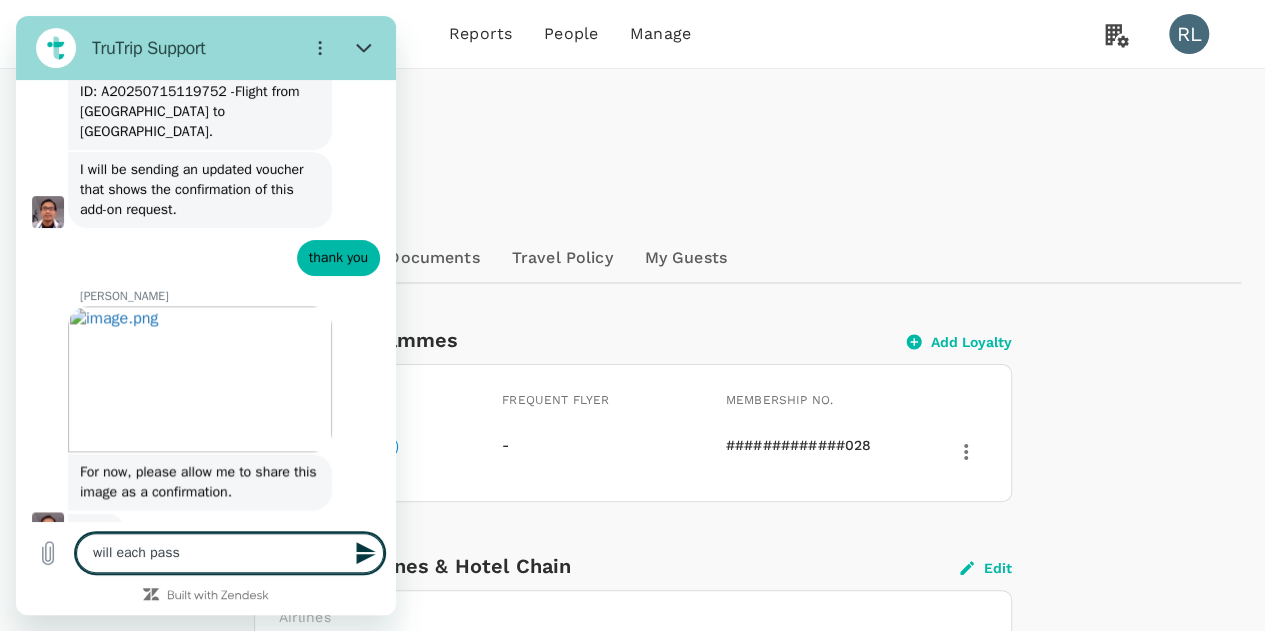 type on "will each passe" 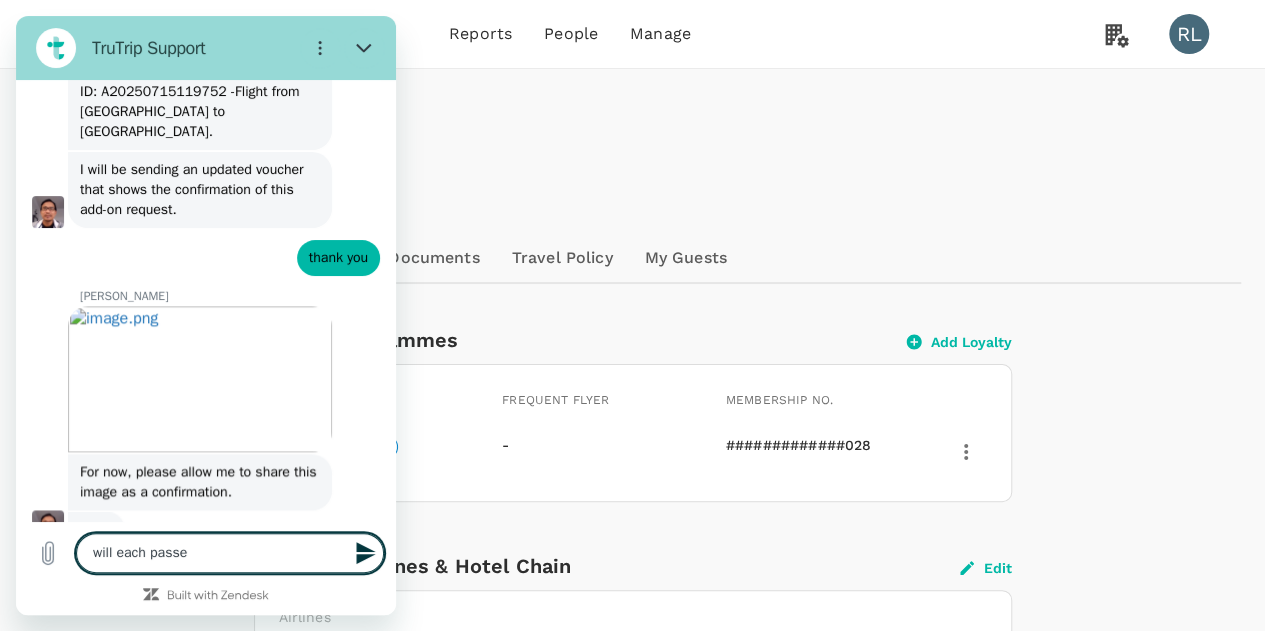 type on "will each passen" 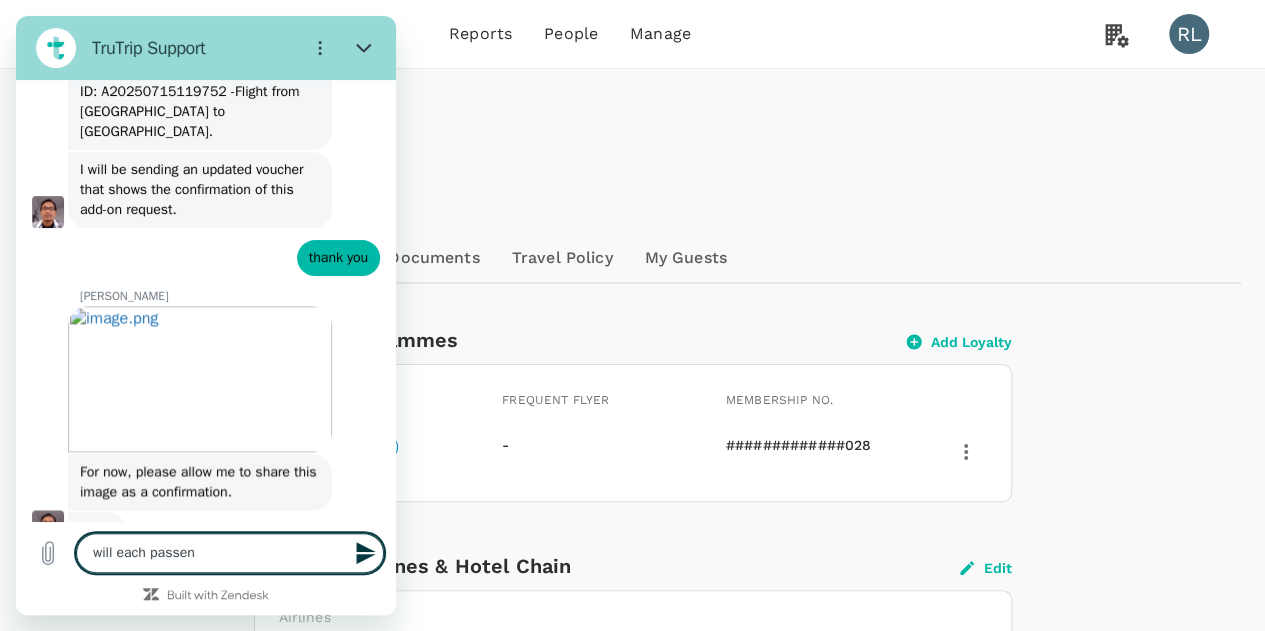 type on "will each passend" 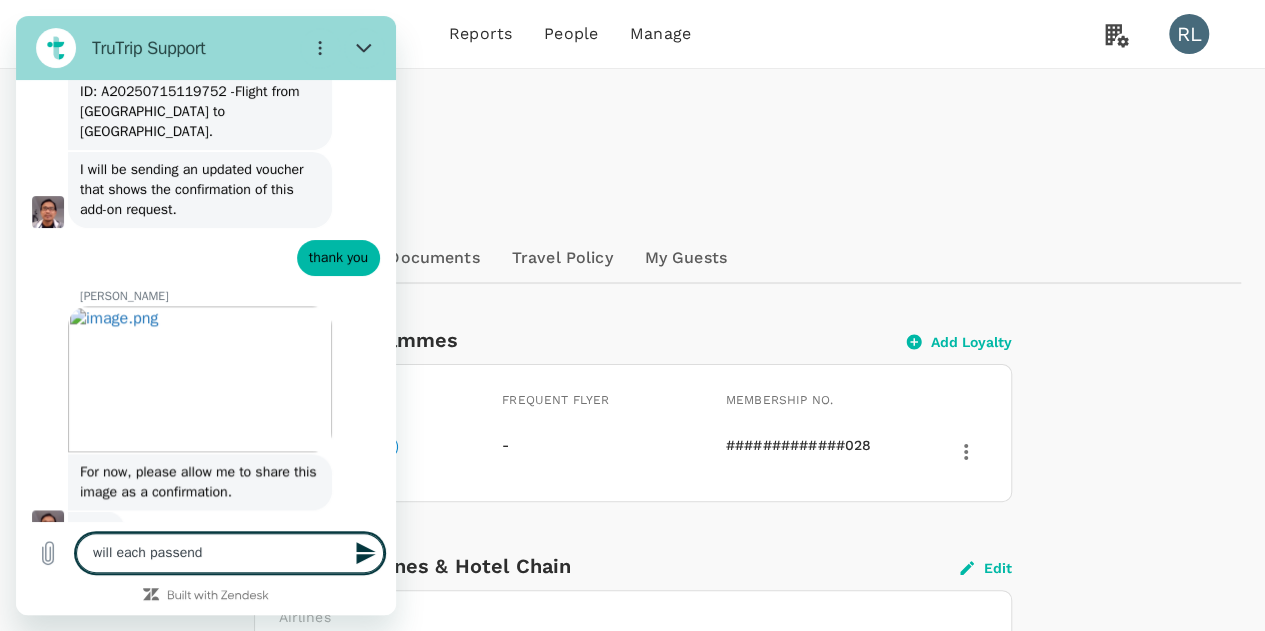 type on "will each passen" 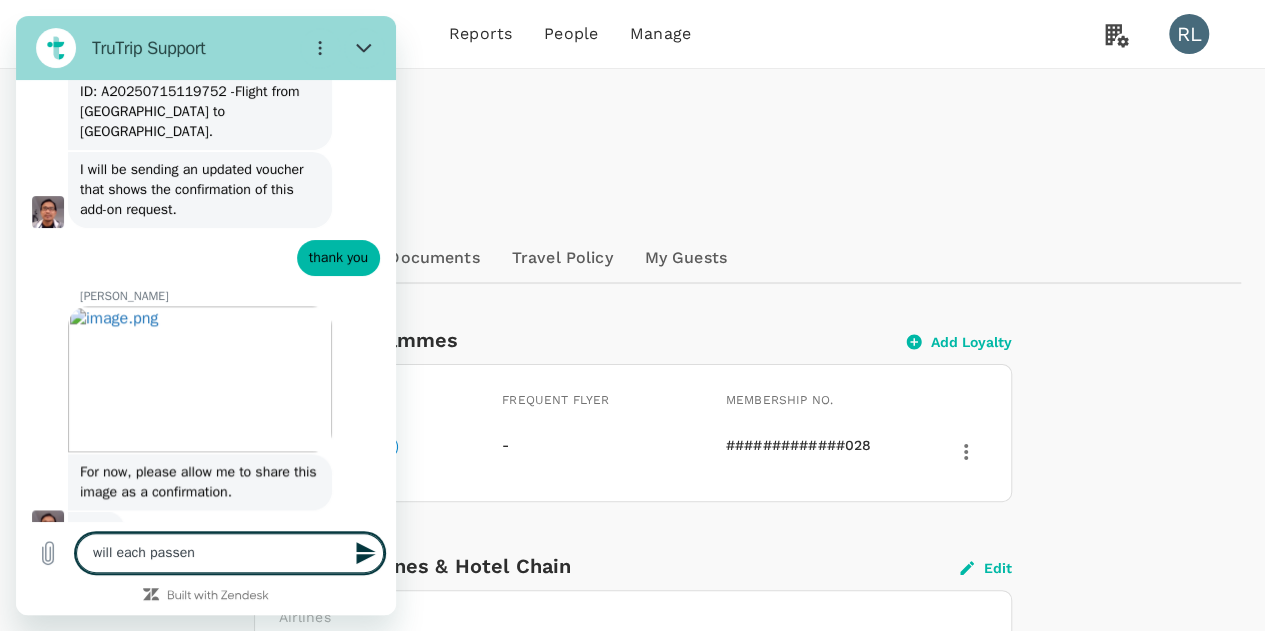 type on "will each passeng" 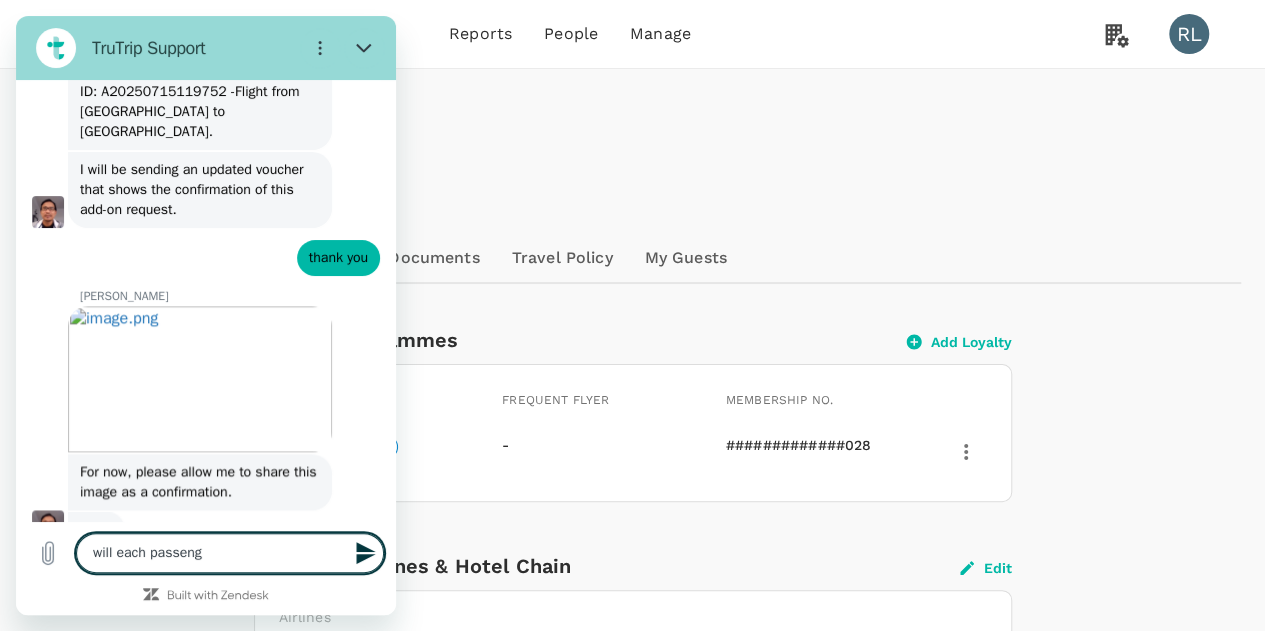 type on "will each passenge" 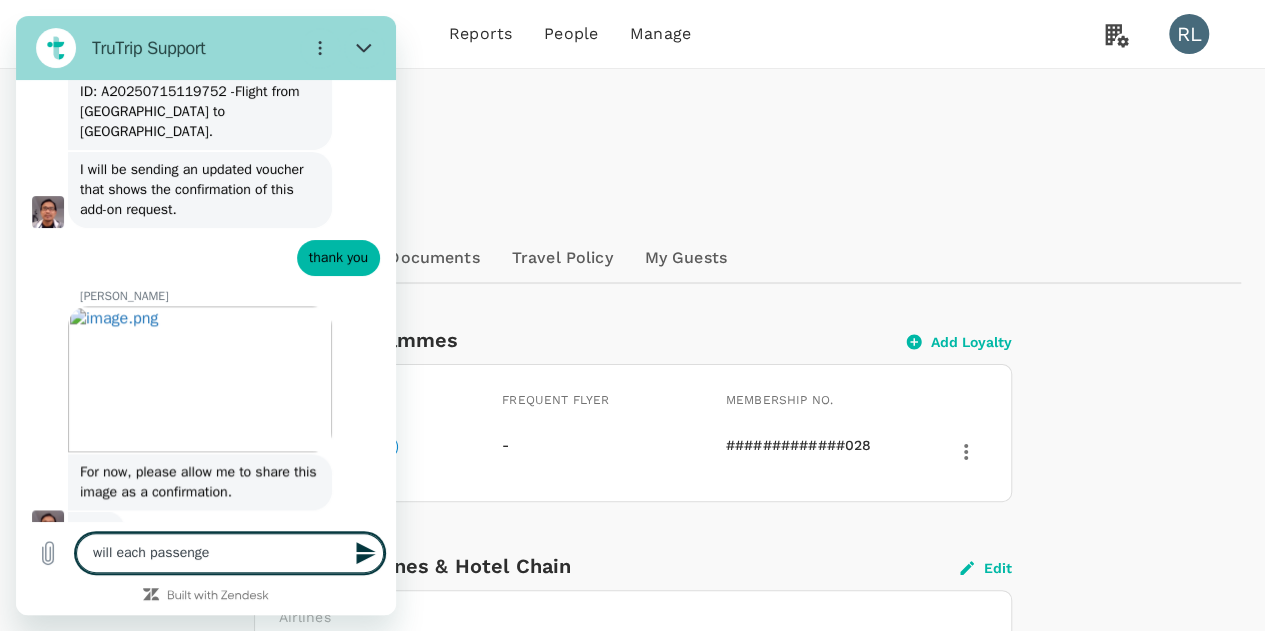 type on "will each passenger" 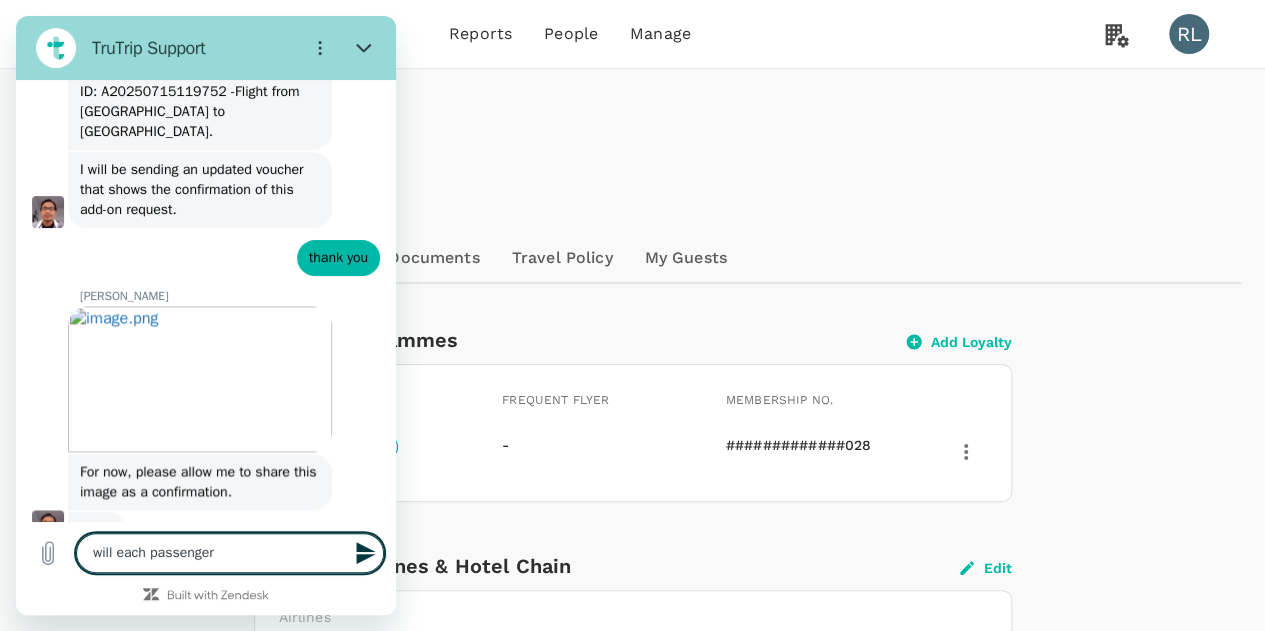 type on "will each passenger" 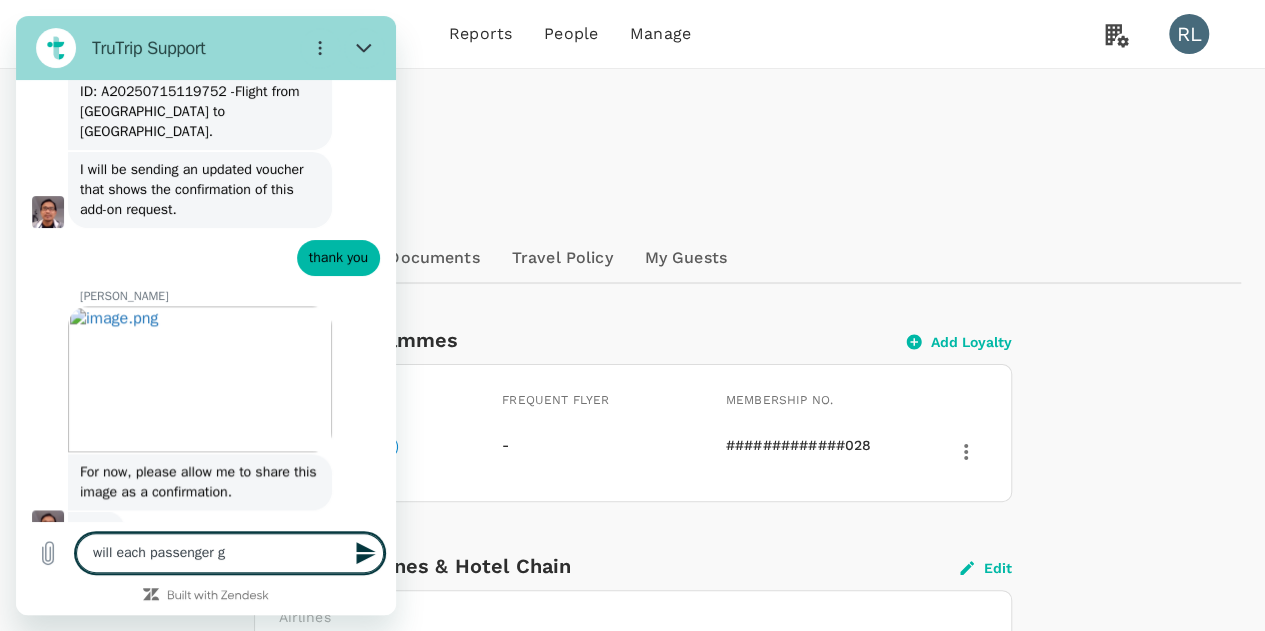 type on "will each passenger ge" 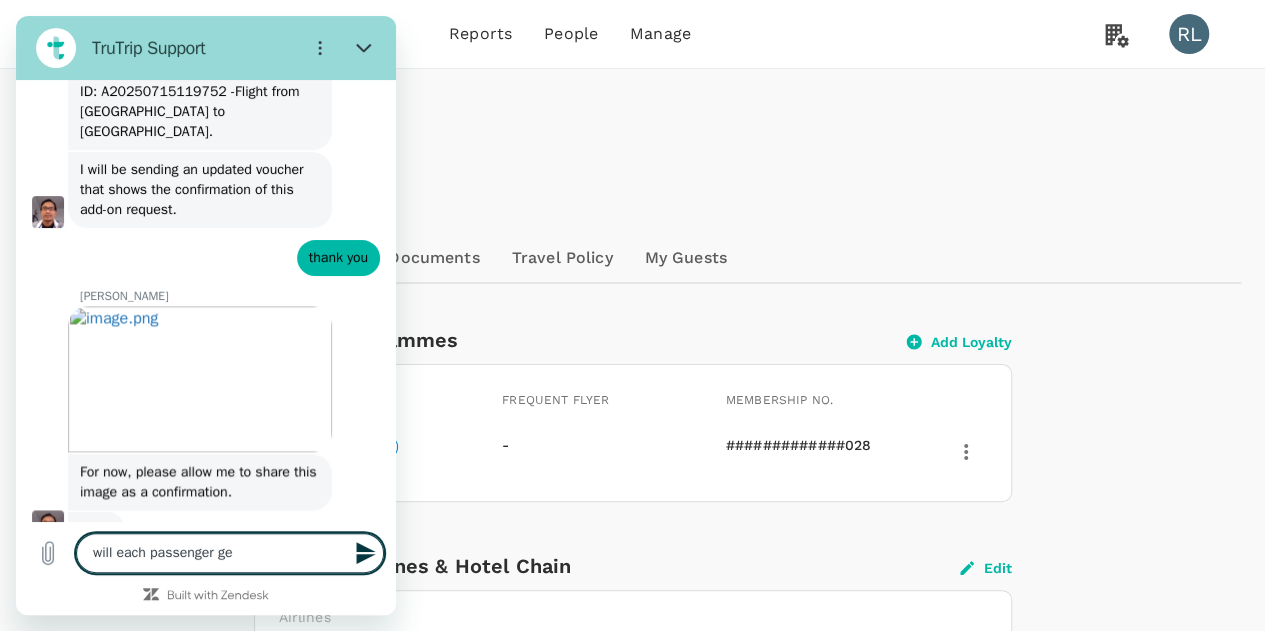 type on "will each passenger get" 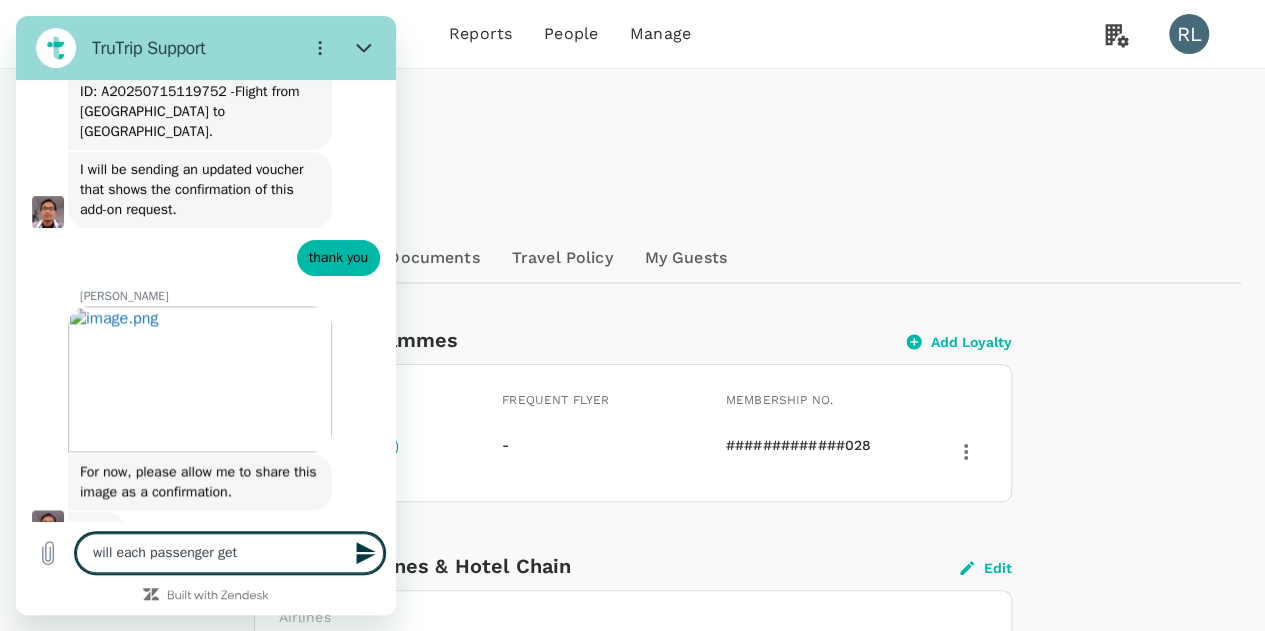type on "will each passenger get" 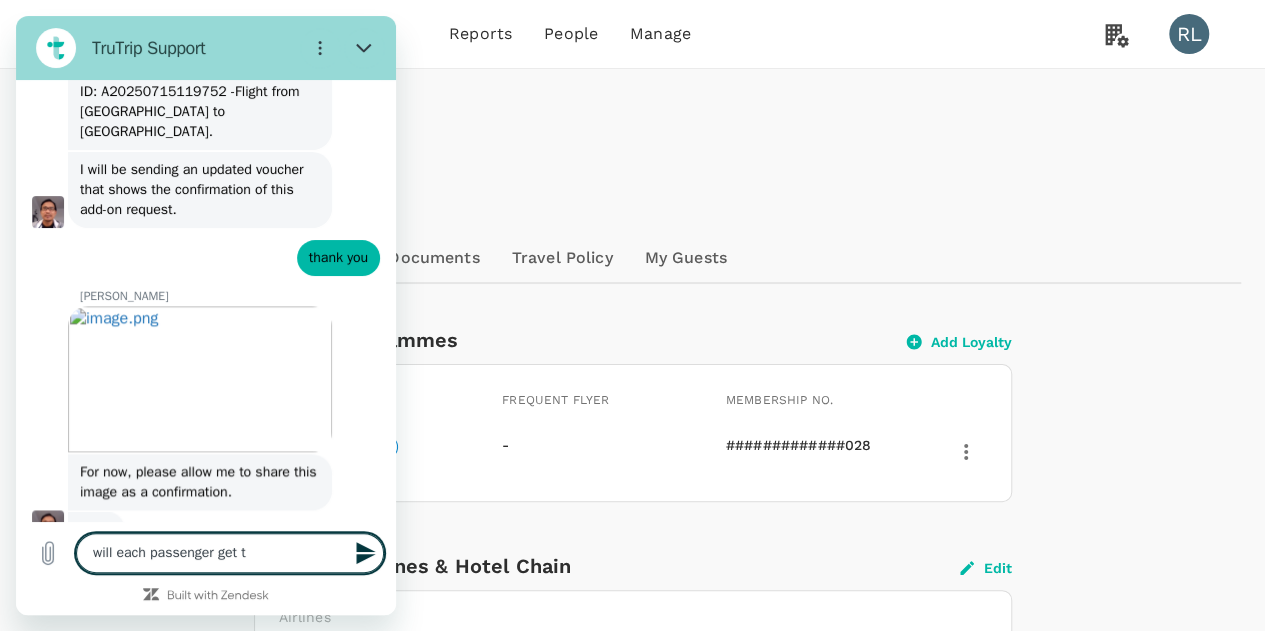 type on "will each passenger get th" 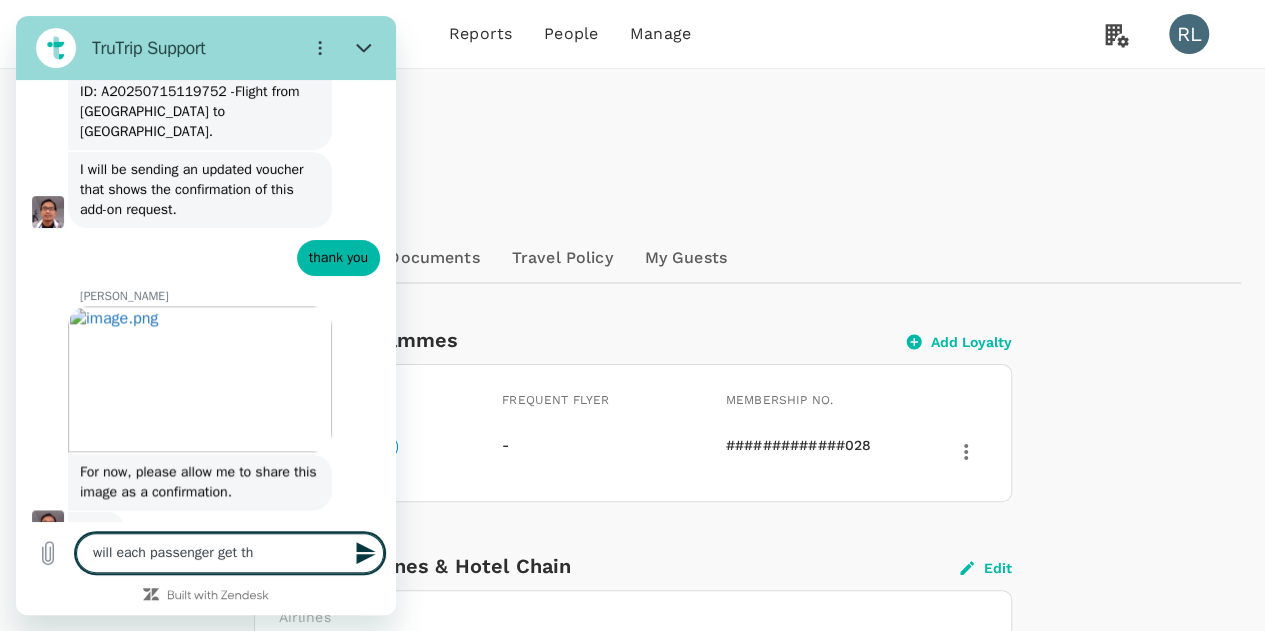 type on "will each passenger get the" 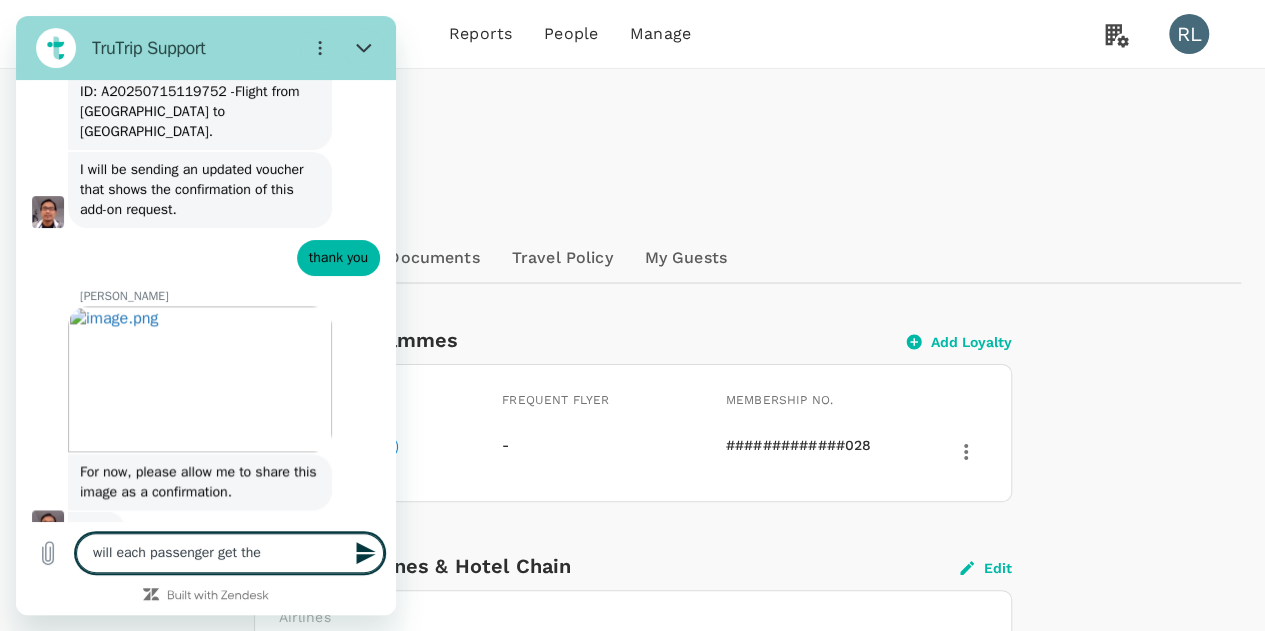 type on "will each passenger get the" 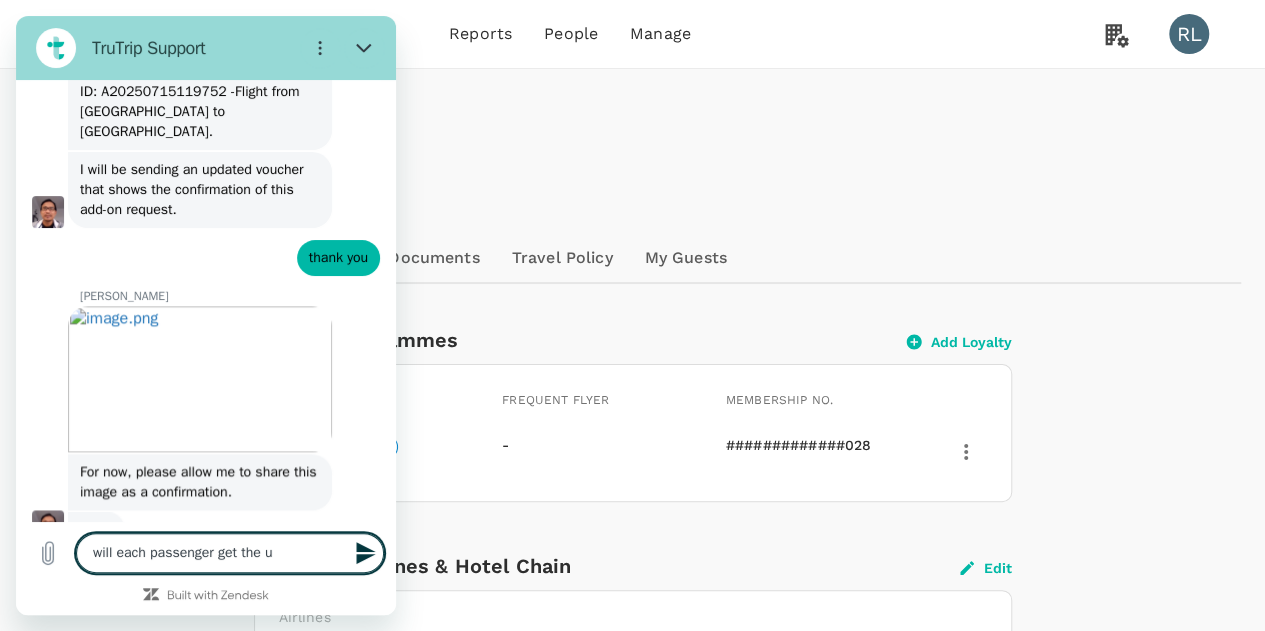 type on "will each passenger get the up" 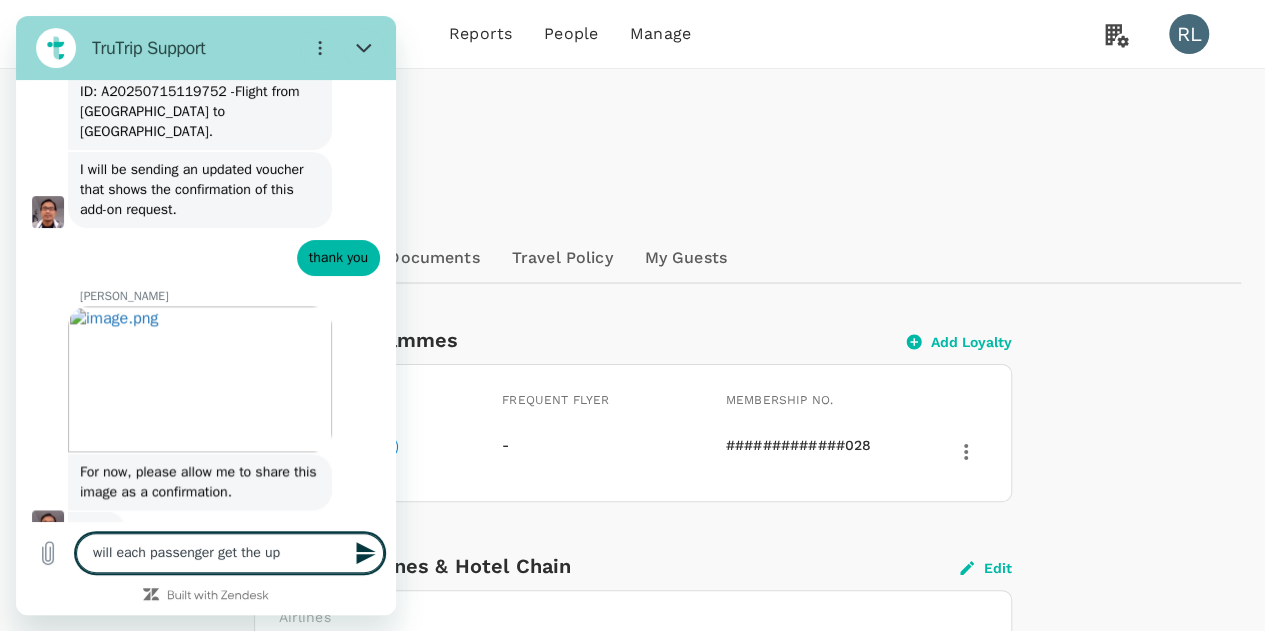 type on "will each passenger get the upd" 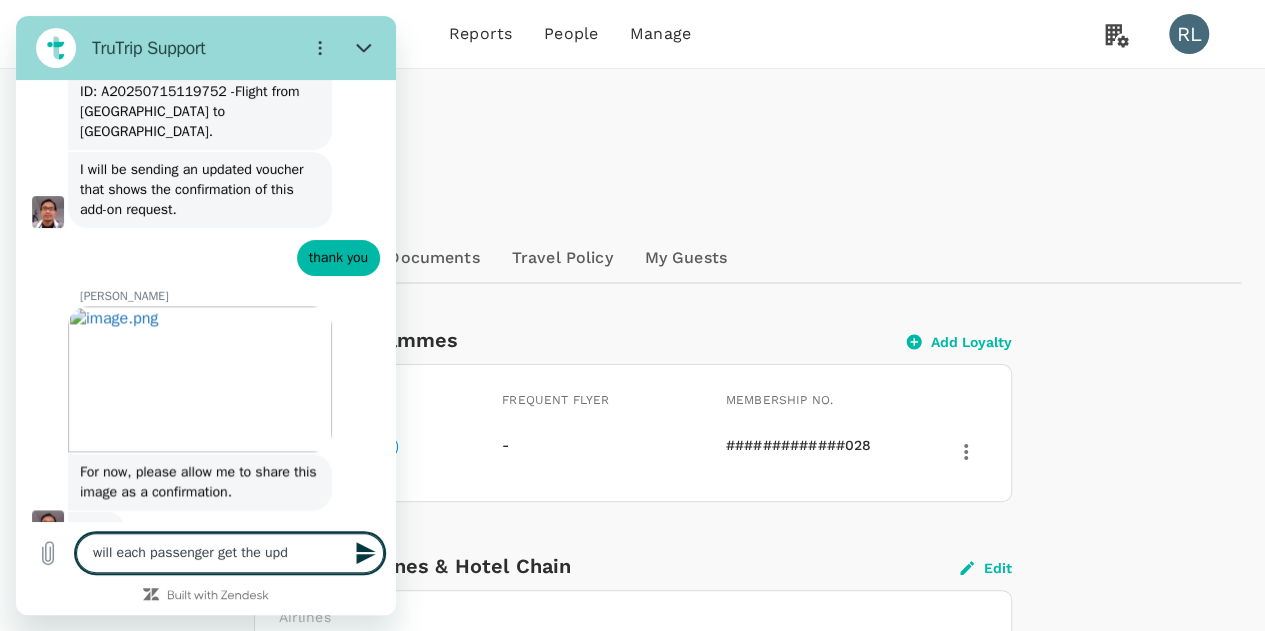 type on "will each passenger get the upda" 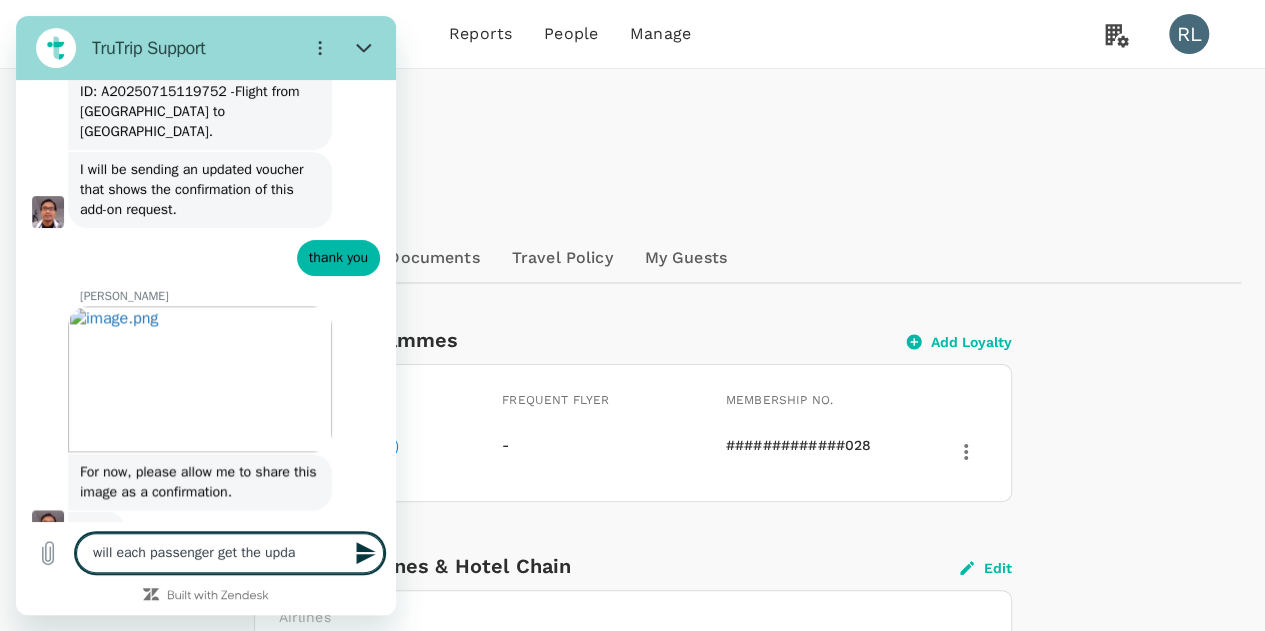 type on "will each passenger get the updat" 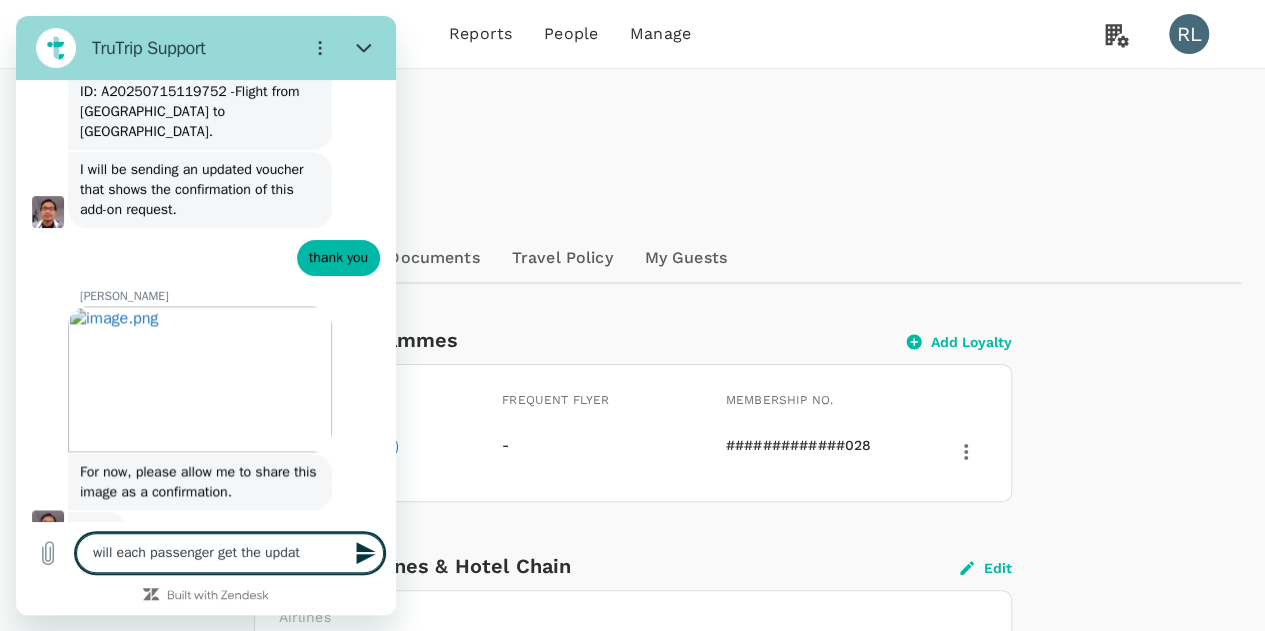 type on "will each passenger get the update" 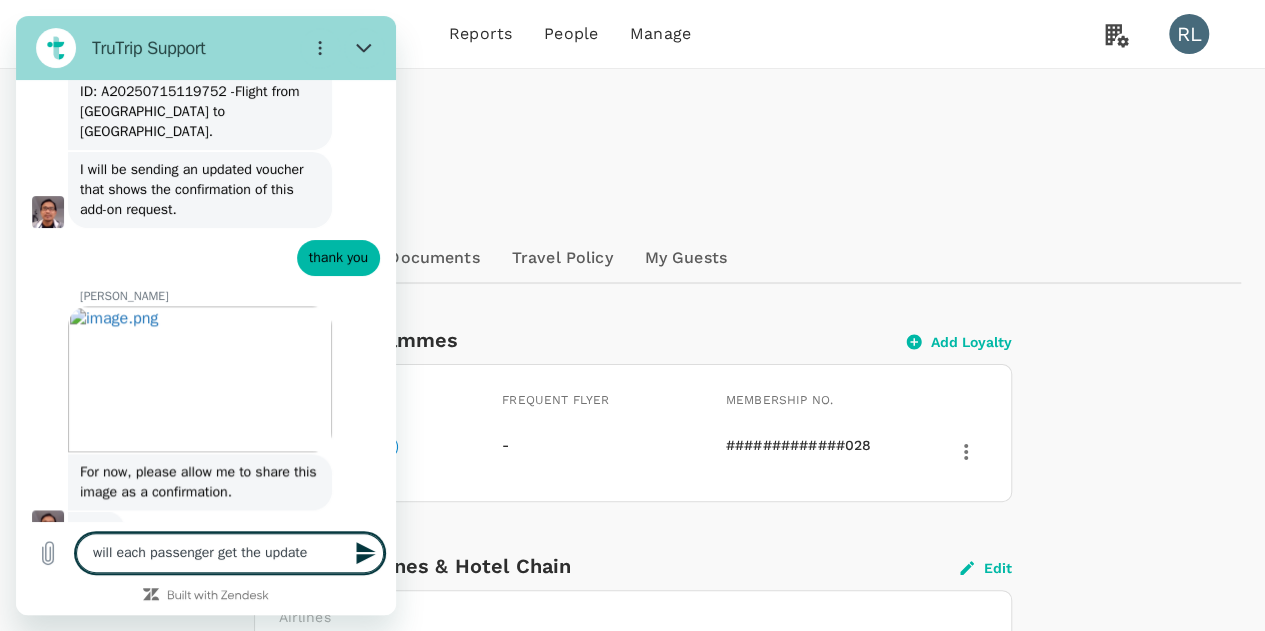 click on "will each passenger get the update" at bounding box center (230, 553) 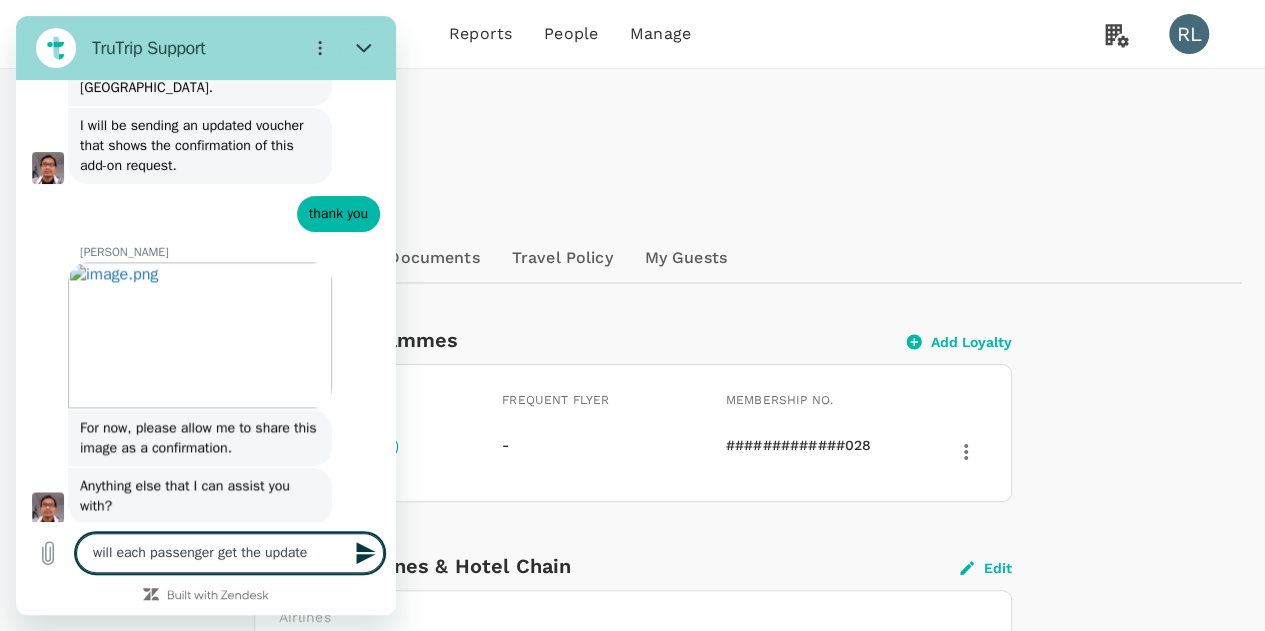 scroll, scrollTop: 4954, scrollLeft: 0, axis: vertical 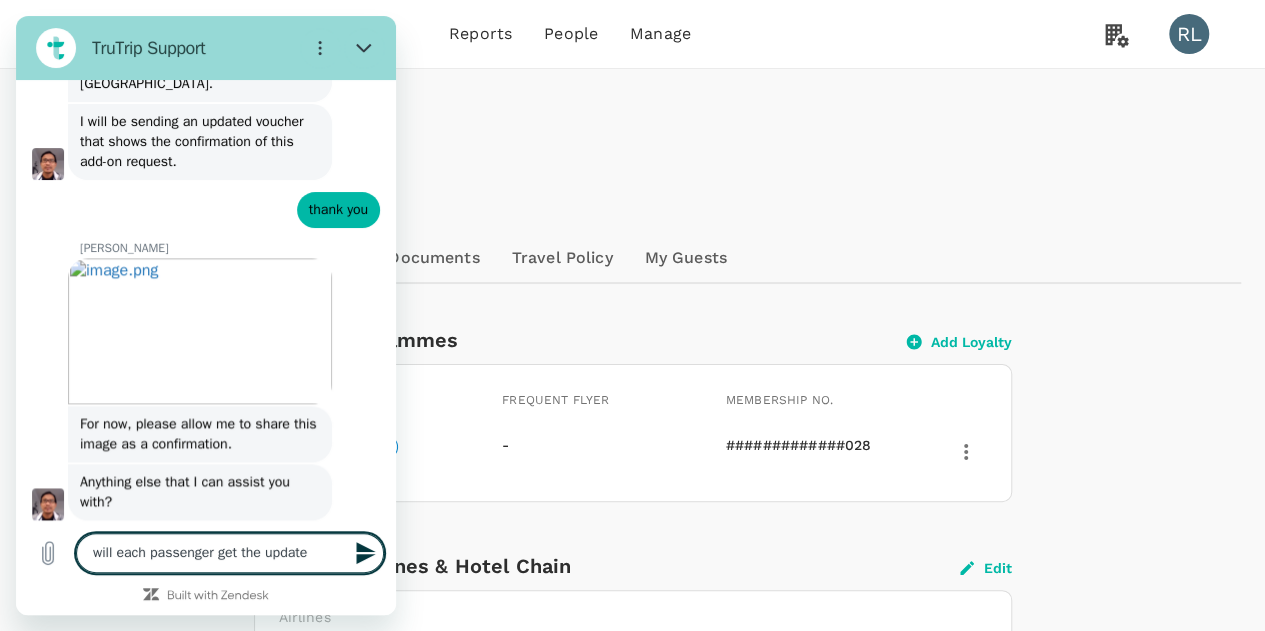 type on "will each passenger get the update?" 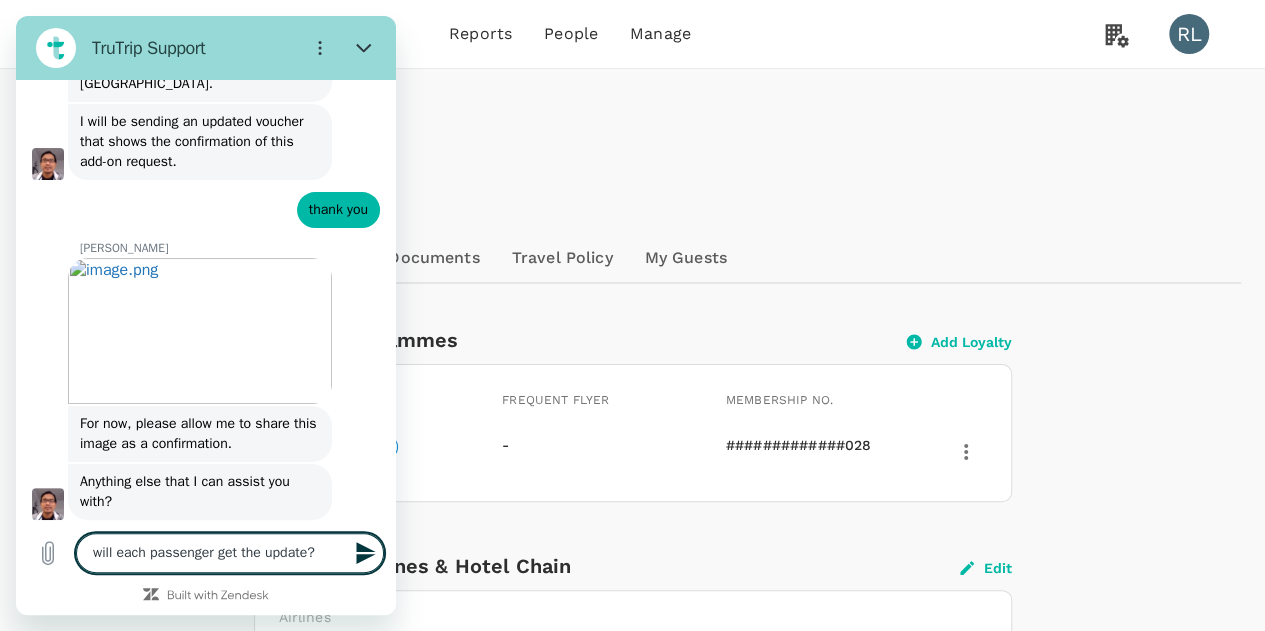 type 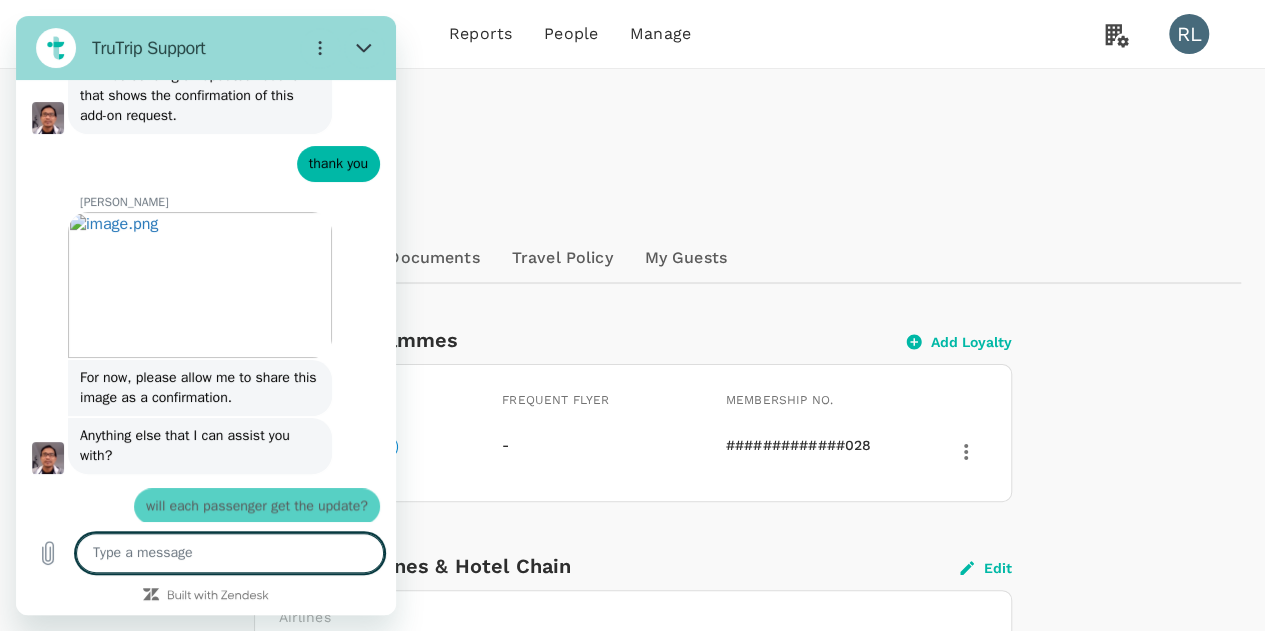type on "x" 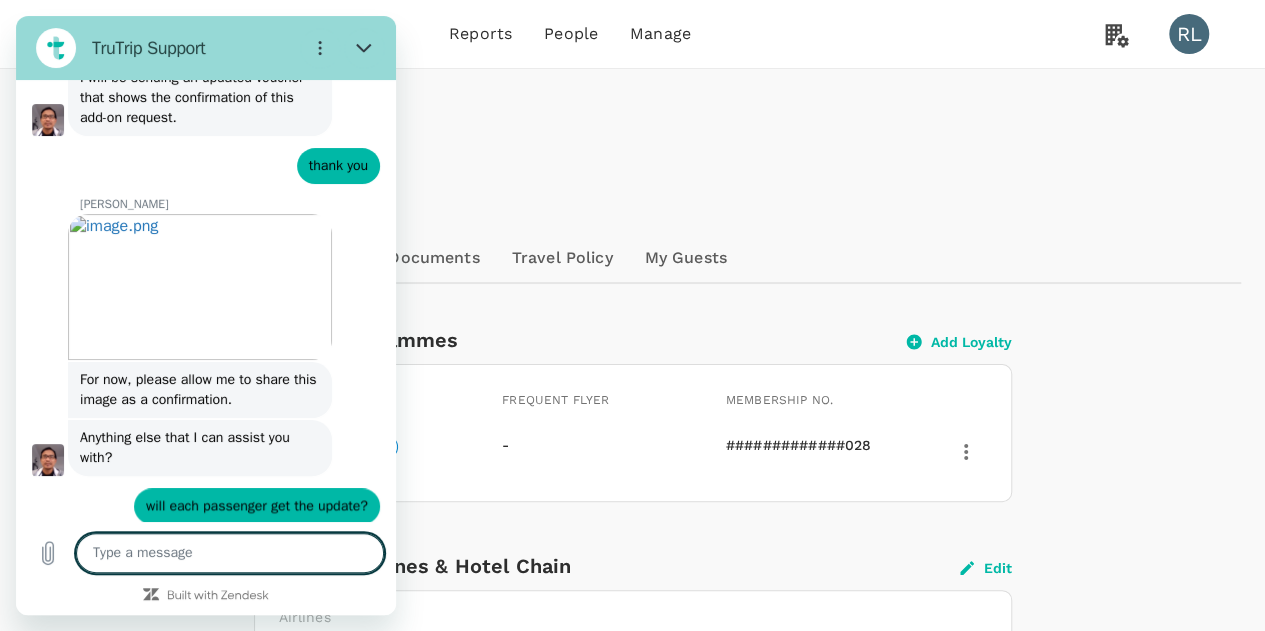 scroll, scrollTop: 5002, scrollLeft: 0, axis: vertical 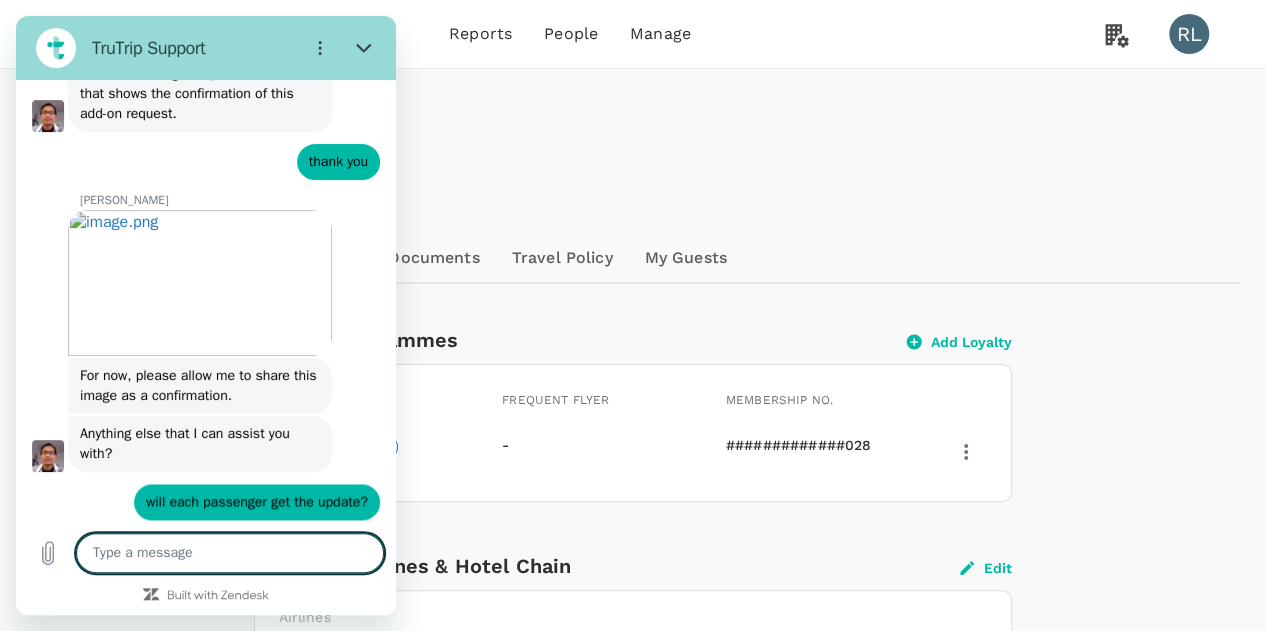 type on "n" 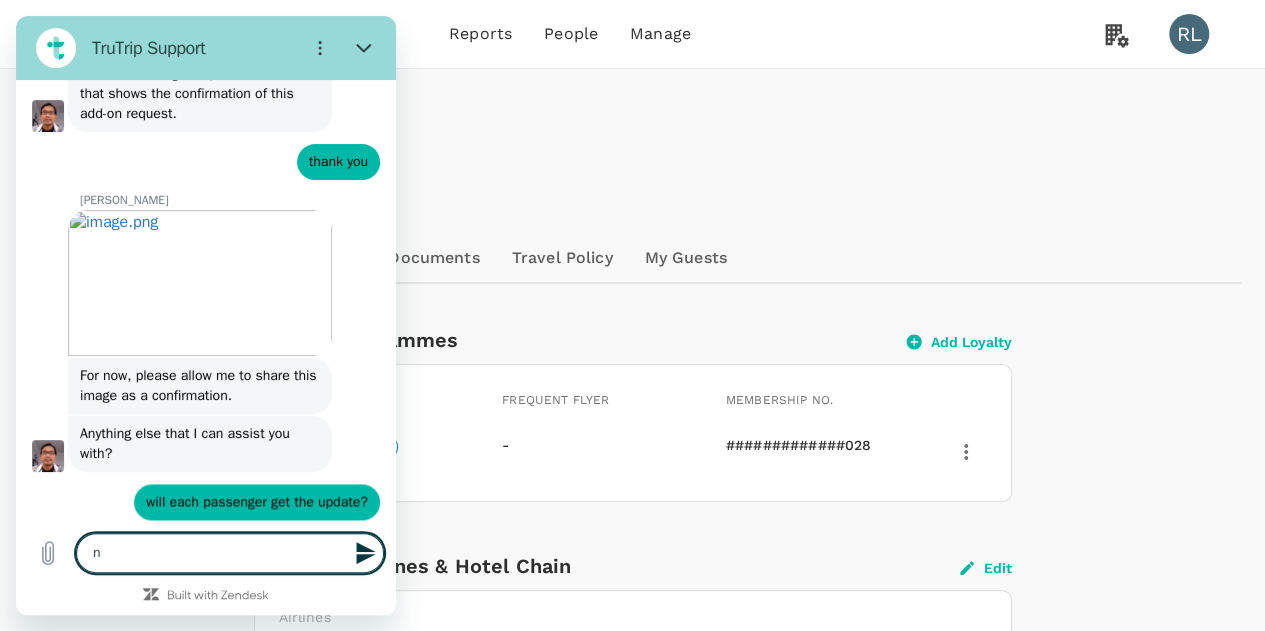 type on "no" 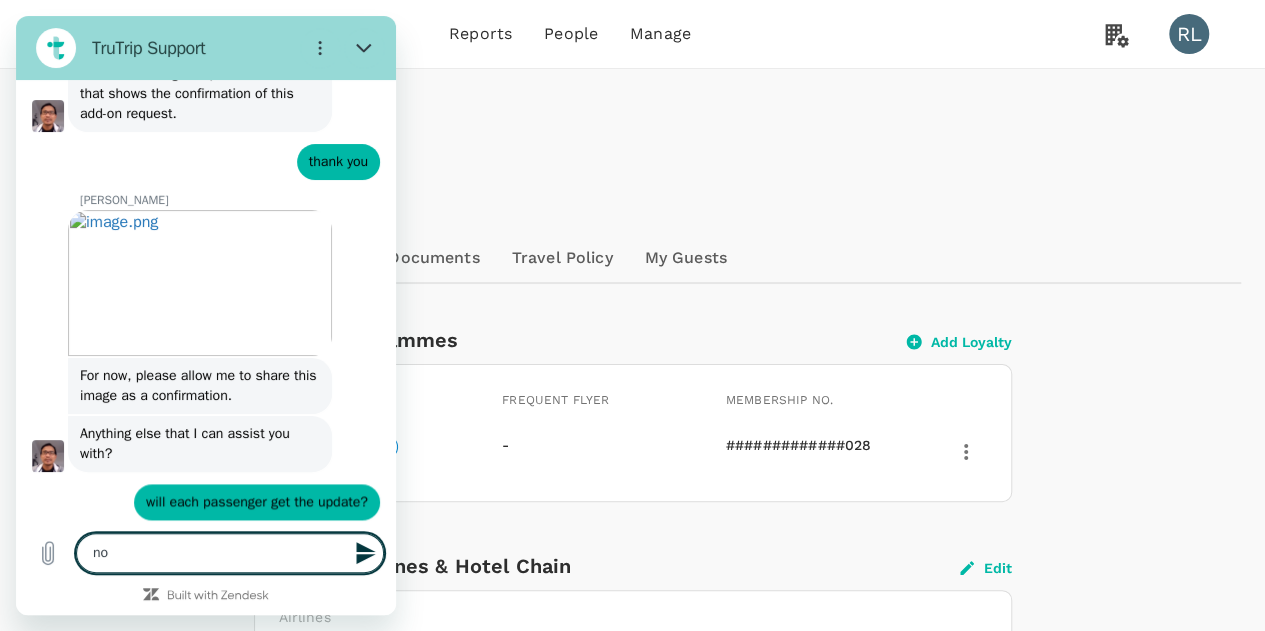 type on "not" 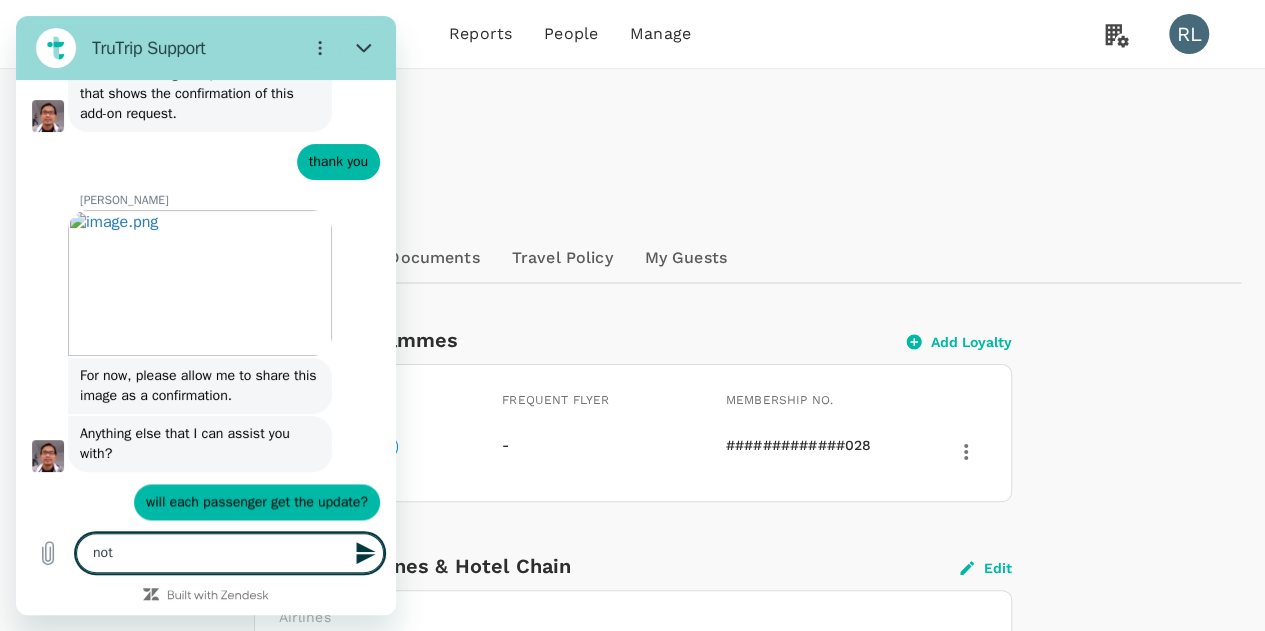 type on "noth" 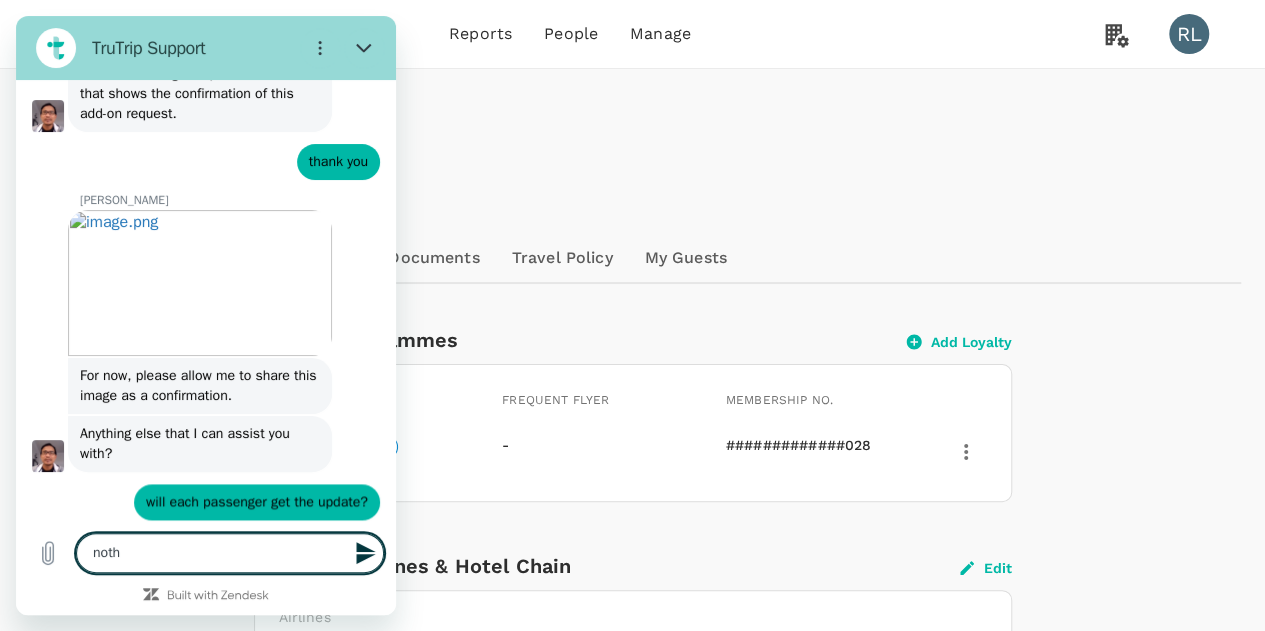 type on "nothi" 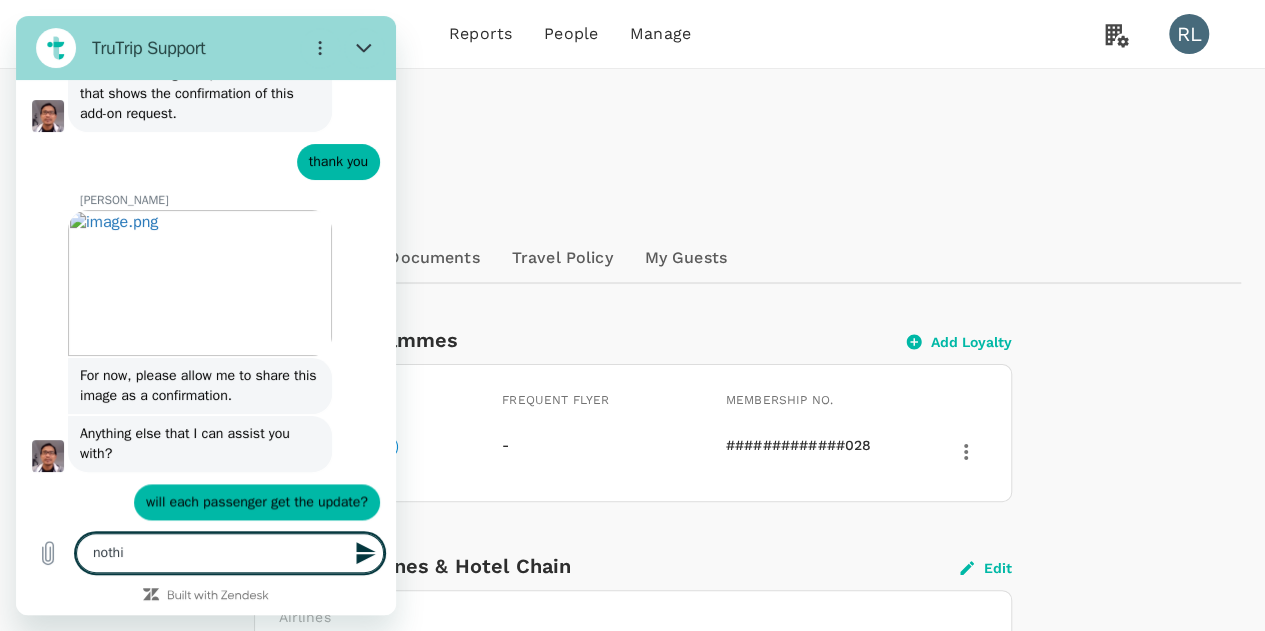 type on "nothin" 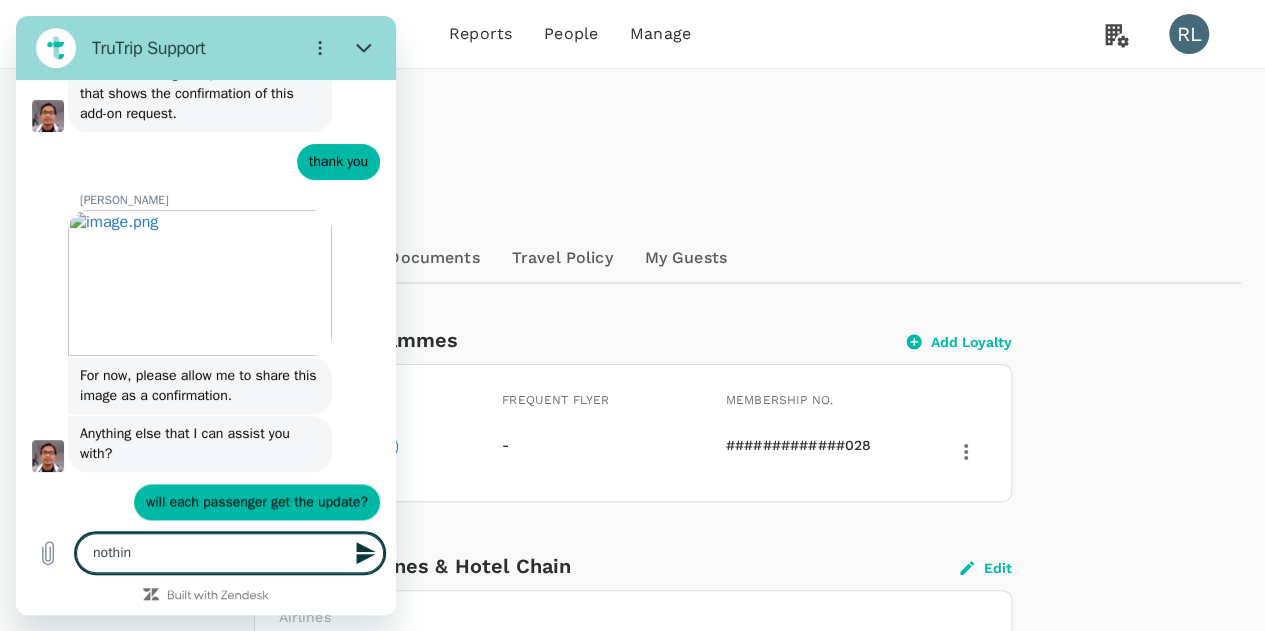 type on "nothing" 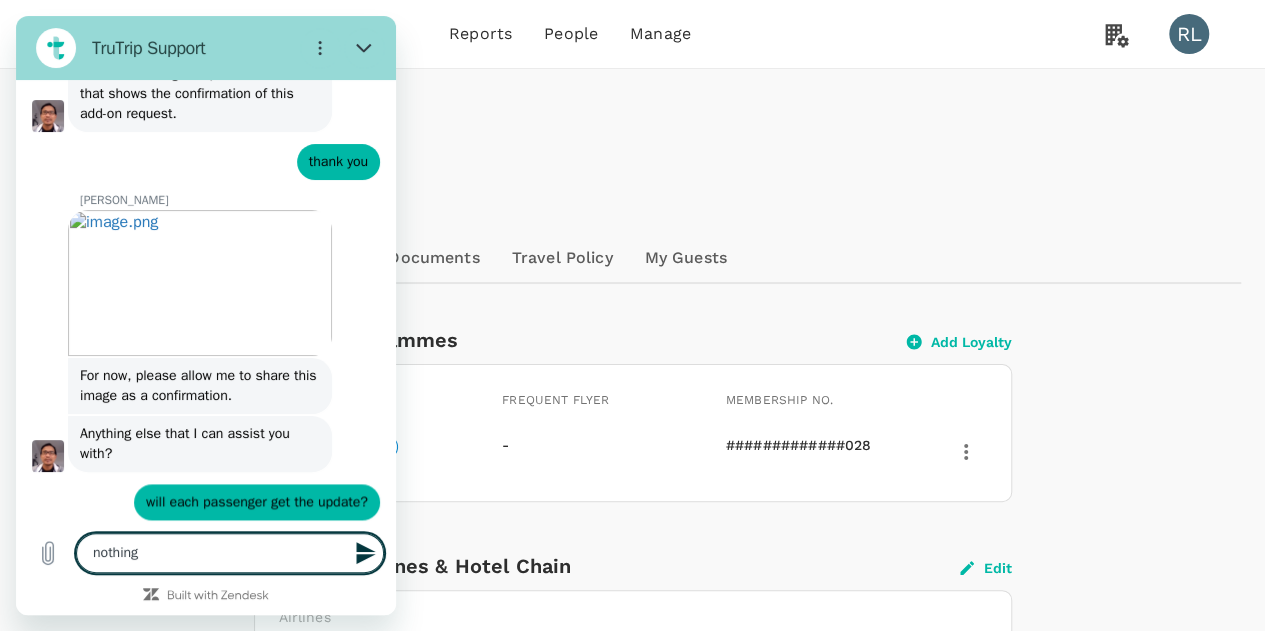 type on "nothing" 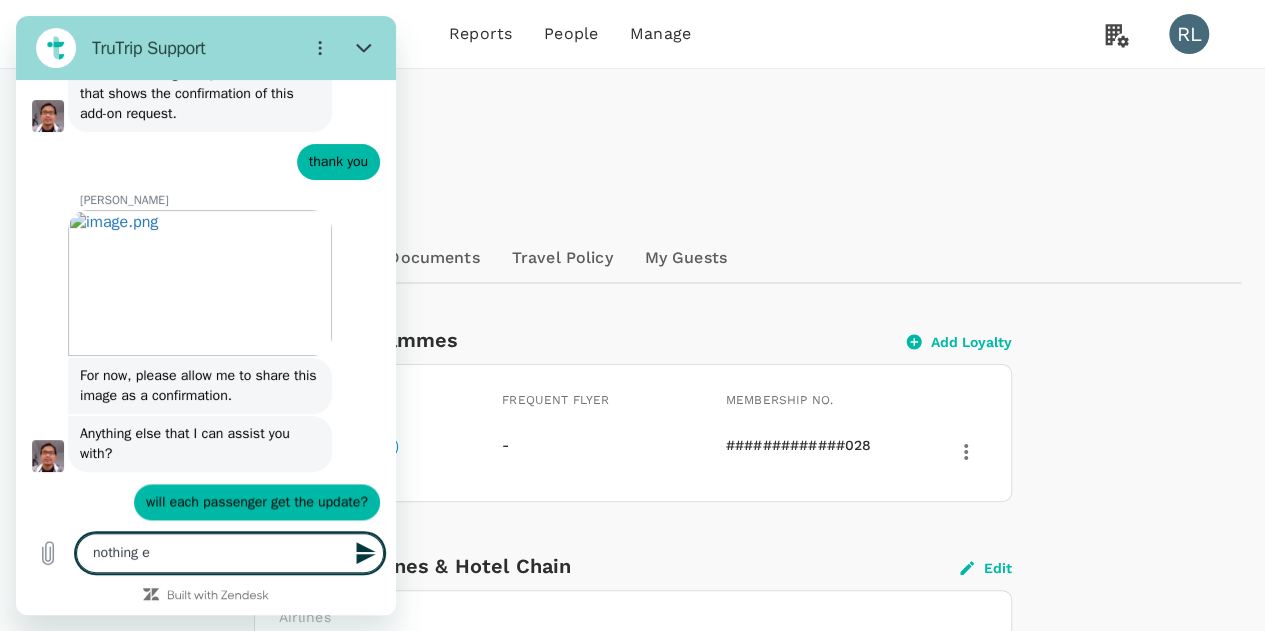 type on "nothing el" 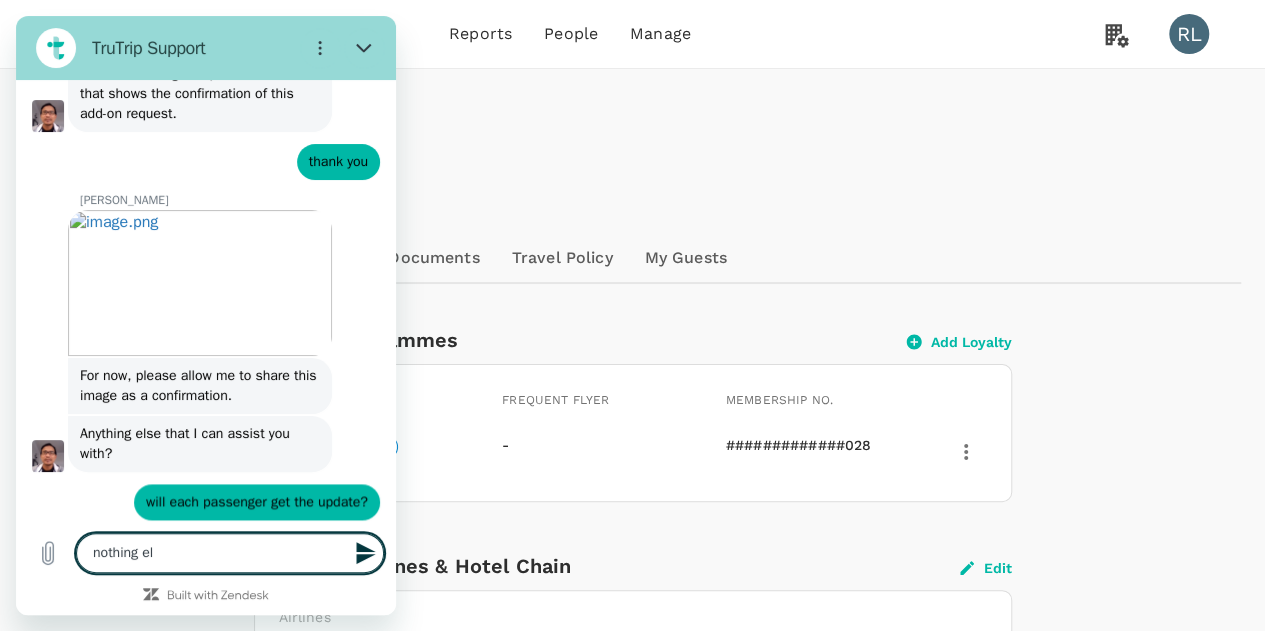 type on "x" 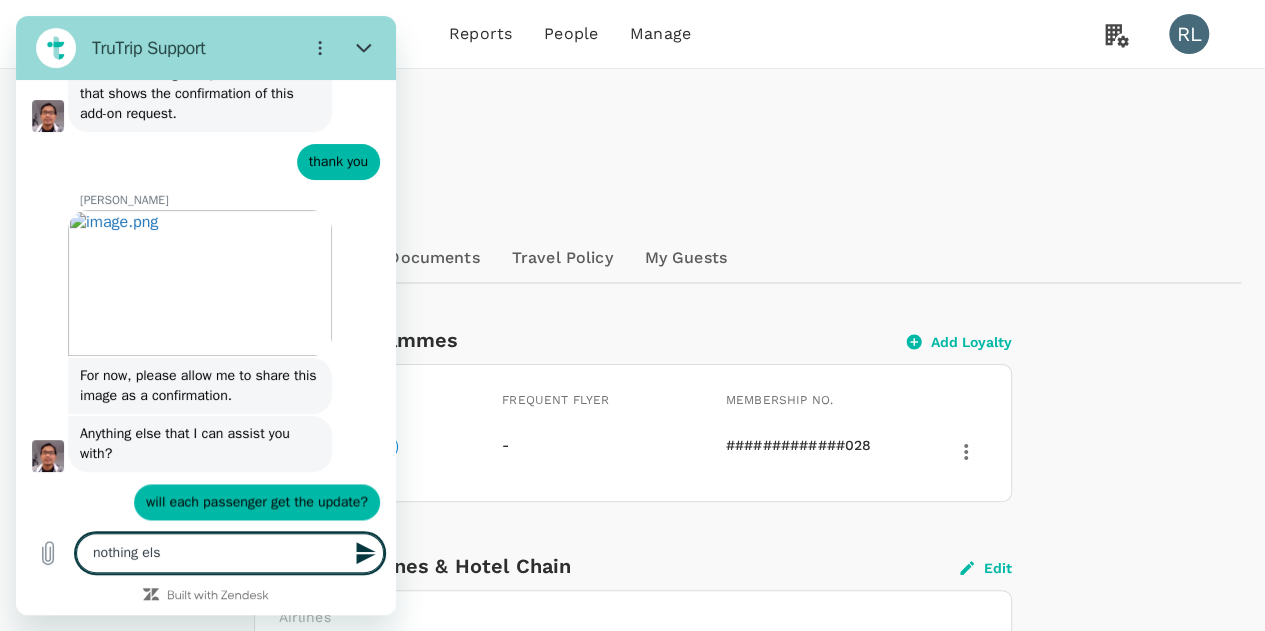 type on "nothing else" 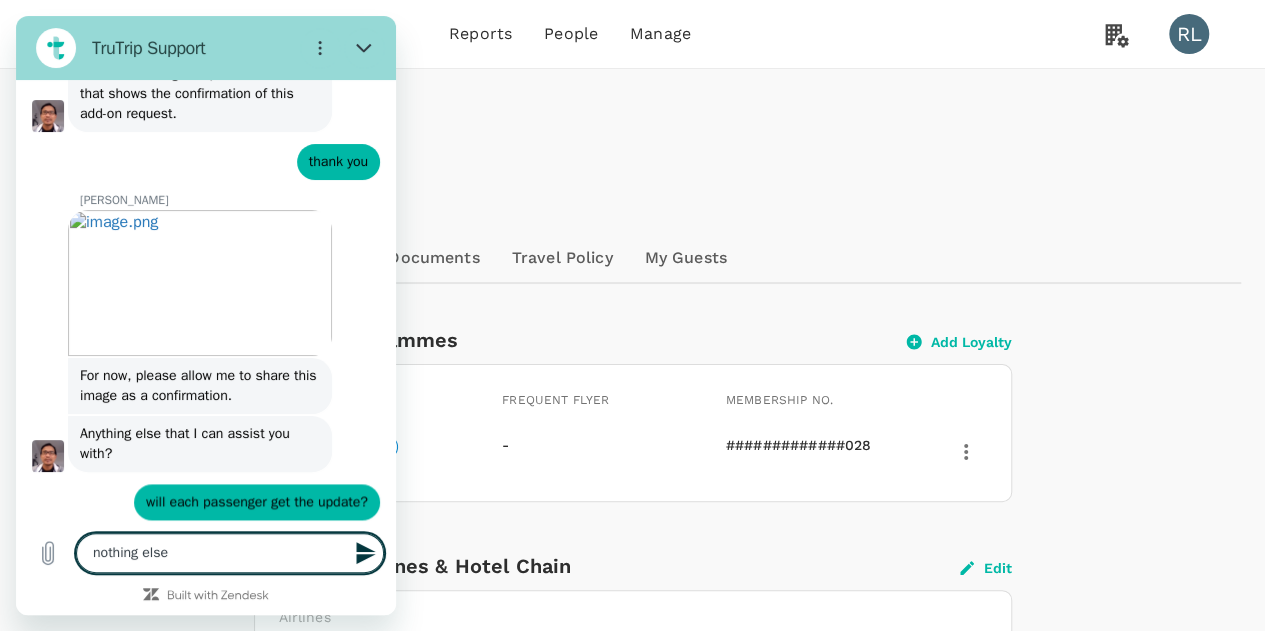 type on "nothing else" 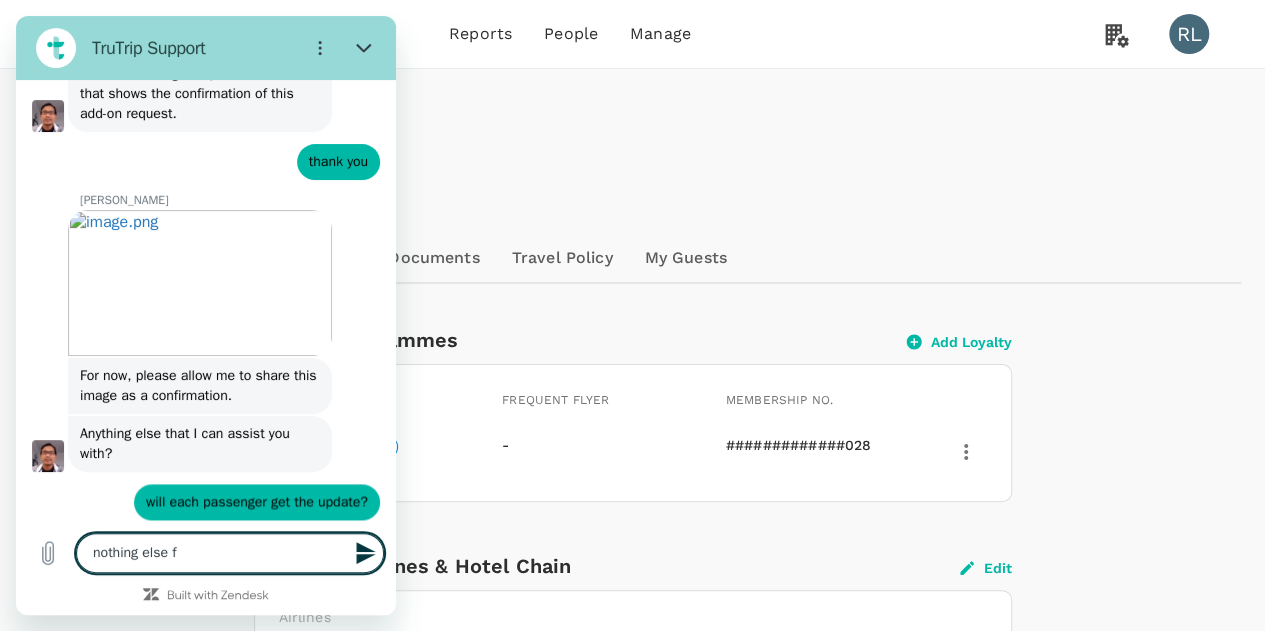 type on "nothing else fo" 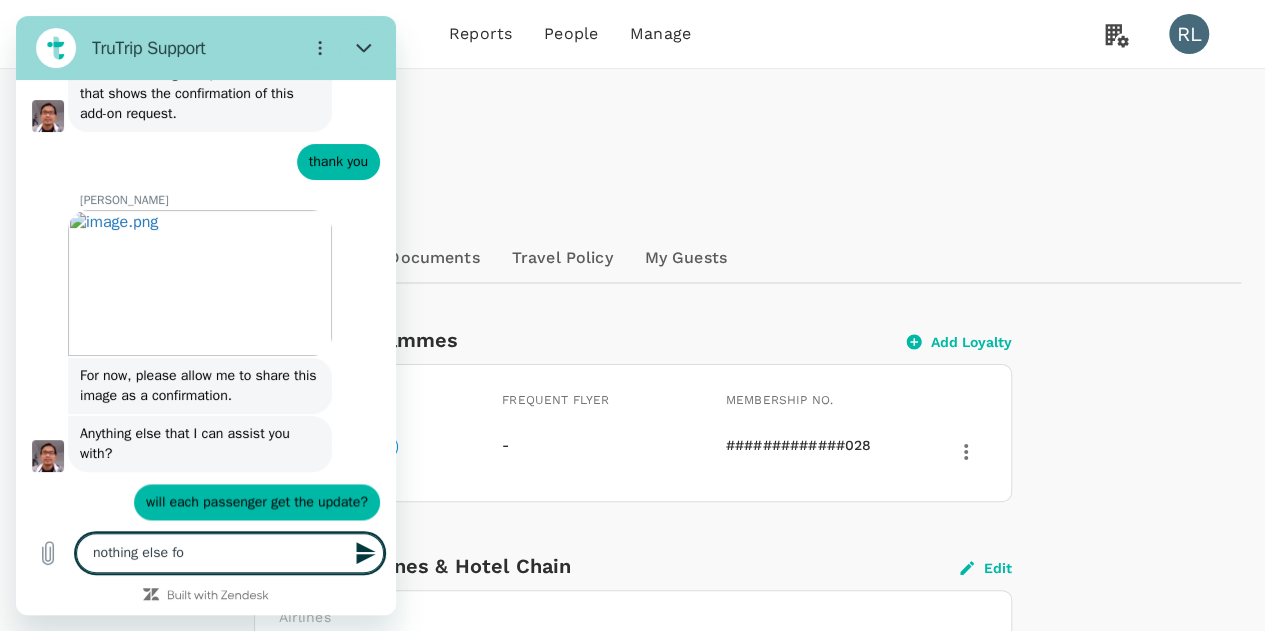 type on "nothing else for" 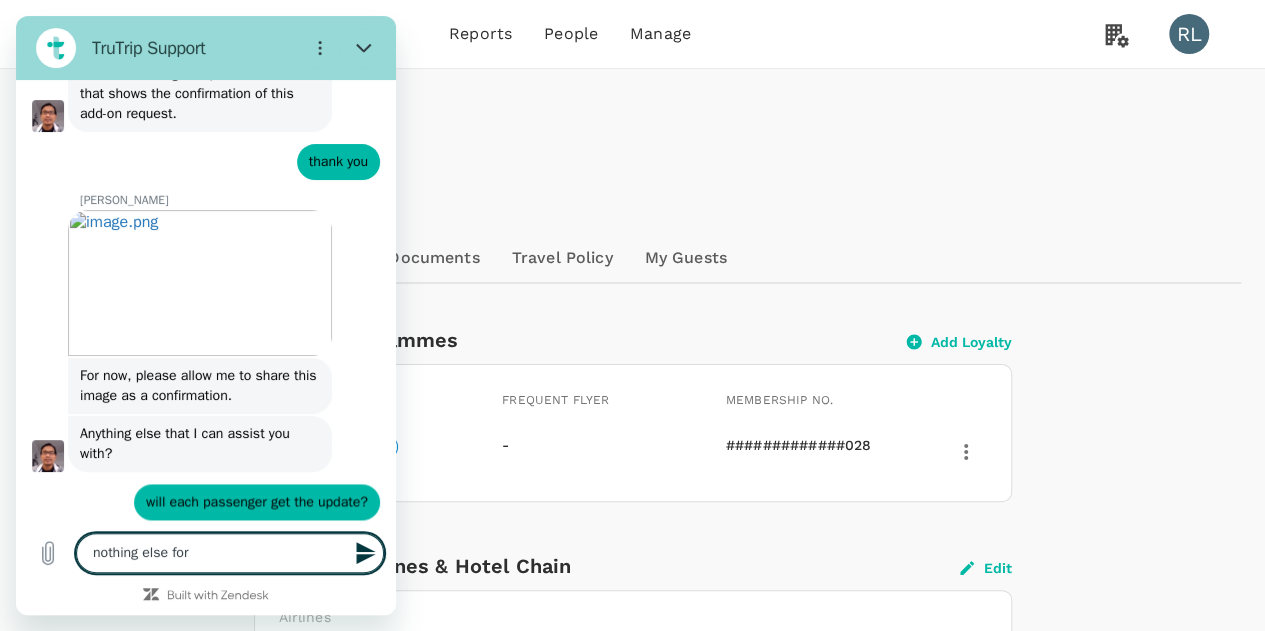 type on "nothing else for" 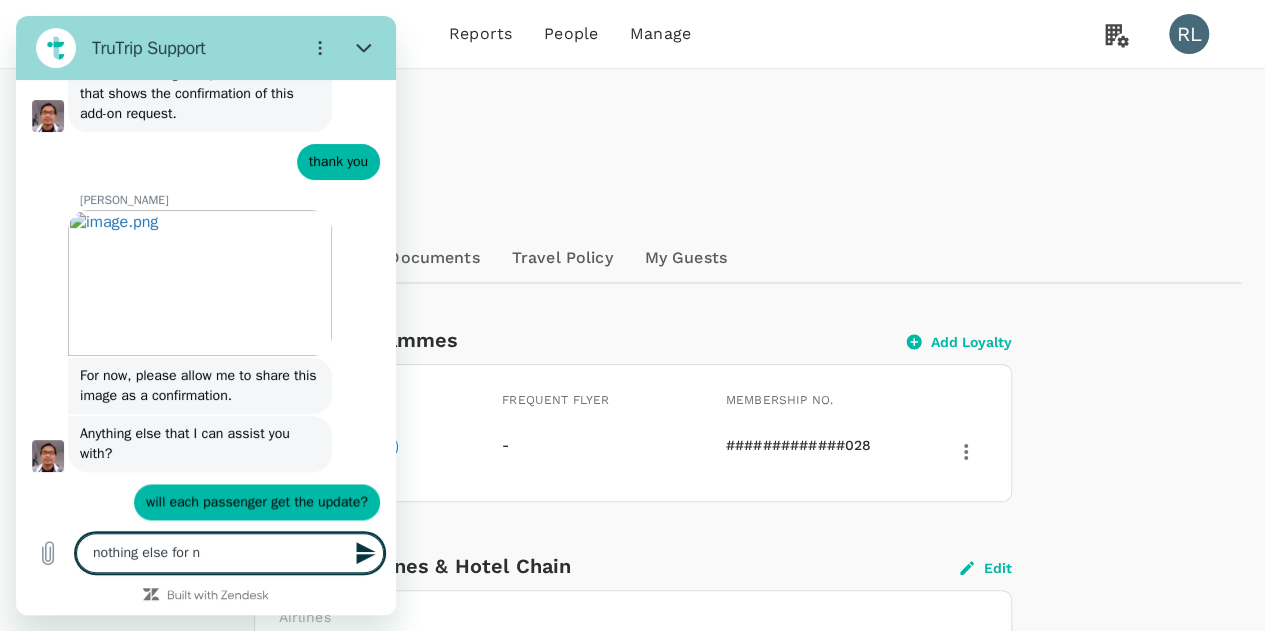 type on "nothing else for no" 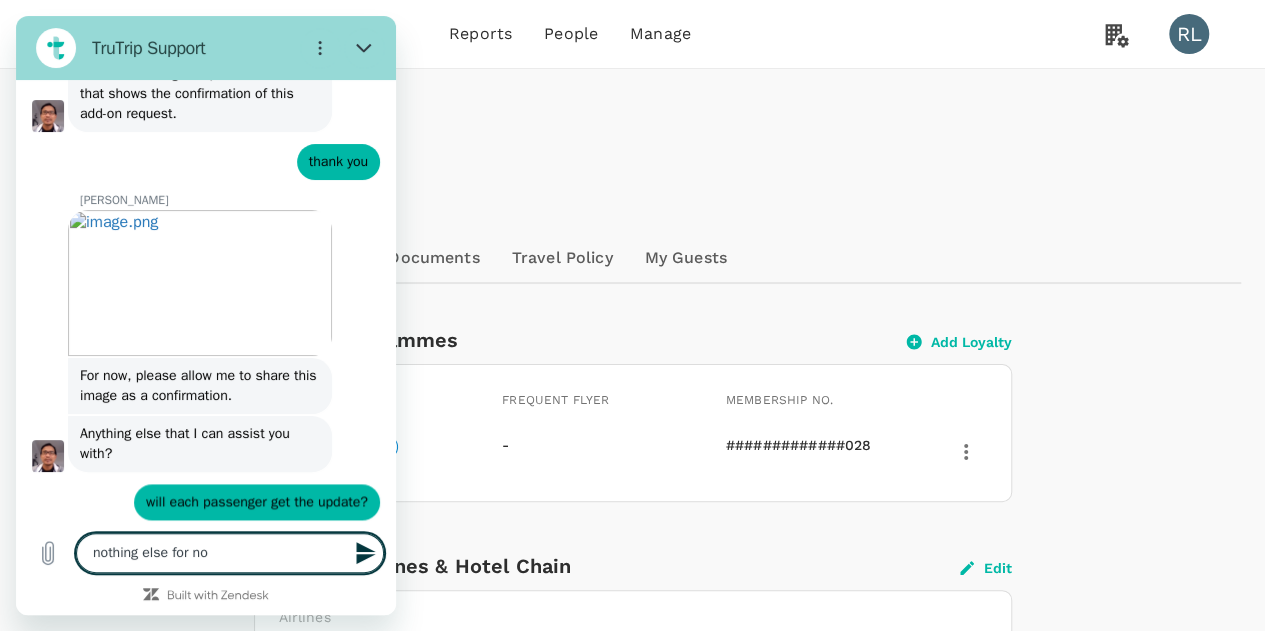 type on "nothing else for now" 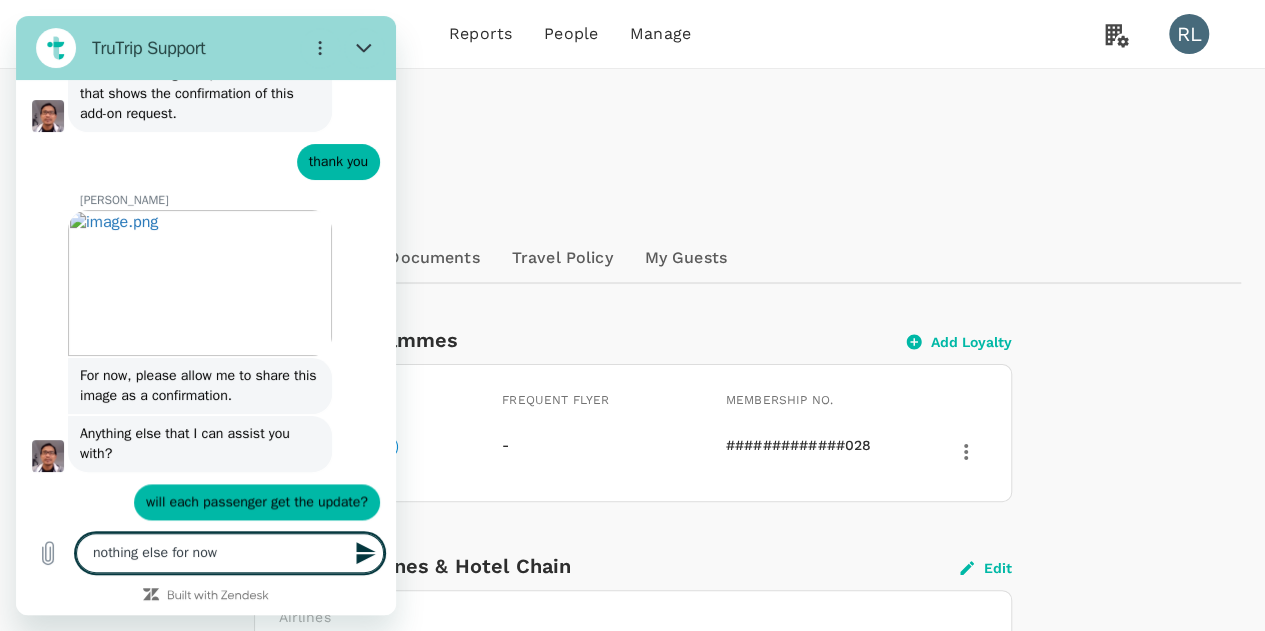 type on "nothing else for now." 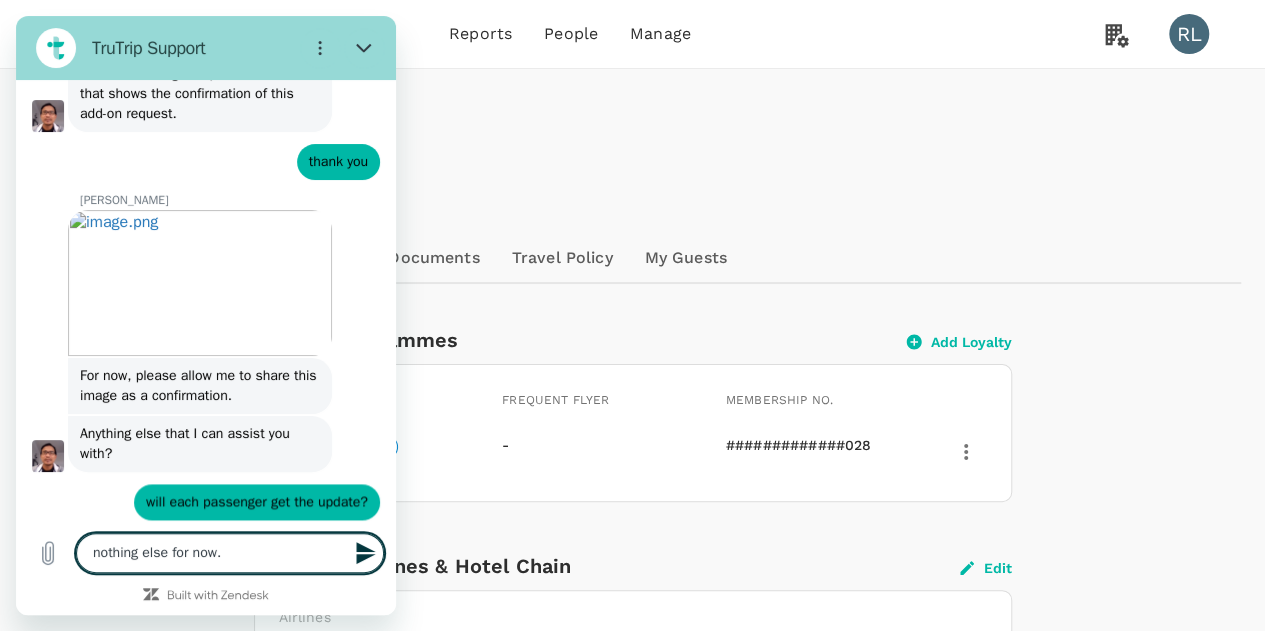 type on "nothing else for now." 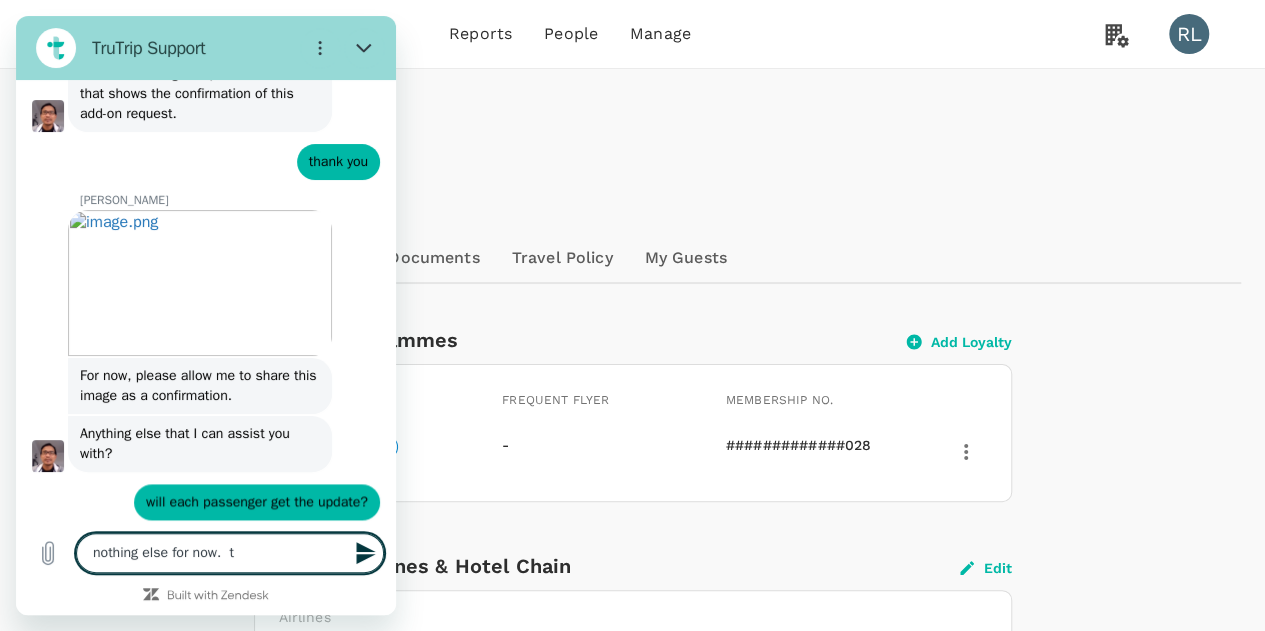 type on "nothing else for now.  th" 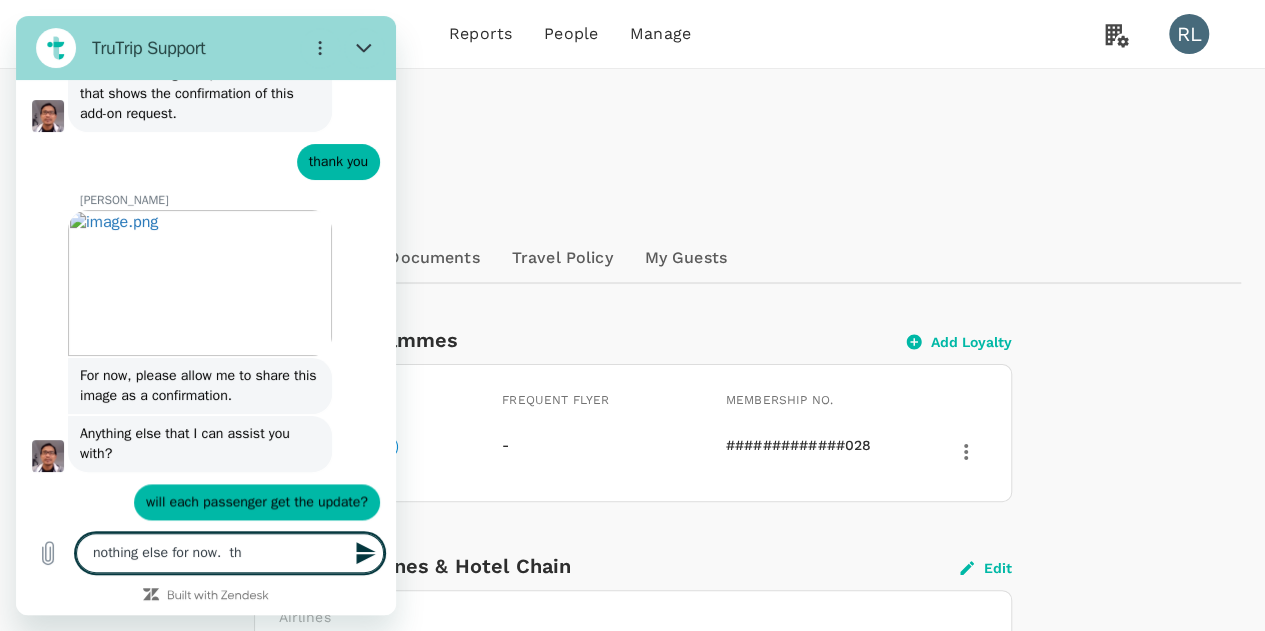type on "nothing else for now.  tha" 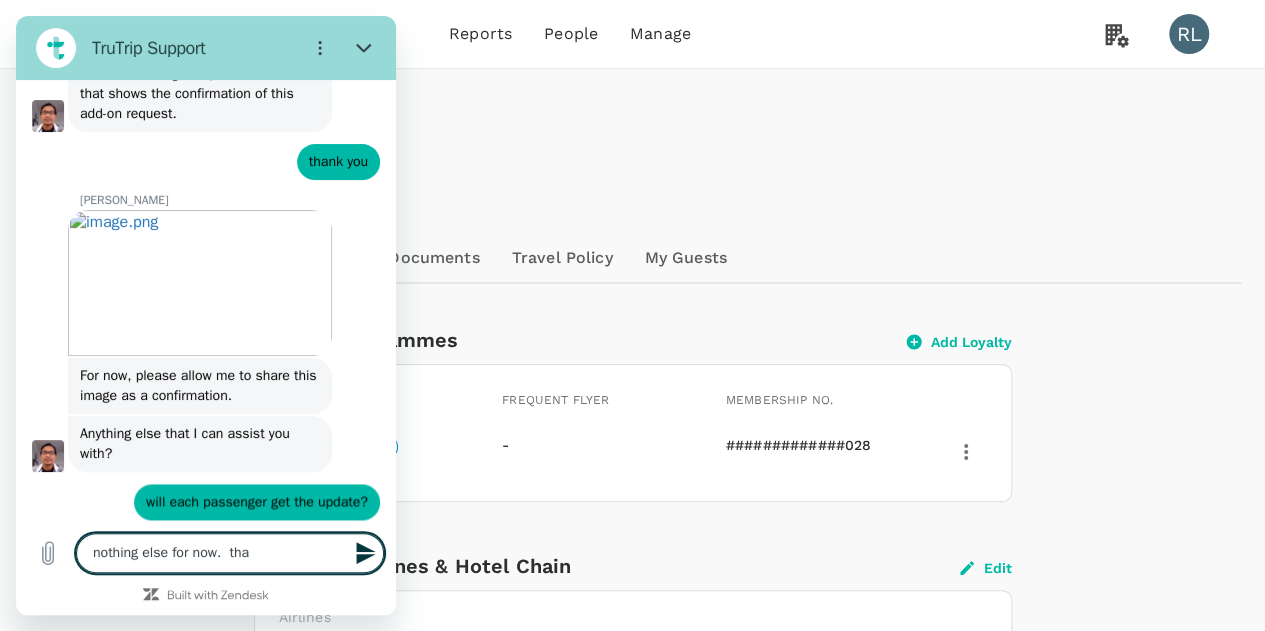 type on "nothing else for now.  than" 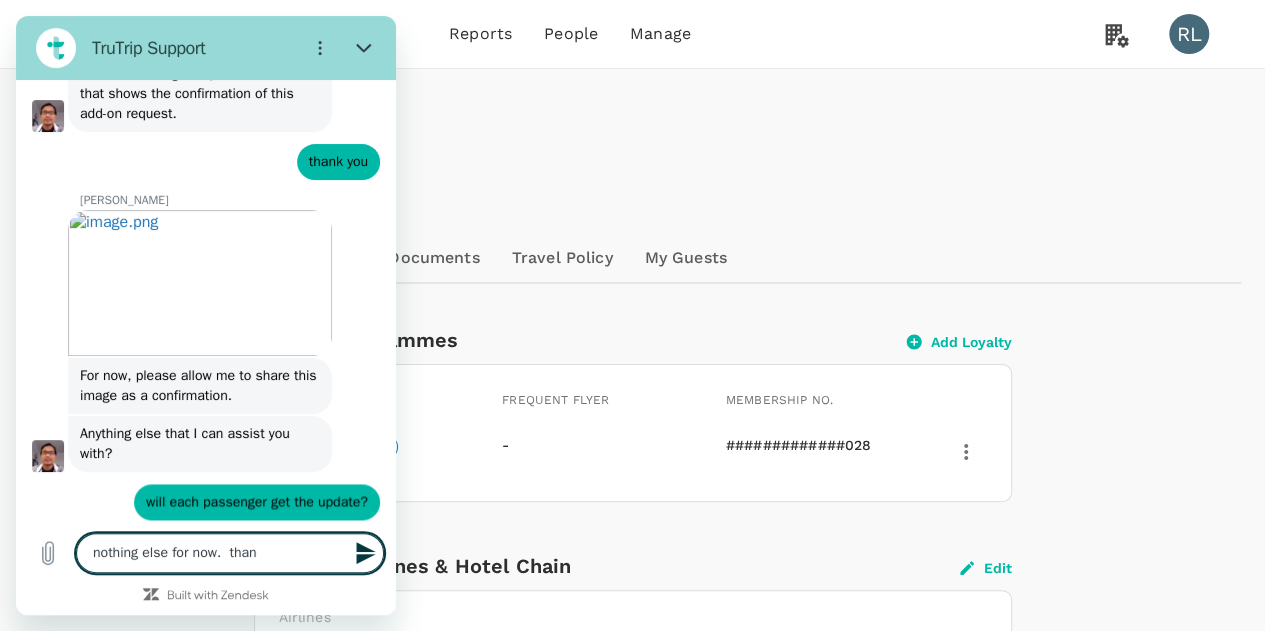 type on "nothing else for now.  thank" 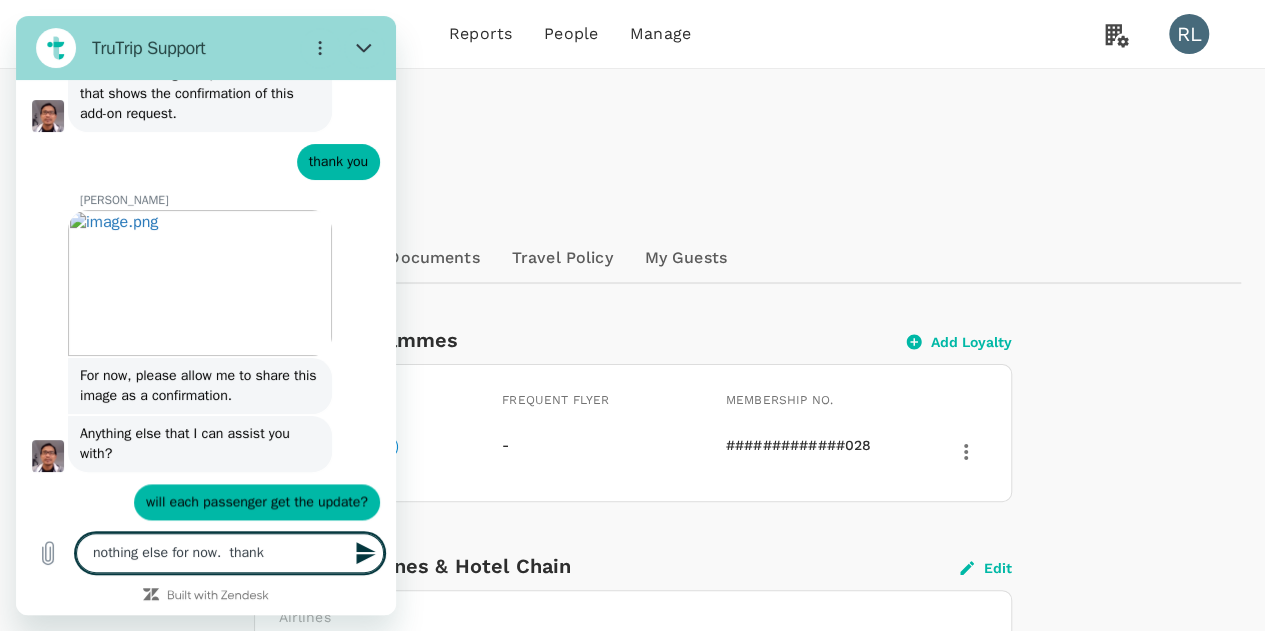 type on "nothing else for now.  thanks" 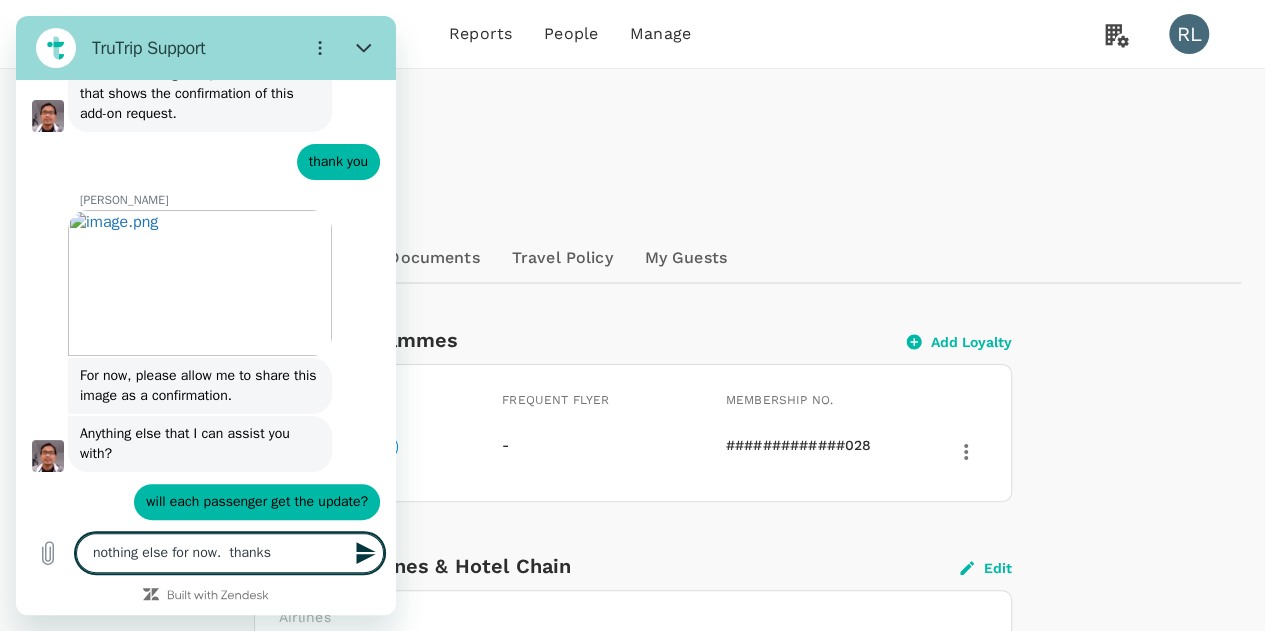 type 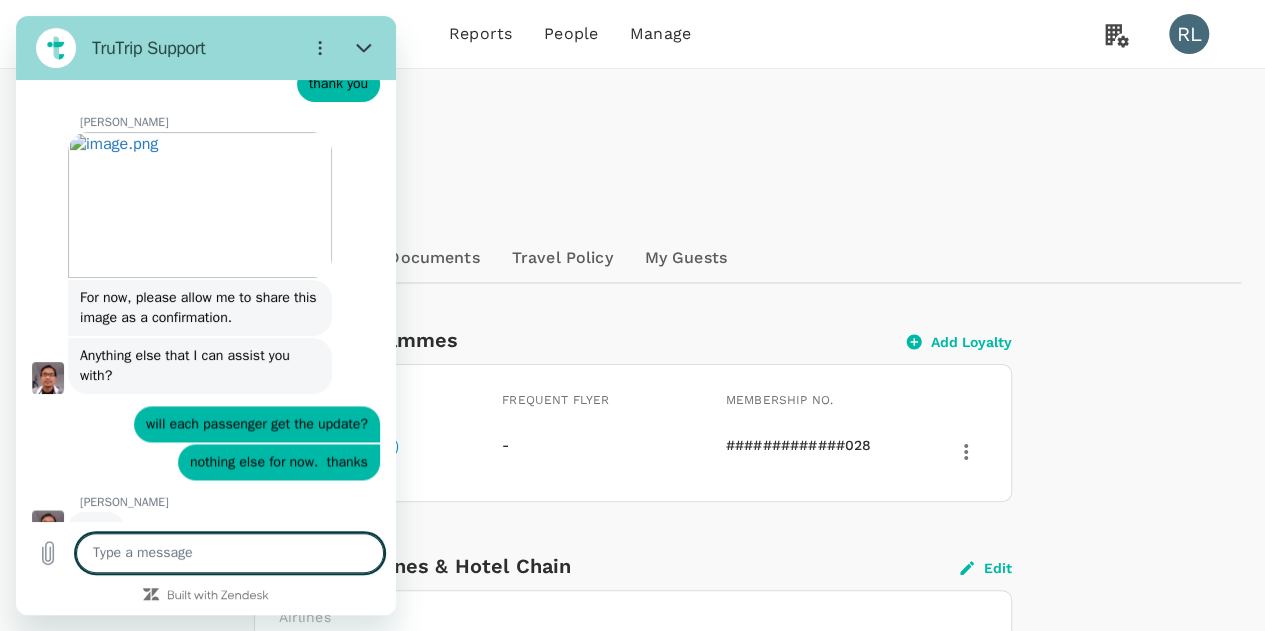 scroll, scrollTop: 5078, scrollLeft: 0, axis: vertical 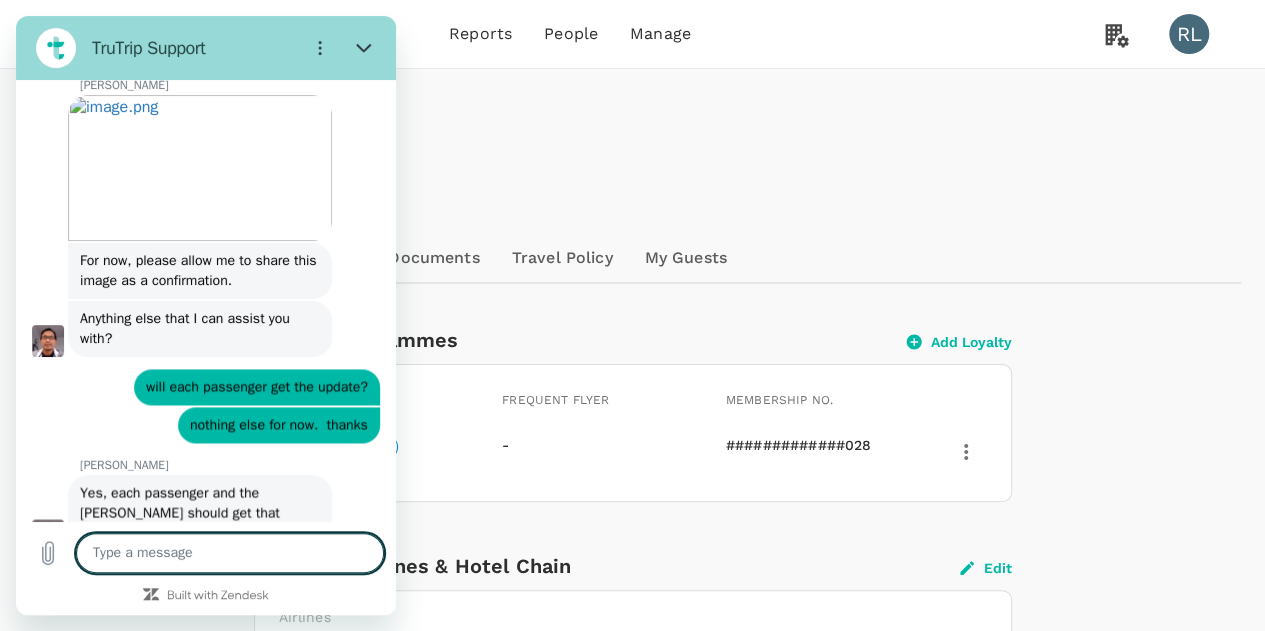type on "x" 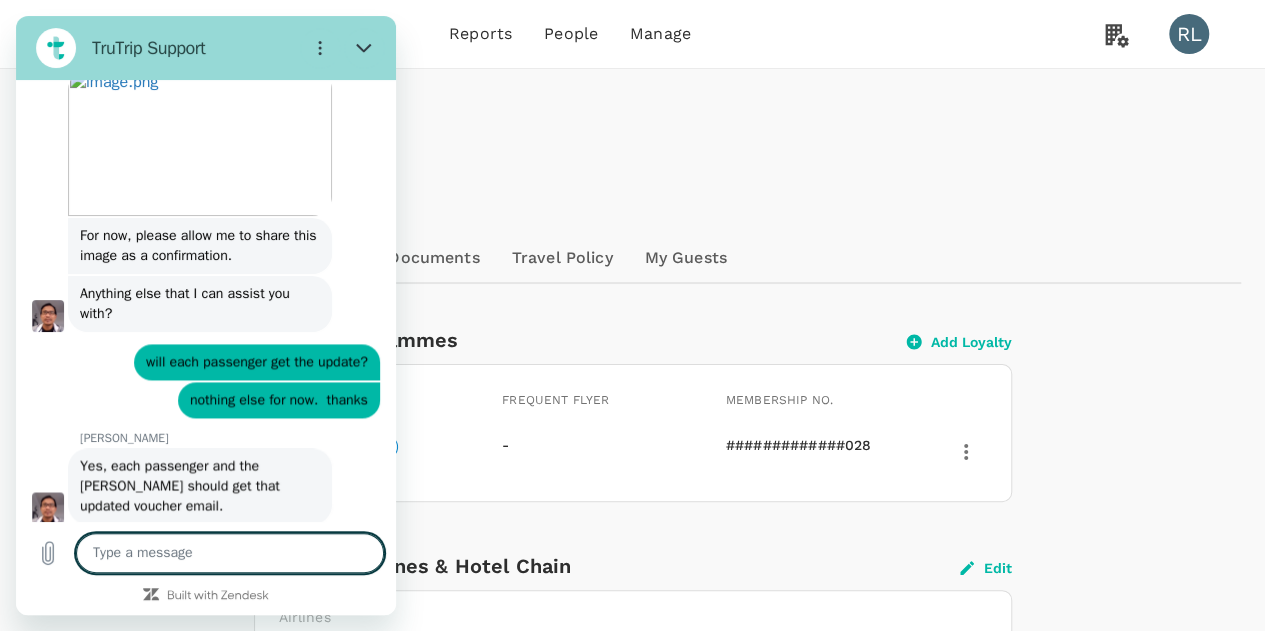 scroll, scrollTop: 5146, scrollLeft: 0, axis: vertical 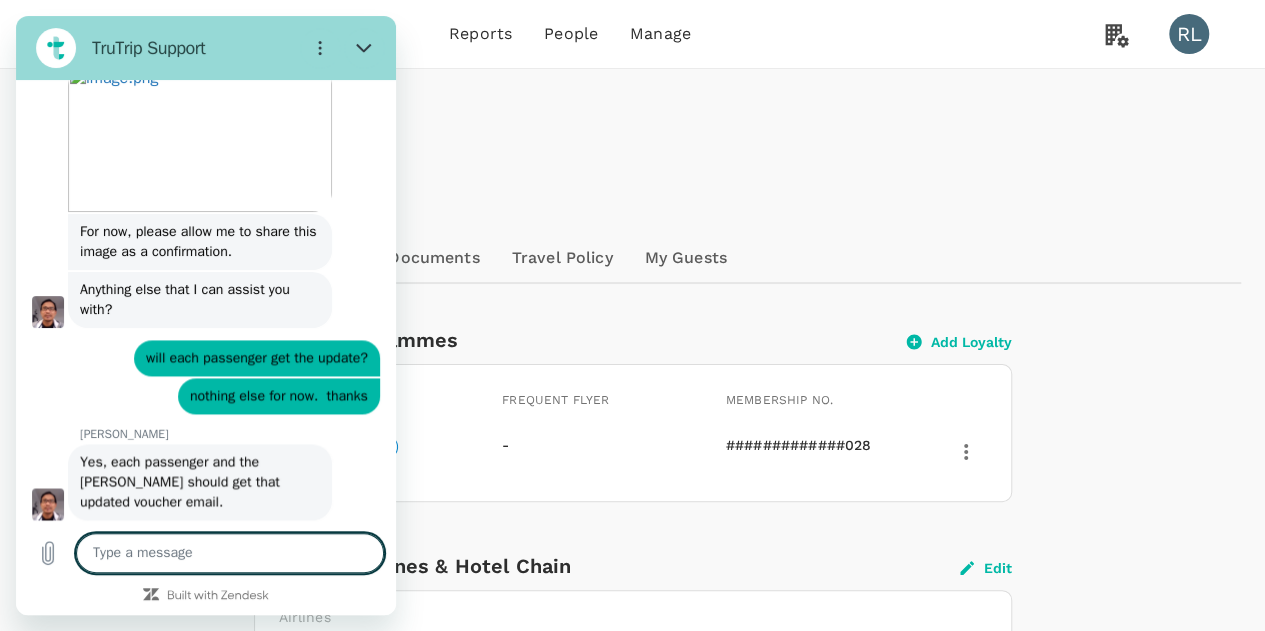 type on "o" 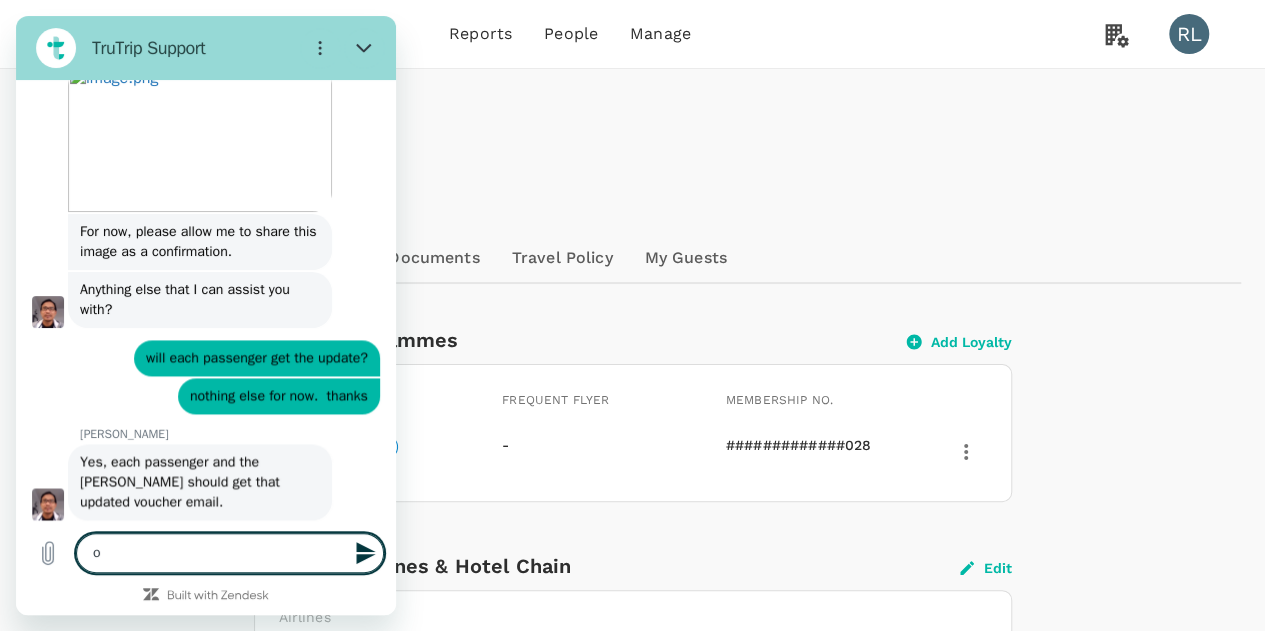 type on "ok" 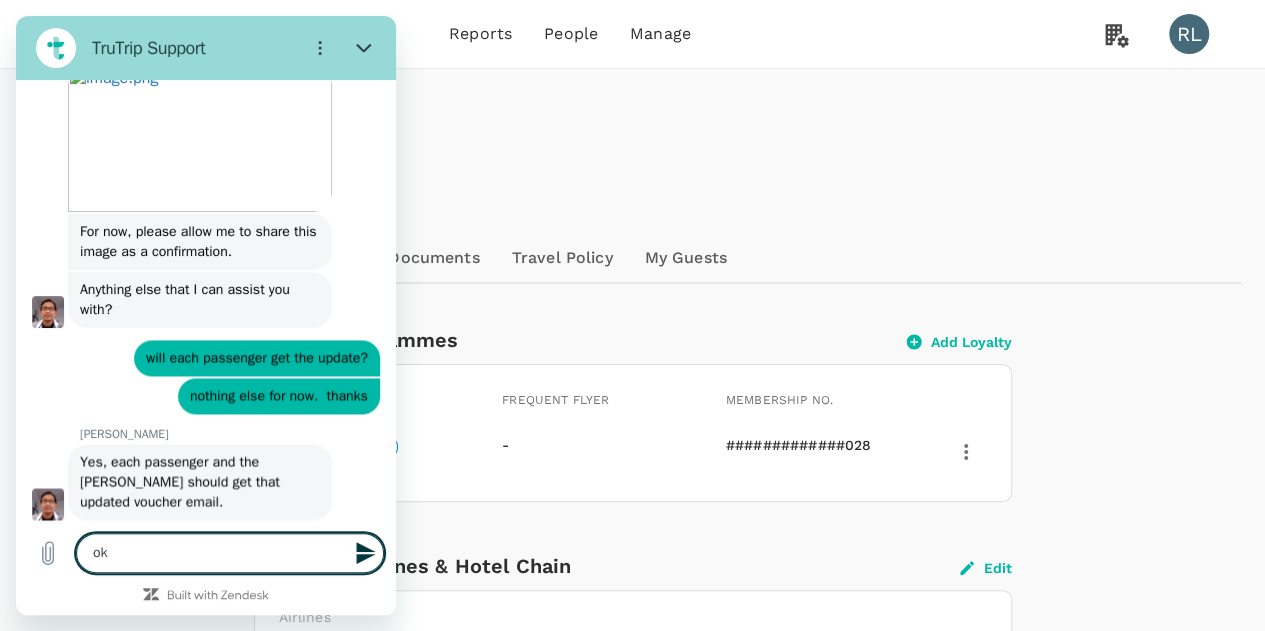 type on "ok," 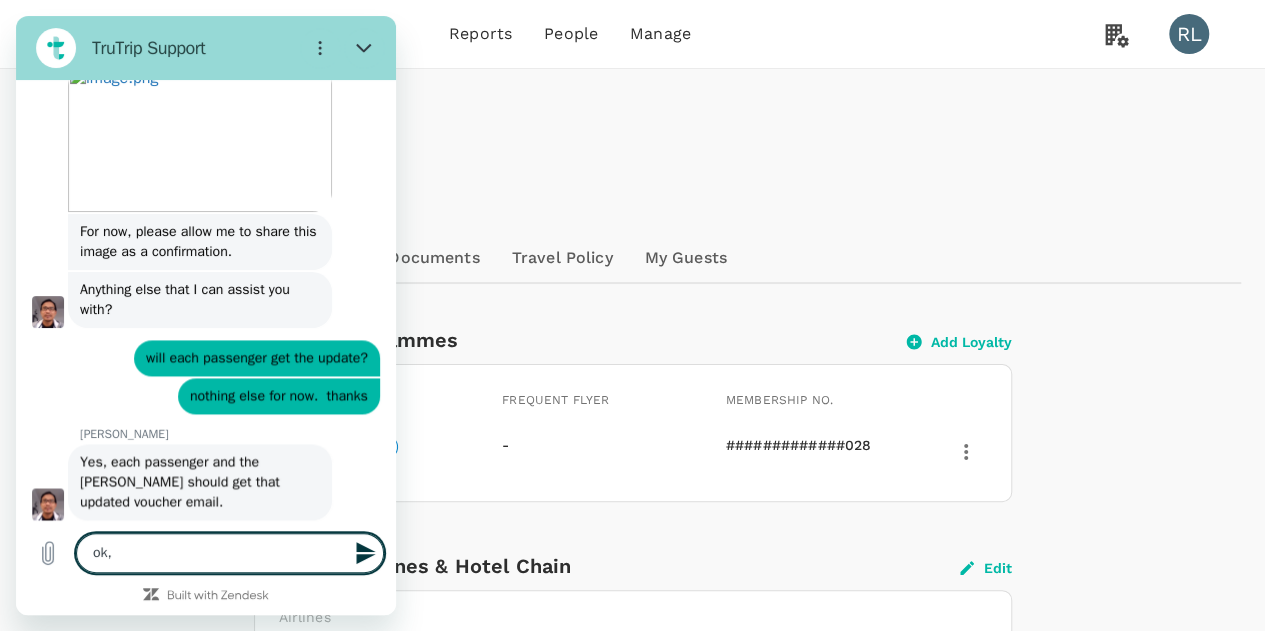 type on "ok," 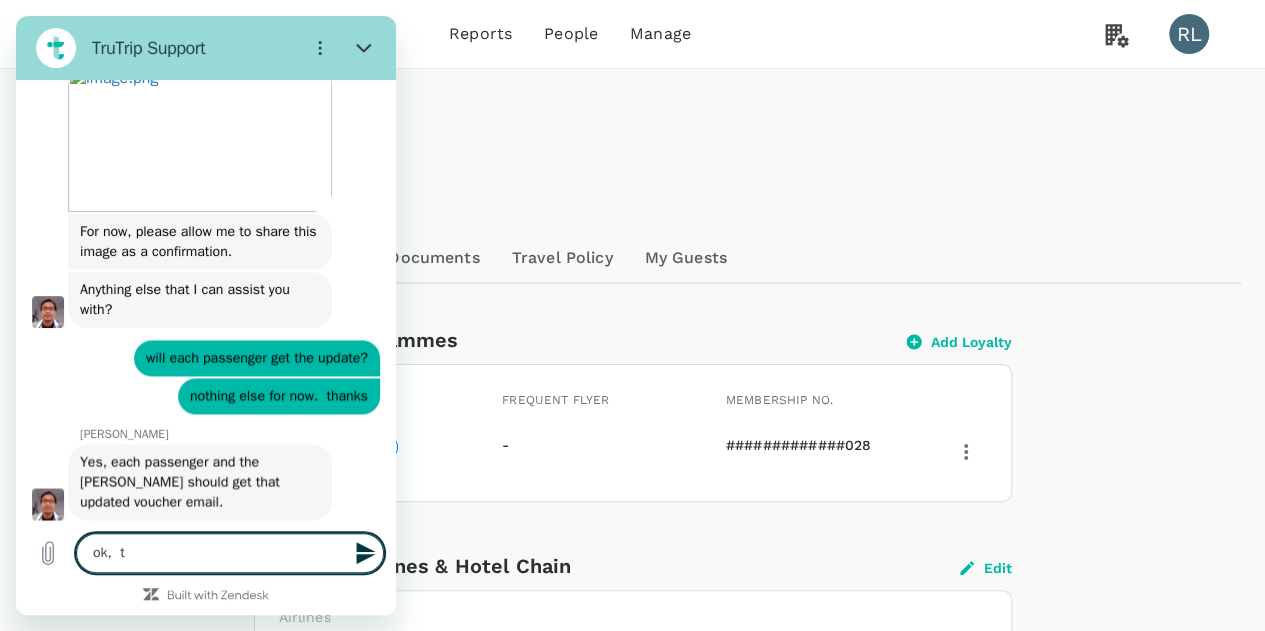 type on "ok,  th" 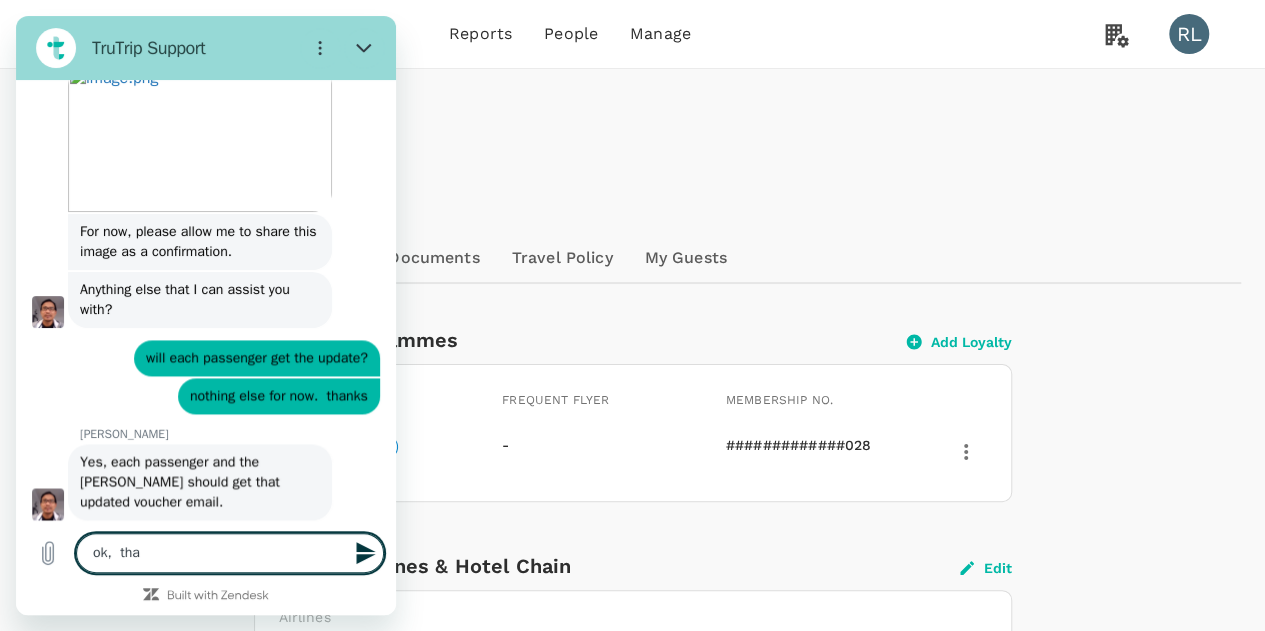 type on "ok,  than" 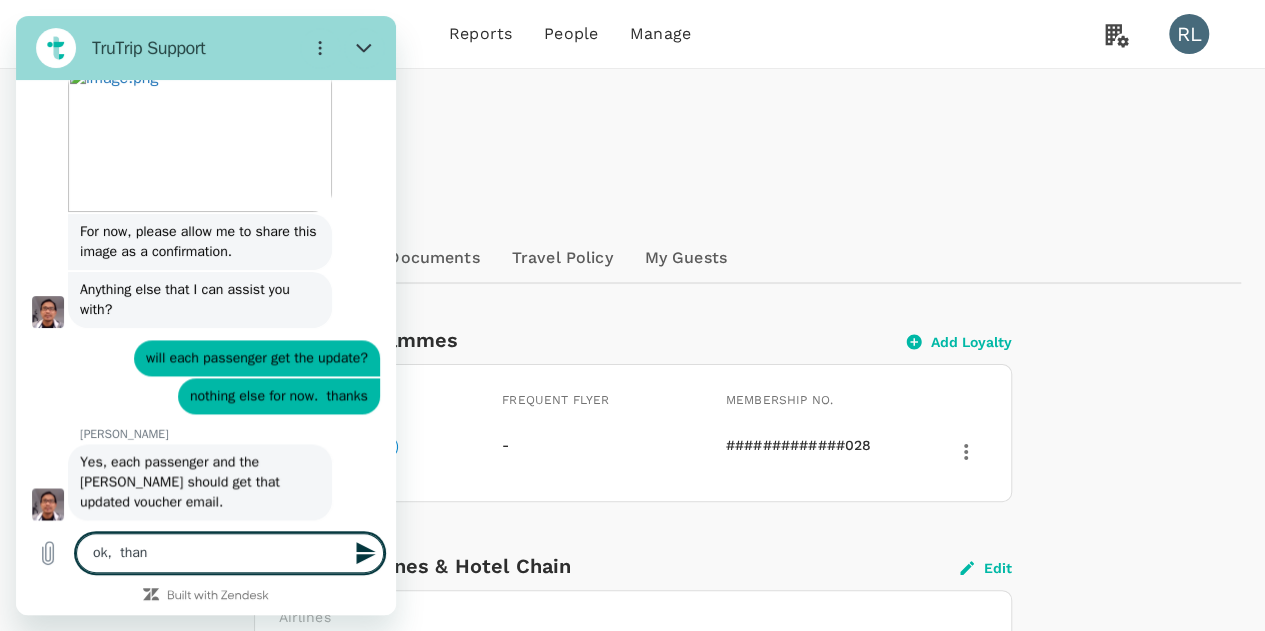 type on "ok,  thank" 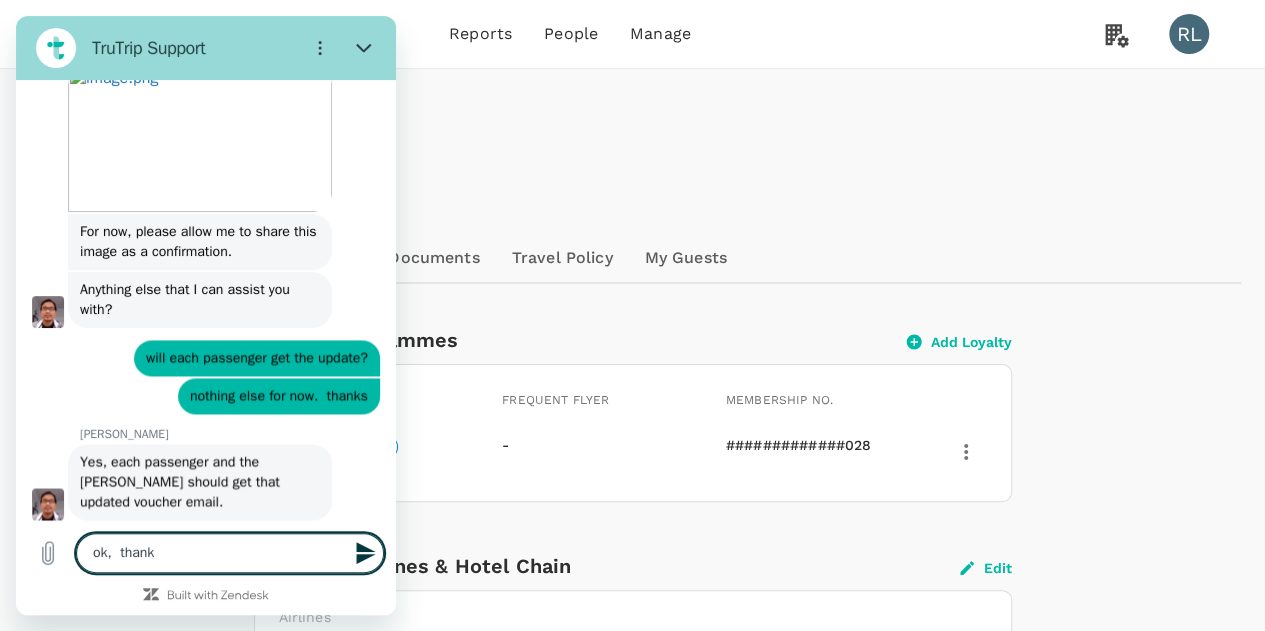 type on "ok,  thanks" 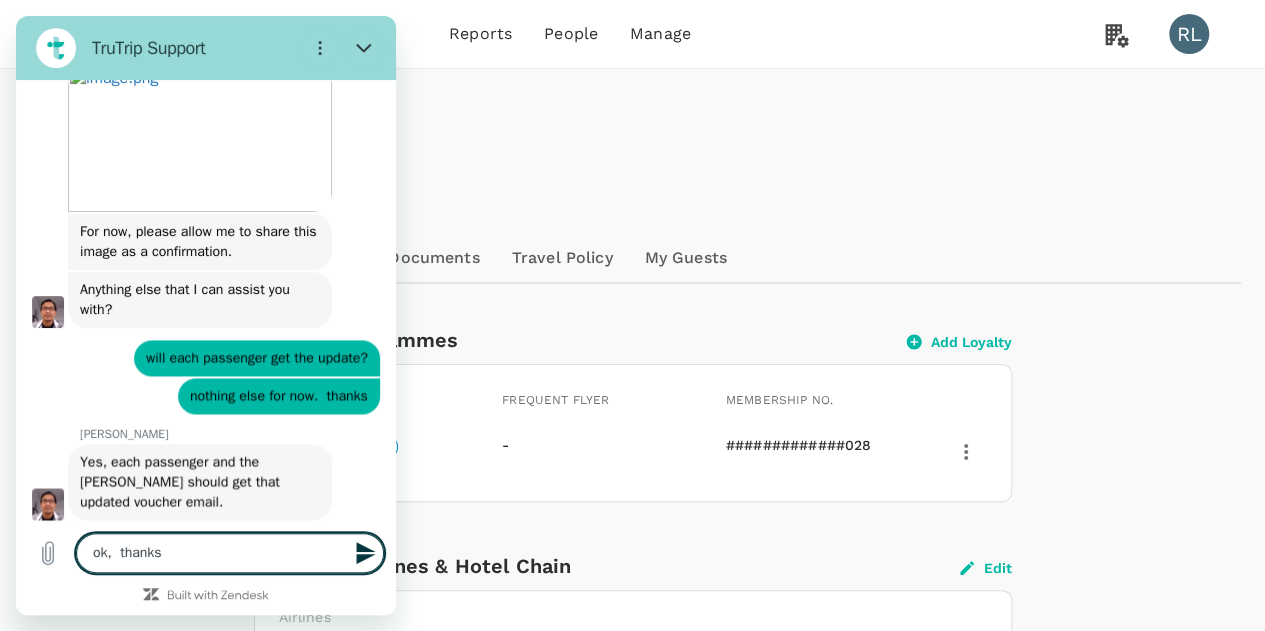 type 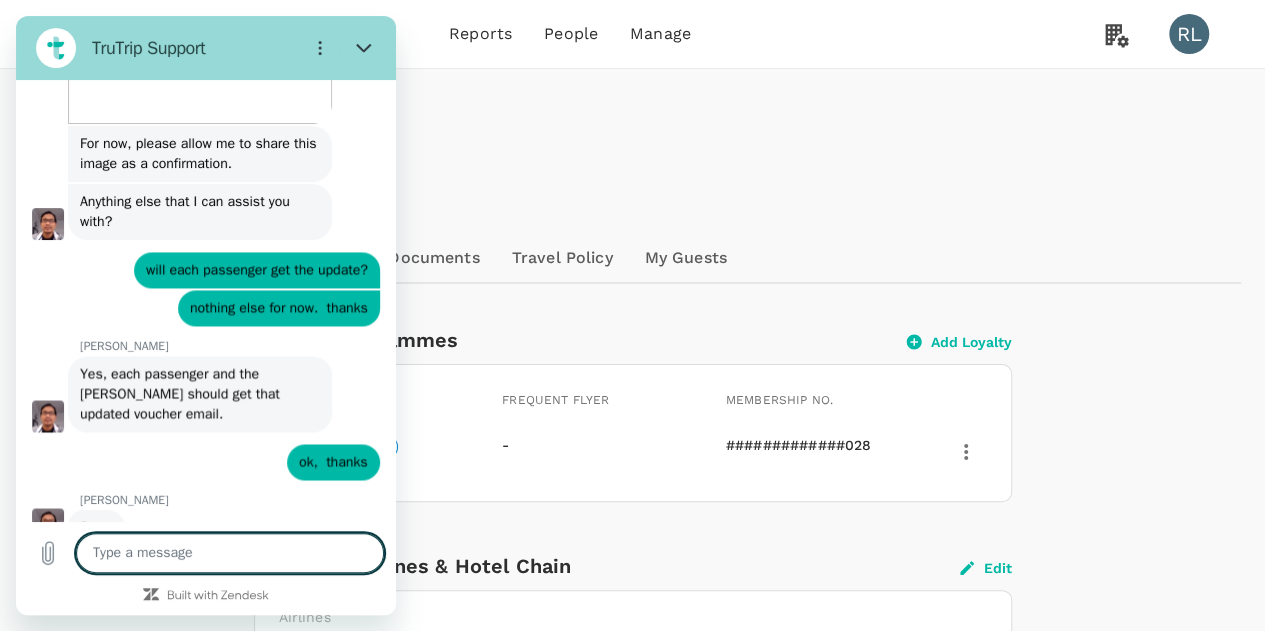 scroll, scrollTop: 5232, scrollLeft: 0, axis: vertical 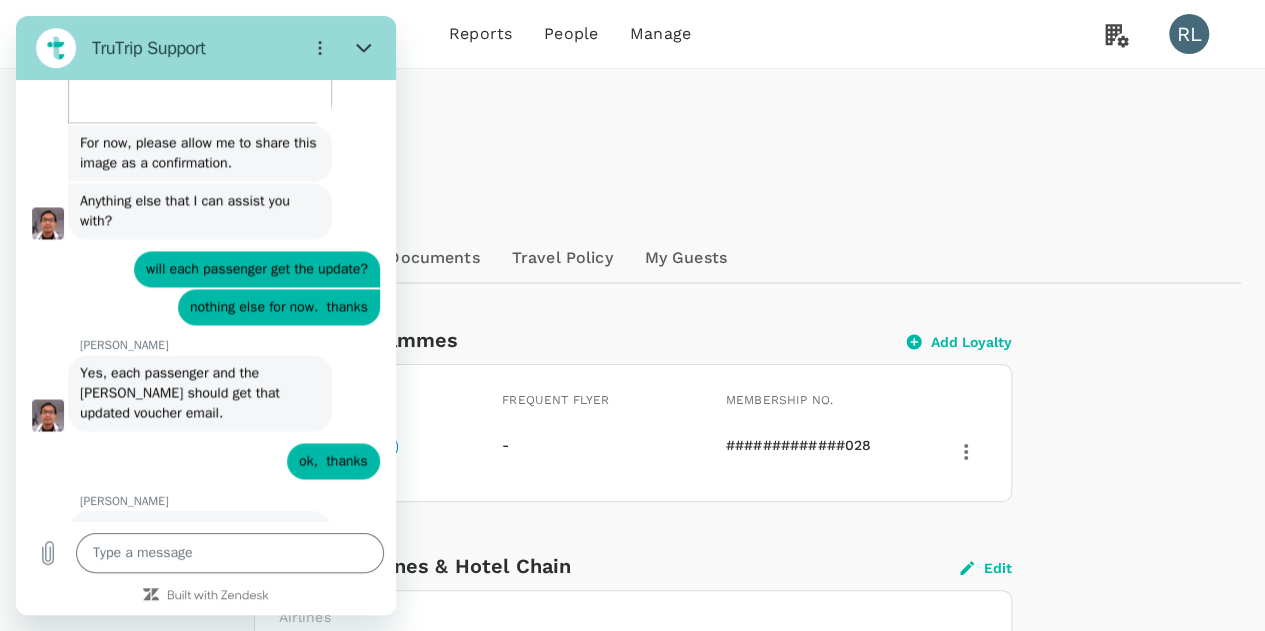 type on "x" 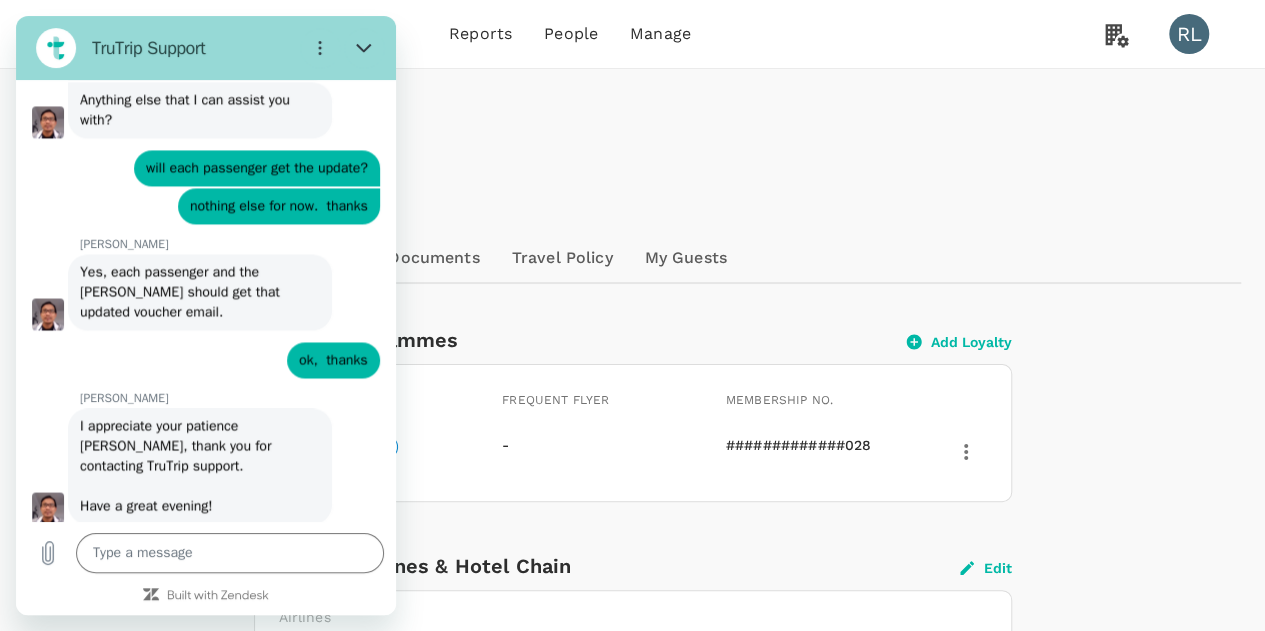 scroll, scrollTop: 5340, scrollLeft: 0, axis: vertical 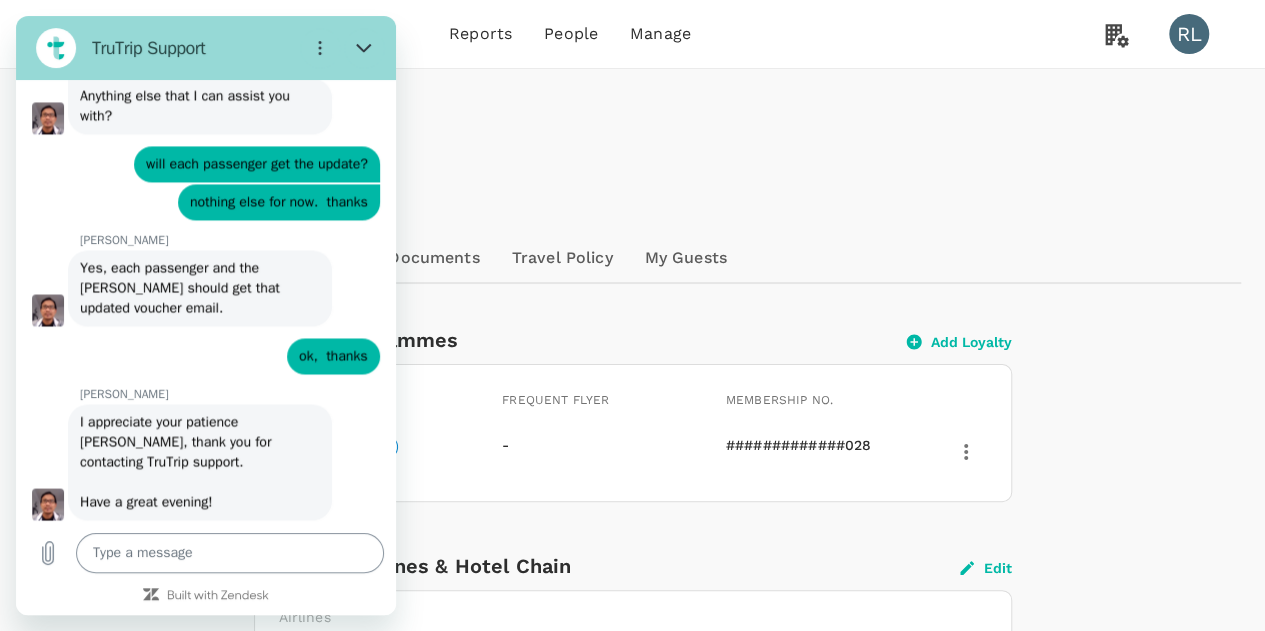 click at bounding box center [230, 553] 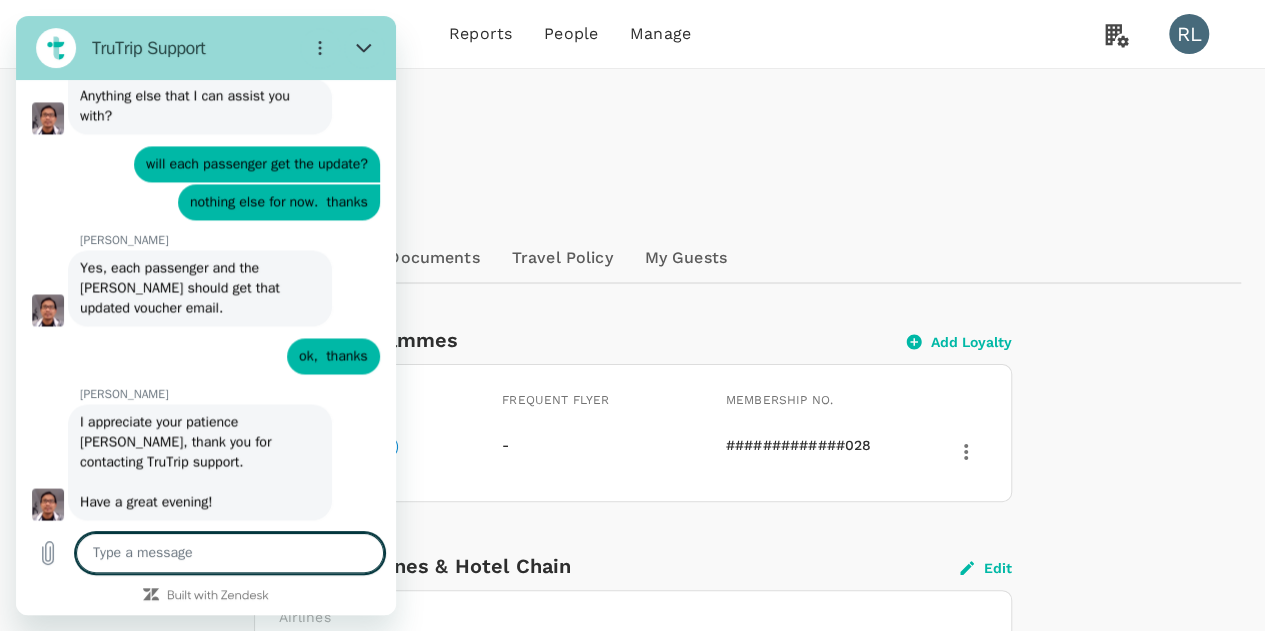 type on "y" 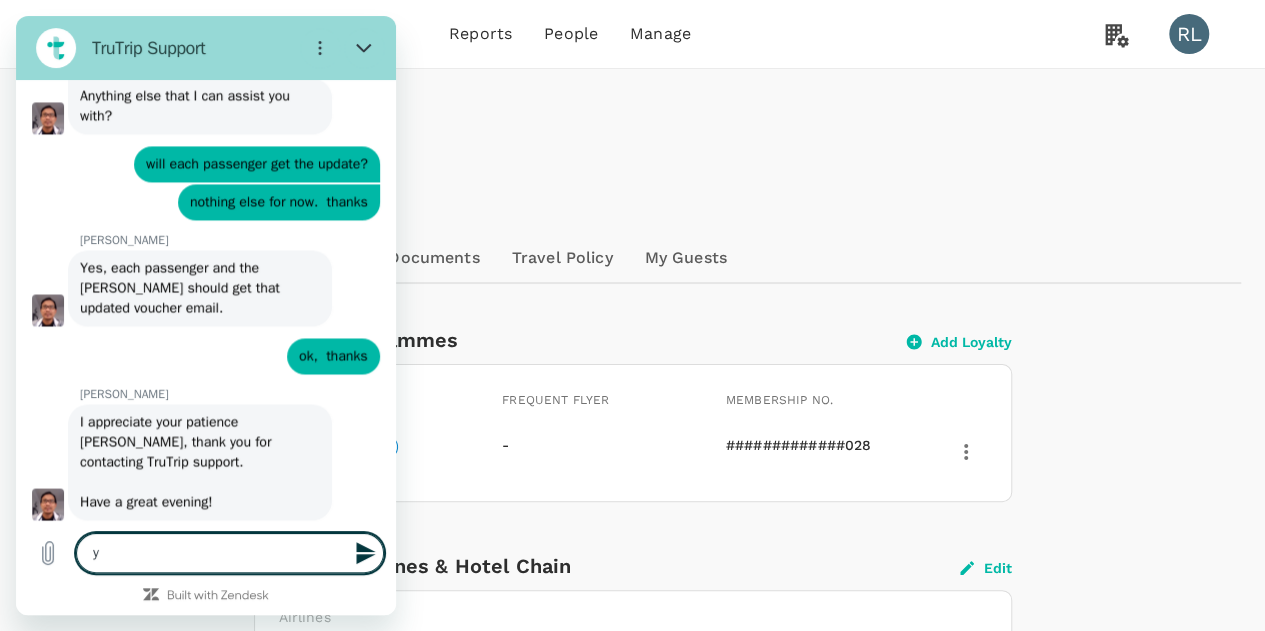 type on "yo" 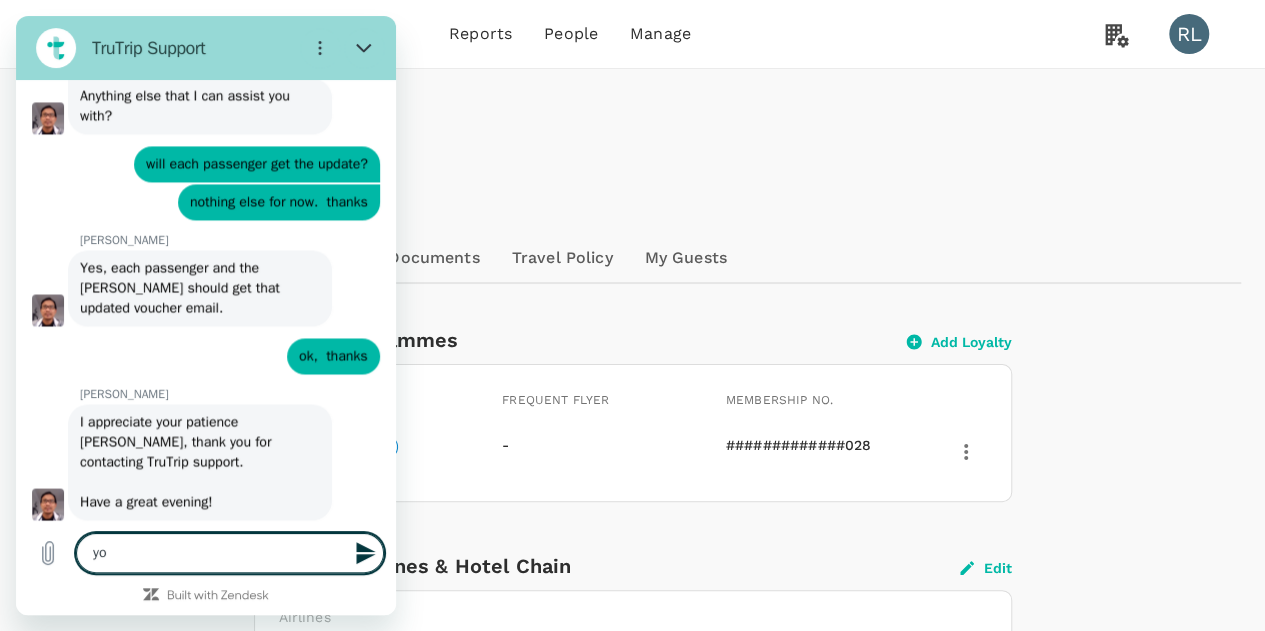 type on "you" 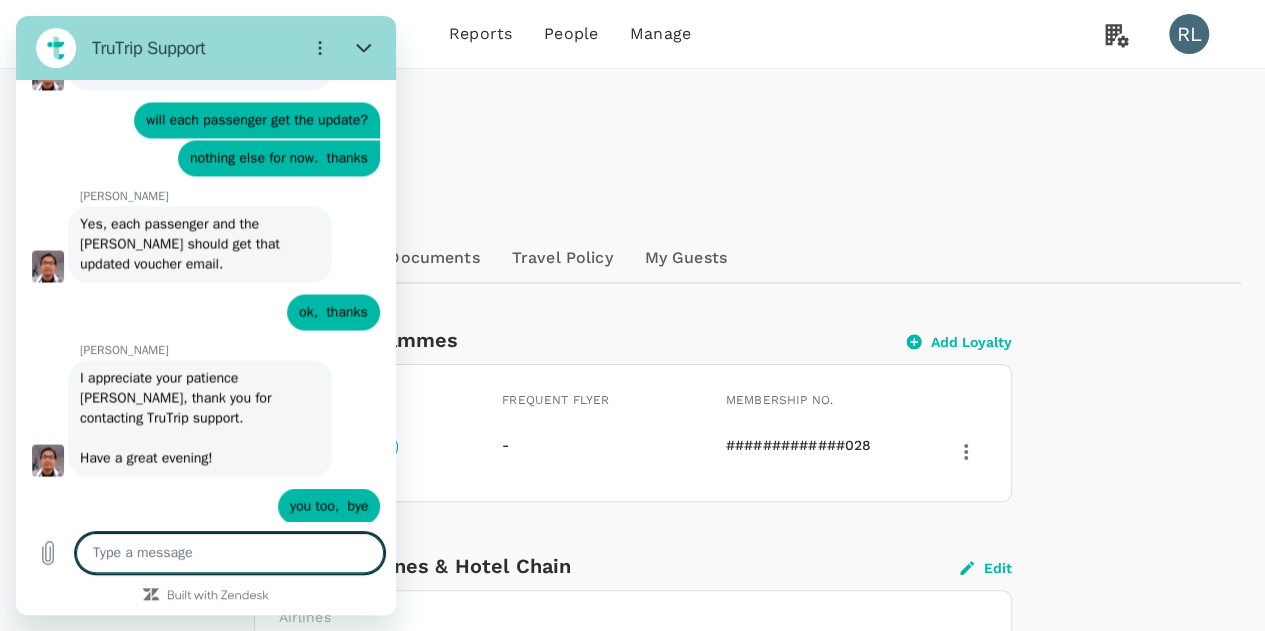 scroll, scrollTop: 5388, scrollLeft: 0, axis: vertical 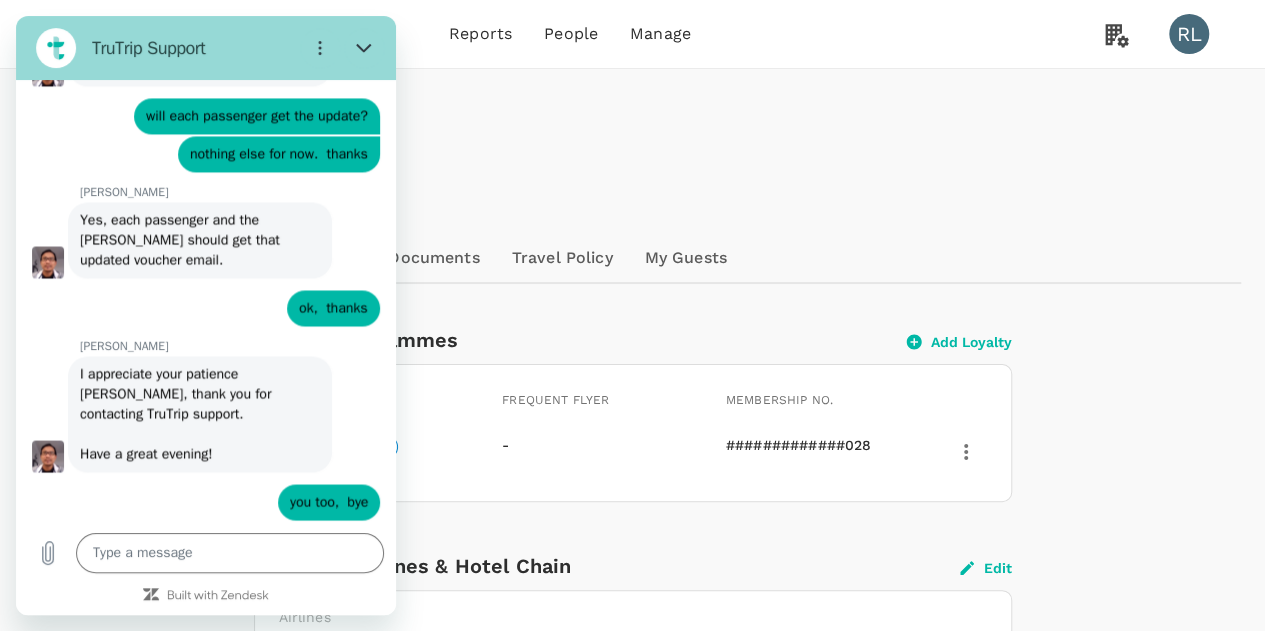 click on "Profile Settings" at bounding box center (632, 135) 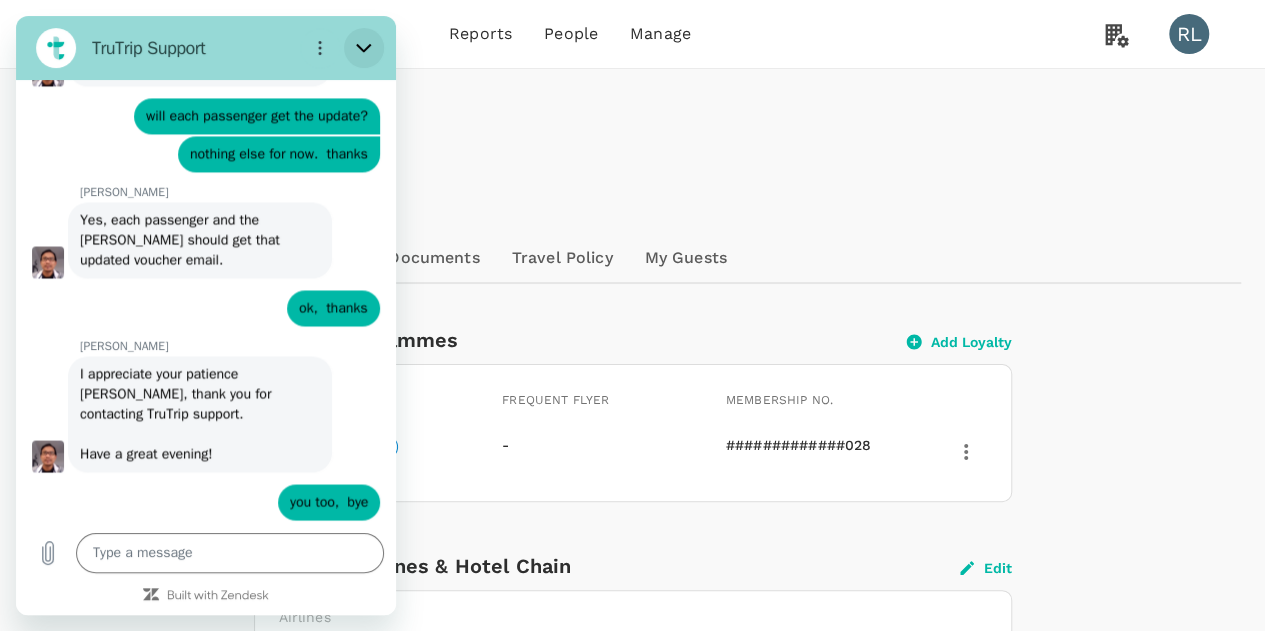 click 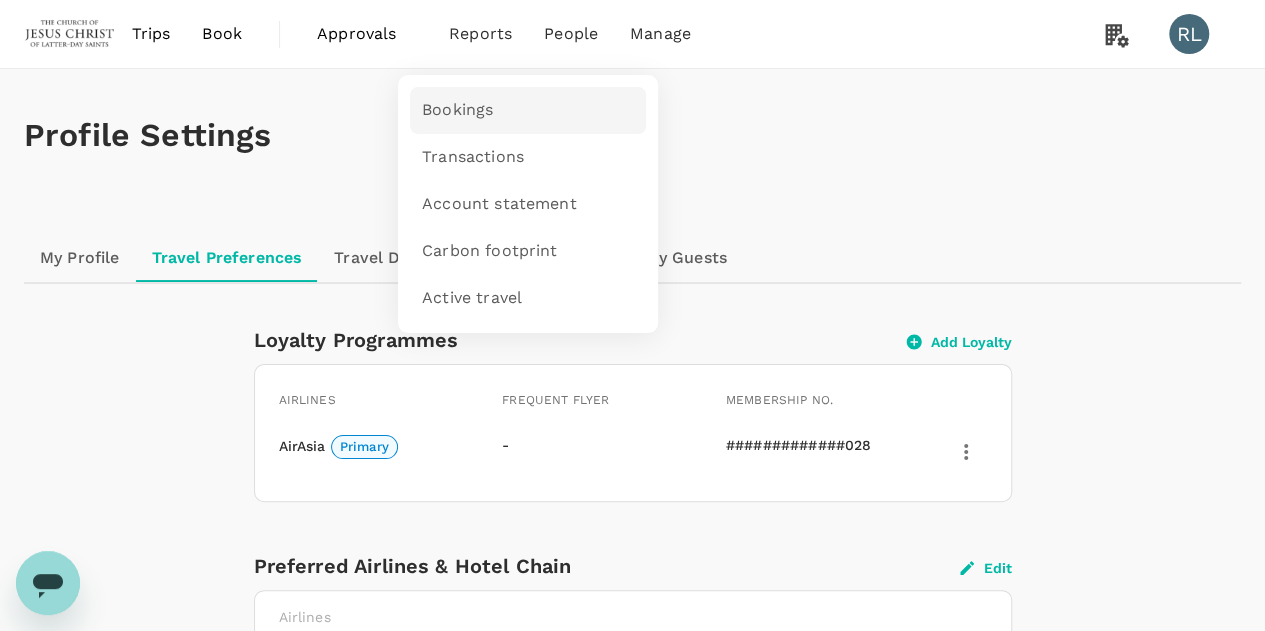 click on "Bookings" at bounding box center (457, 110) 